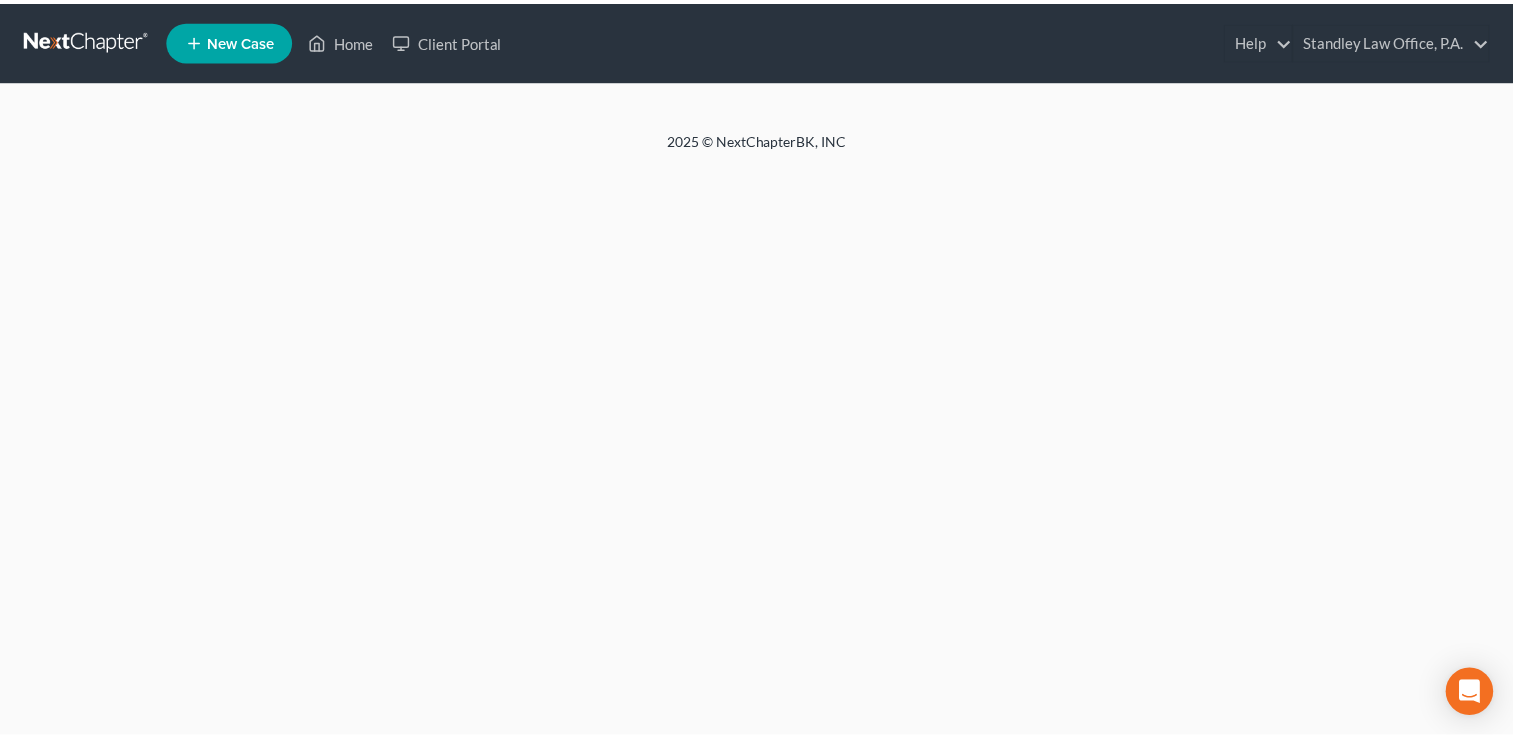 scroll, scrollTop: 0, scrollLeft: 0, axis: both 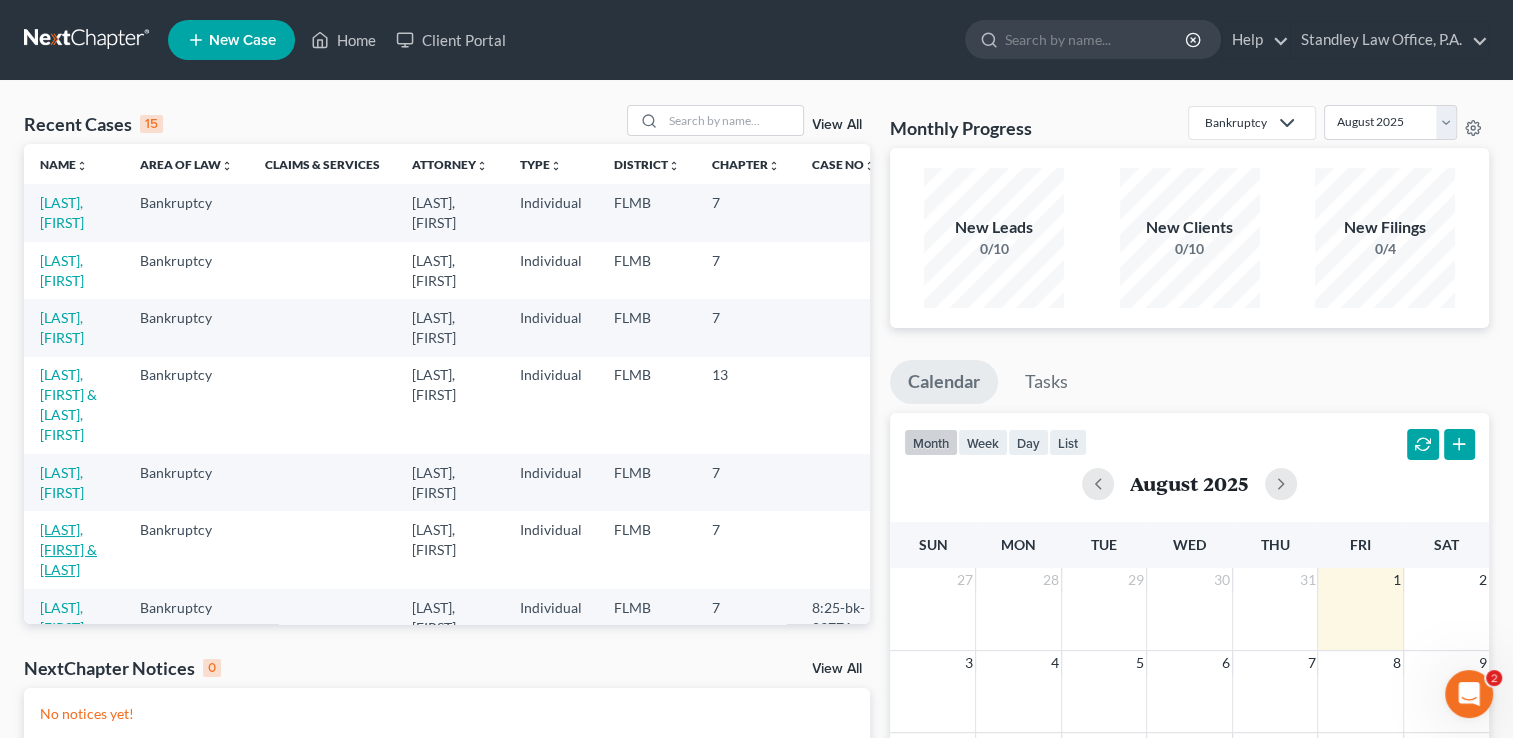 click on "[LAST], [FIRST] & [LAST]" at bounding box center [68, 549] 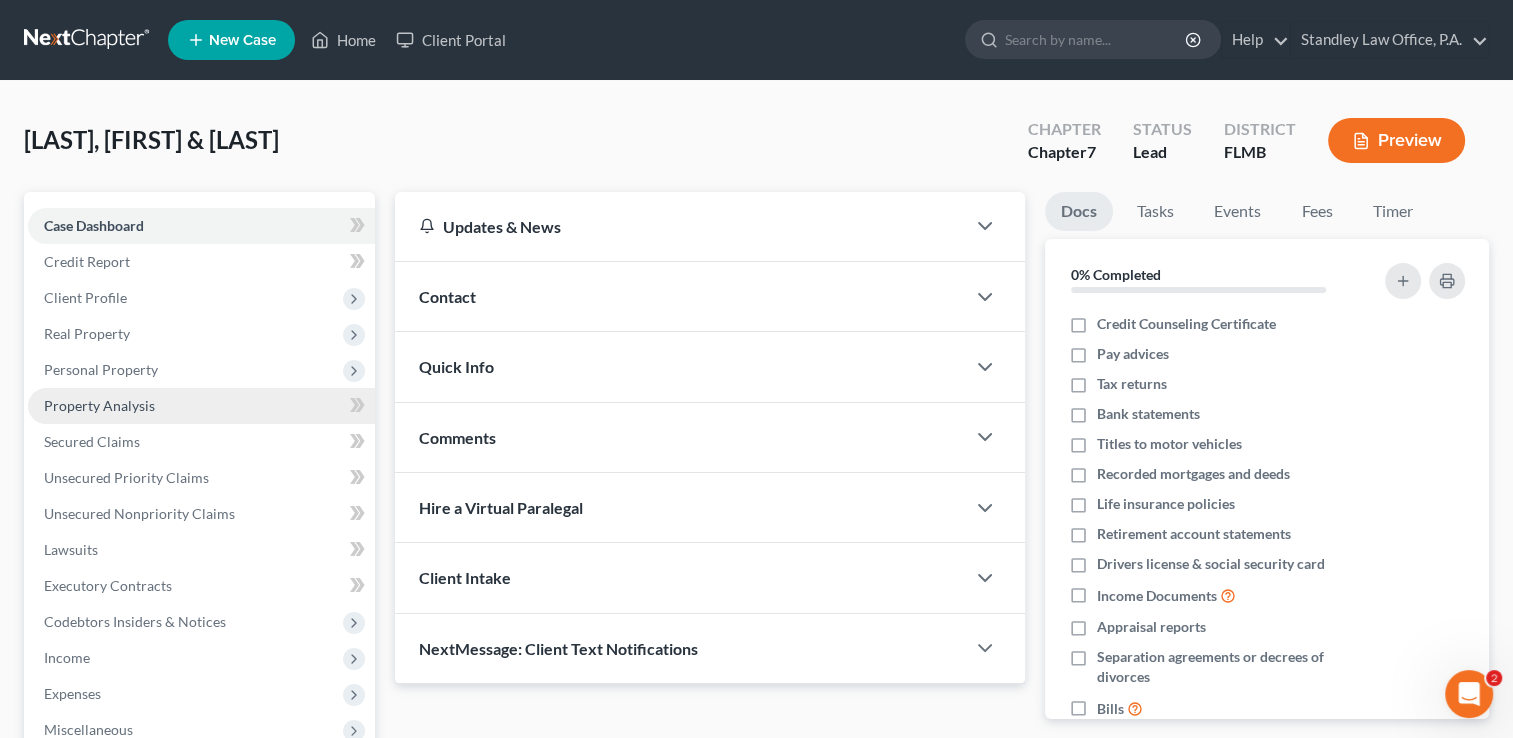click on "Property Analysis" at bounding box center (99, 405) 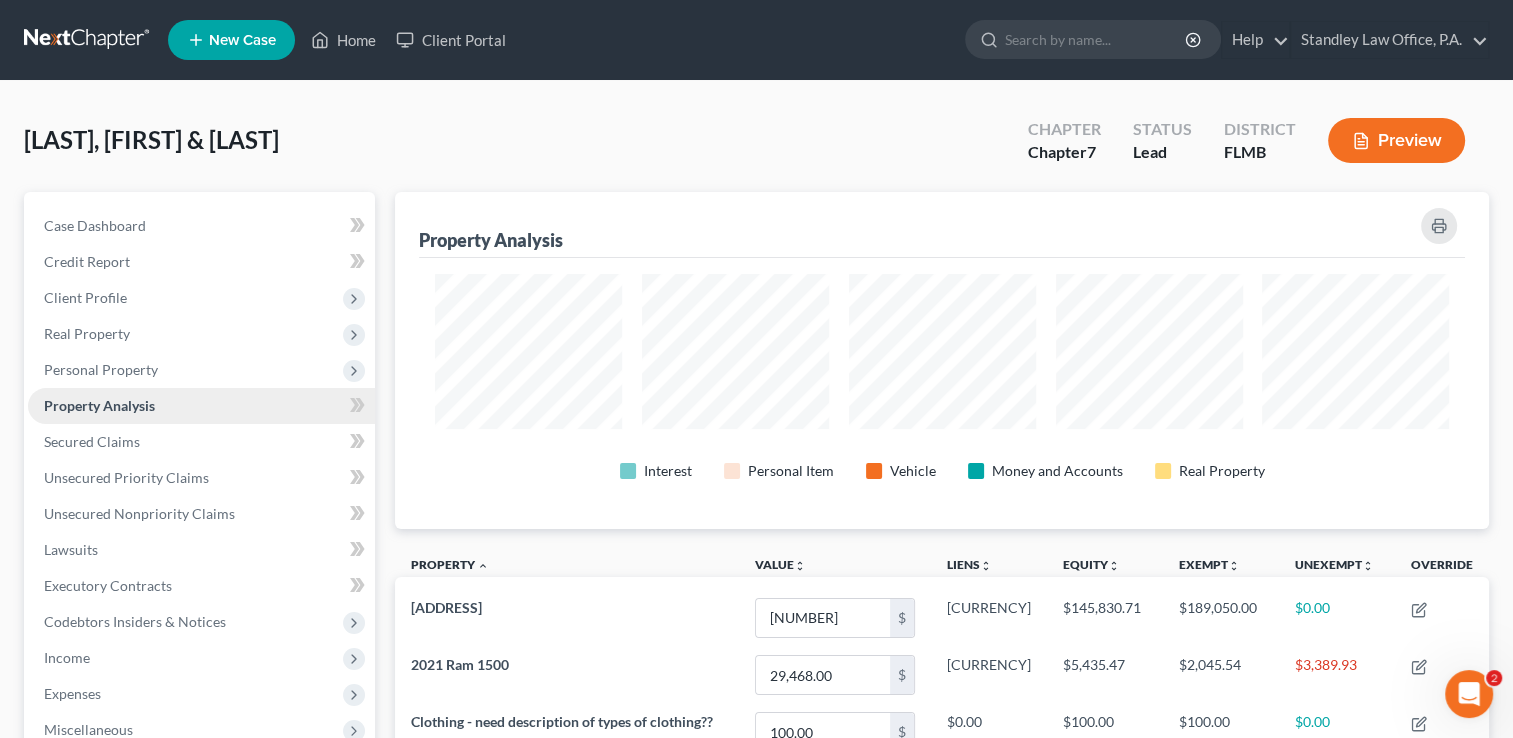 scroll, scrollTop: 999663, scrollLeft: 998906, axis: both 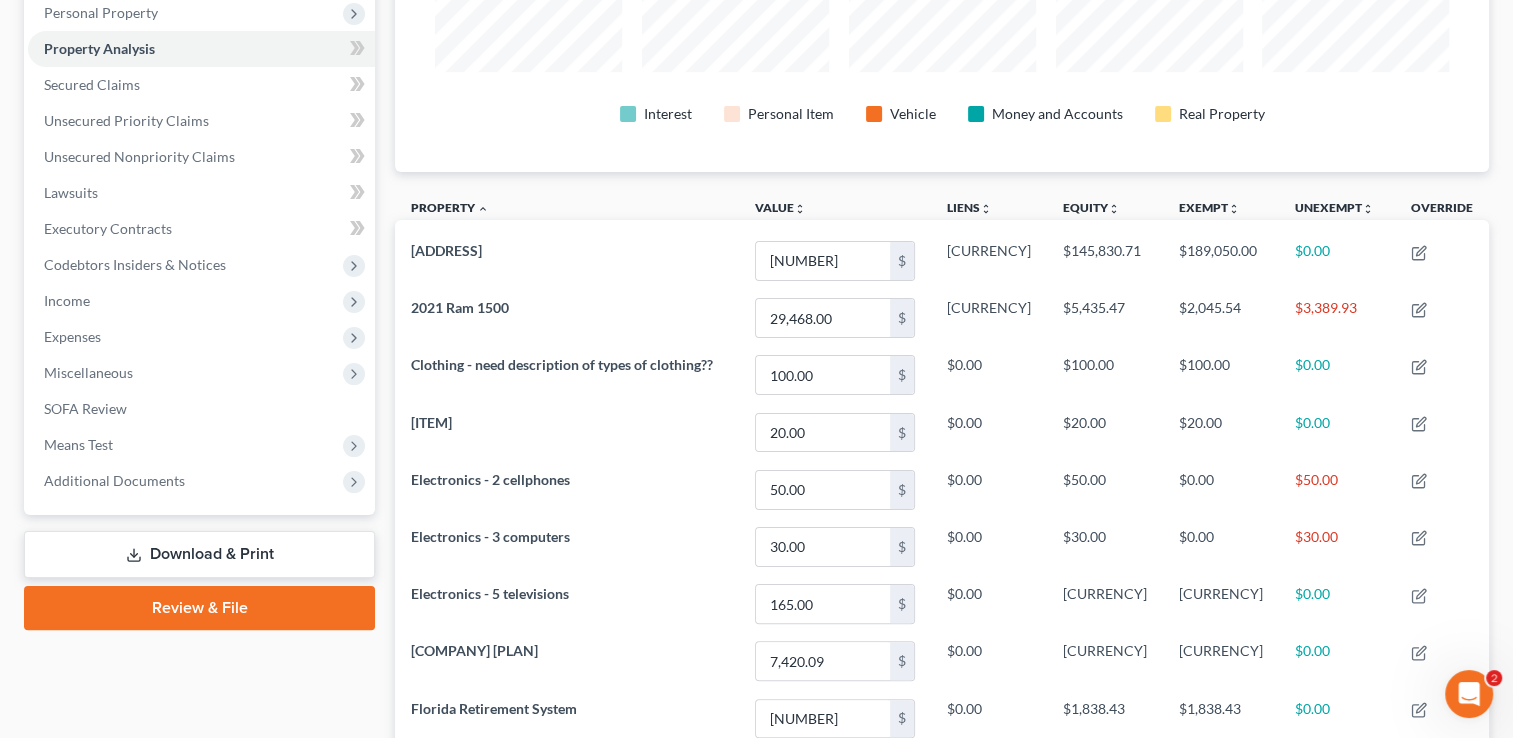 click on "[LAST], [FIRST] Upgraded Chapter Chapter 7 Status Lead District FLMB Preview Petition Navigation
Case Dashboard
Payments
Invoices
Payments
Payments
Credit Report" at bounding box center [756, 1145] 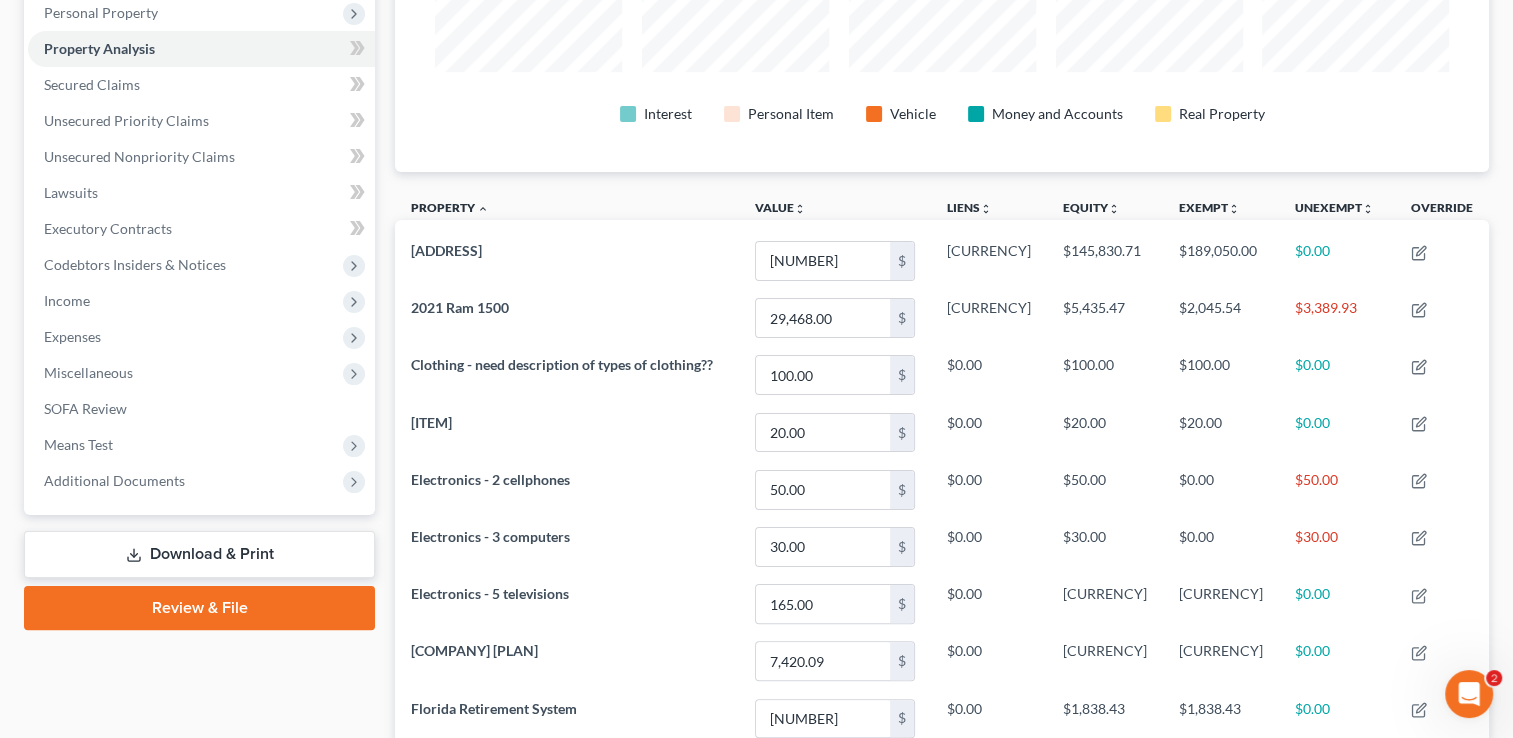 drag, startPoint x: 1511, startPoint y: 254, endPoint x: 1513, endPoint y: 227, distance: 27.073973 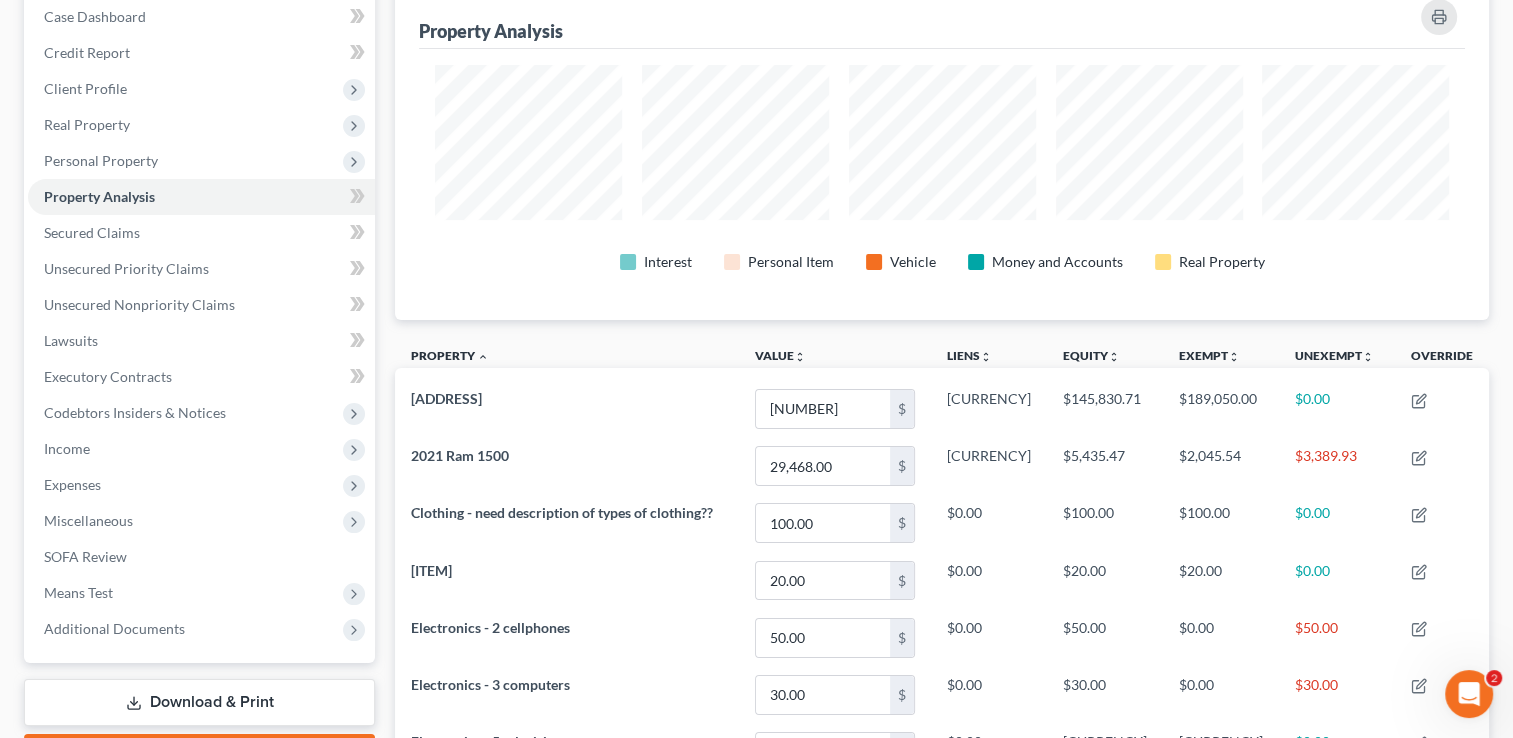 scroll, scrollTop: 178, scrollLeft: 0, axis: vertical 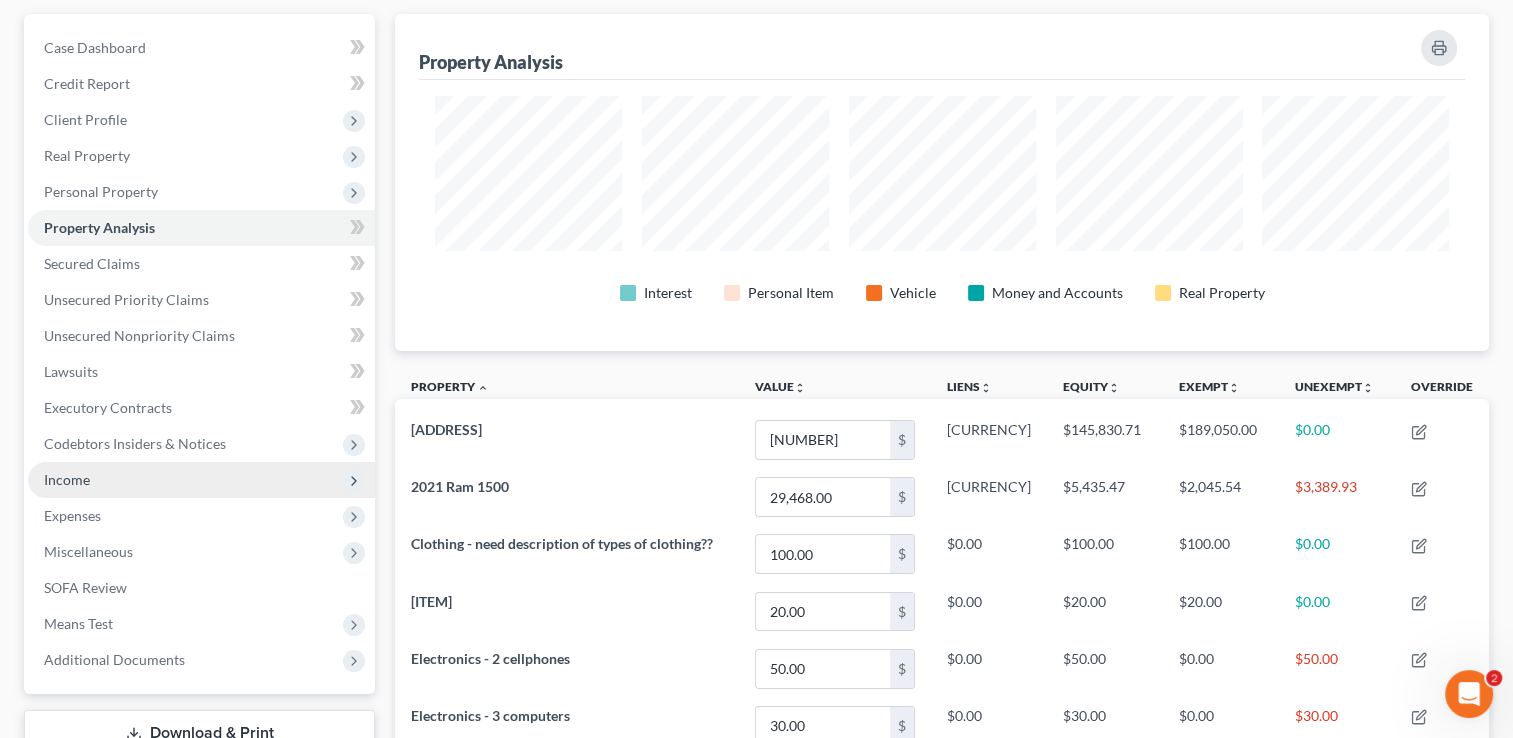 click on "Income" at bounding box center [201, 480] 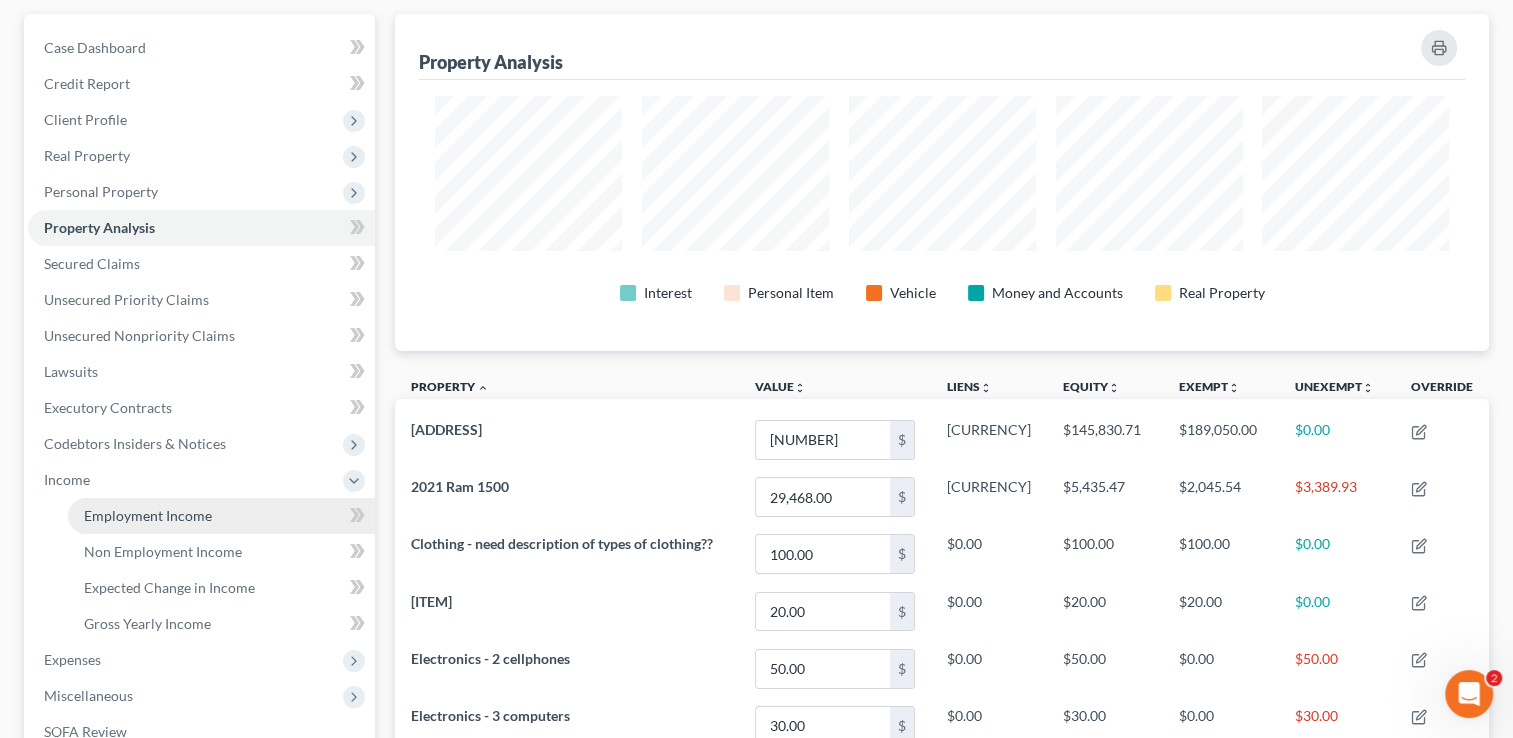 click on "Employment Income" at bounding box center (148, 515) 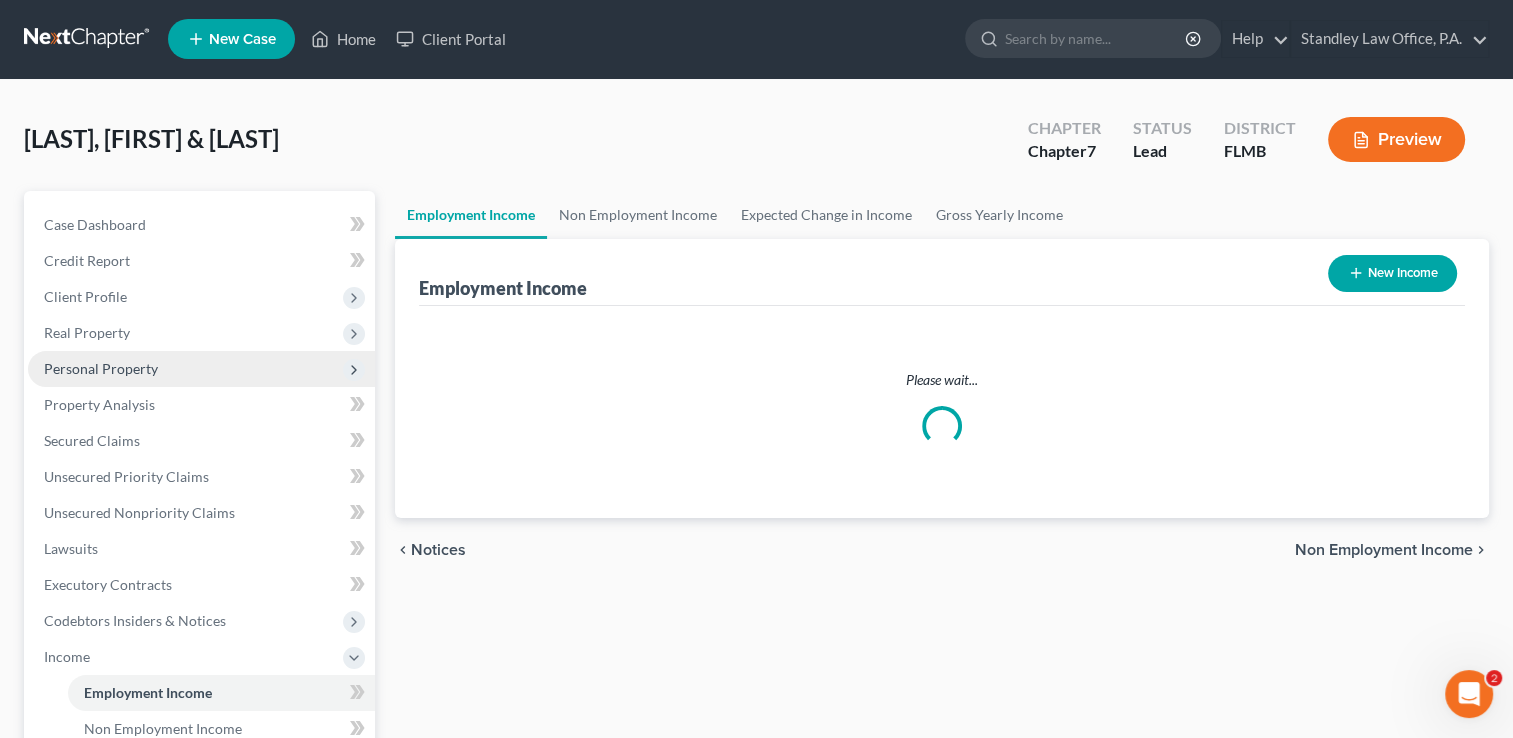 scroll, scrollTop: 0, scrollLeft: 0, axis: both 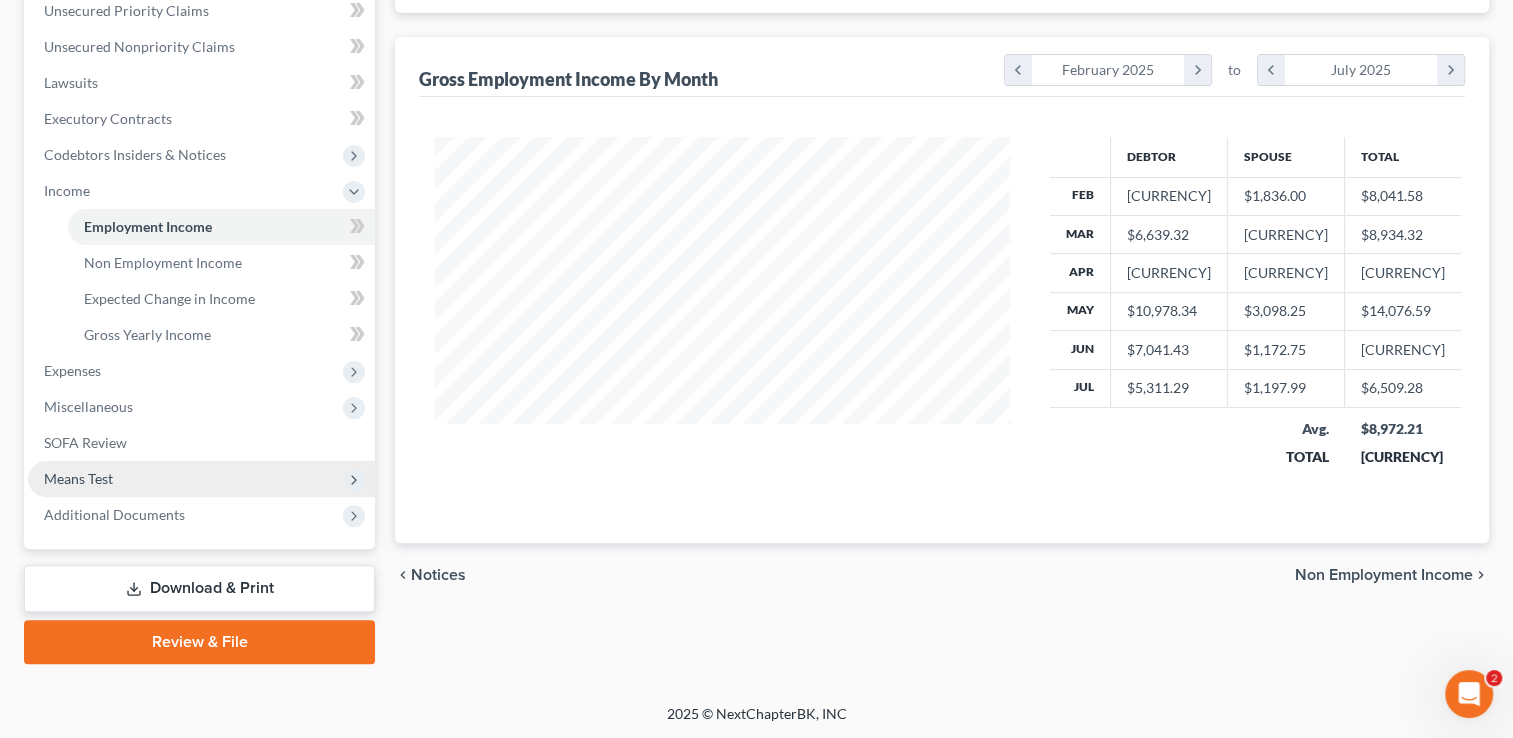 click on "Means Test" at bounding box center [201, 479] 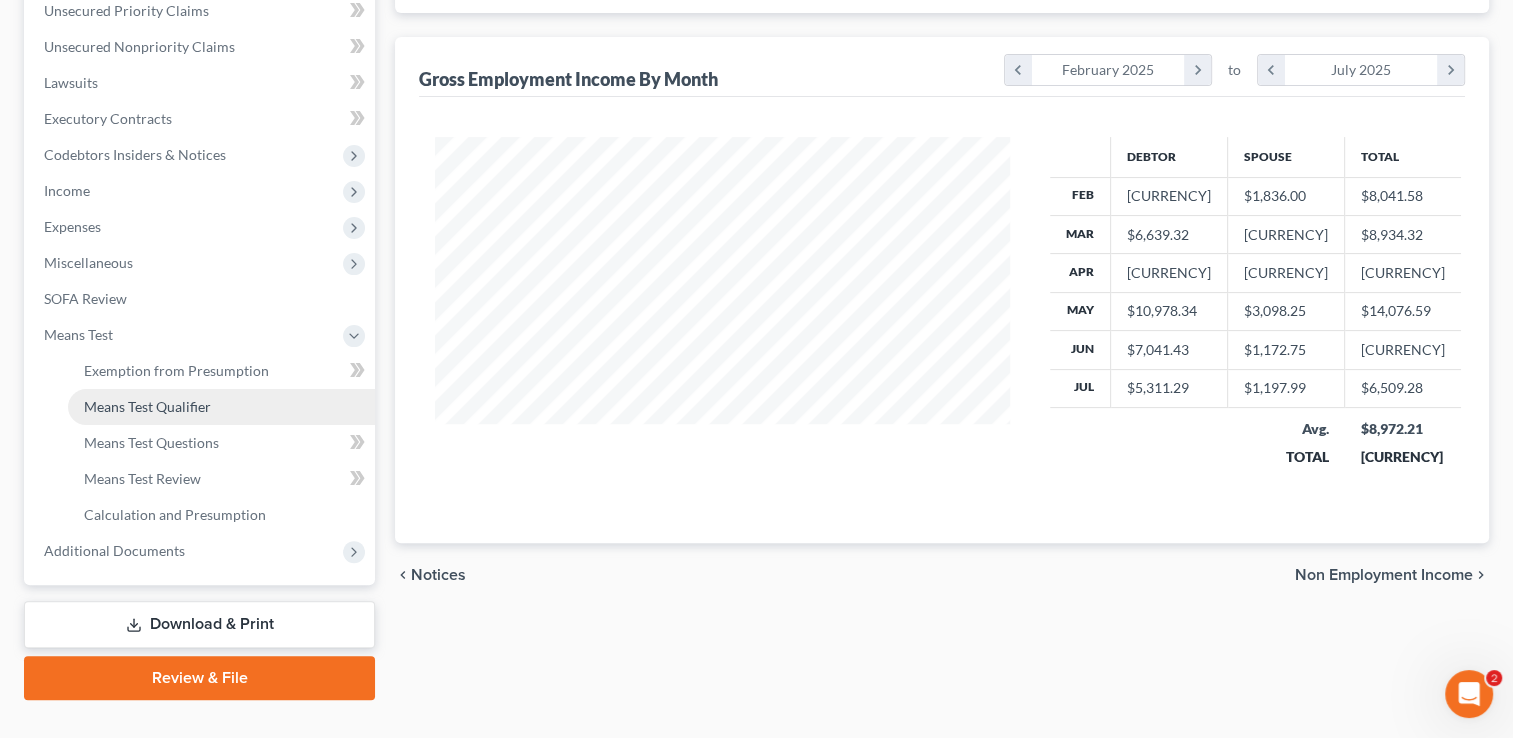 click on "Means Test Qualifier" at bounding box center [221, 407] 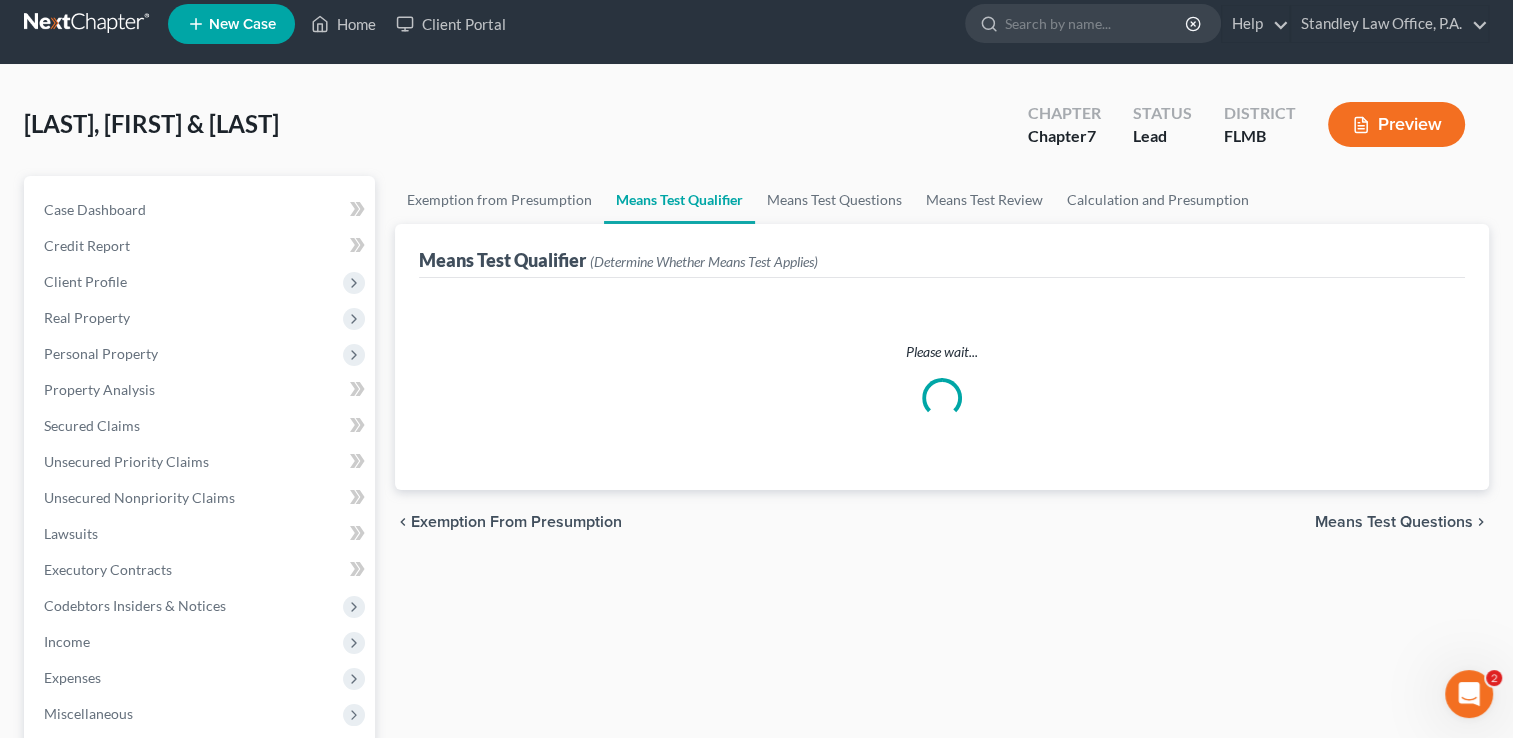 scroll, scrollTop: 0, scrollLeft: 0, axis: both 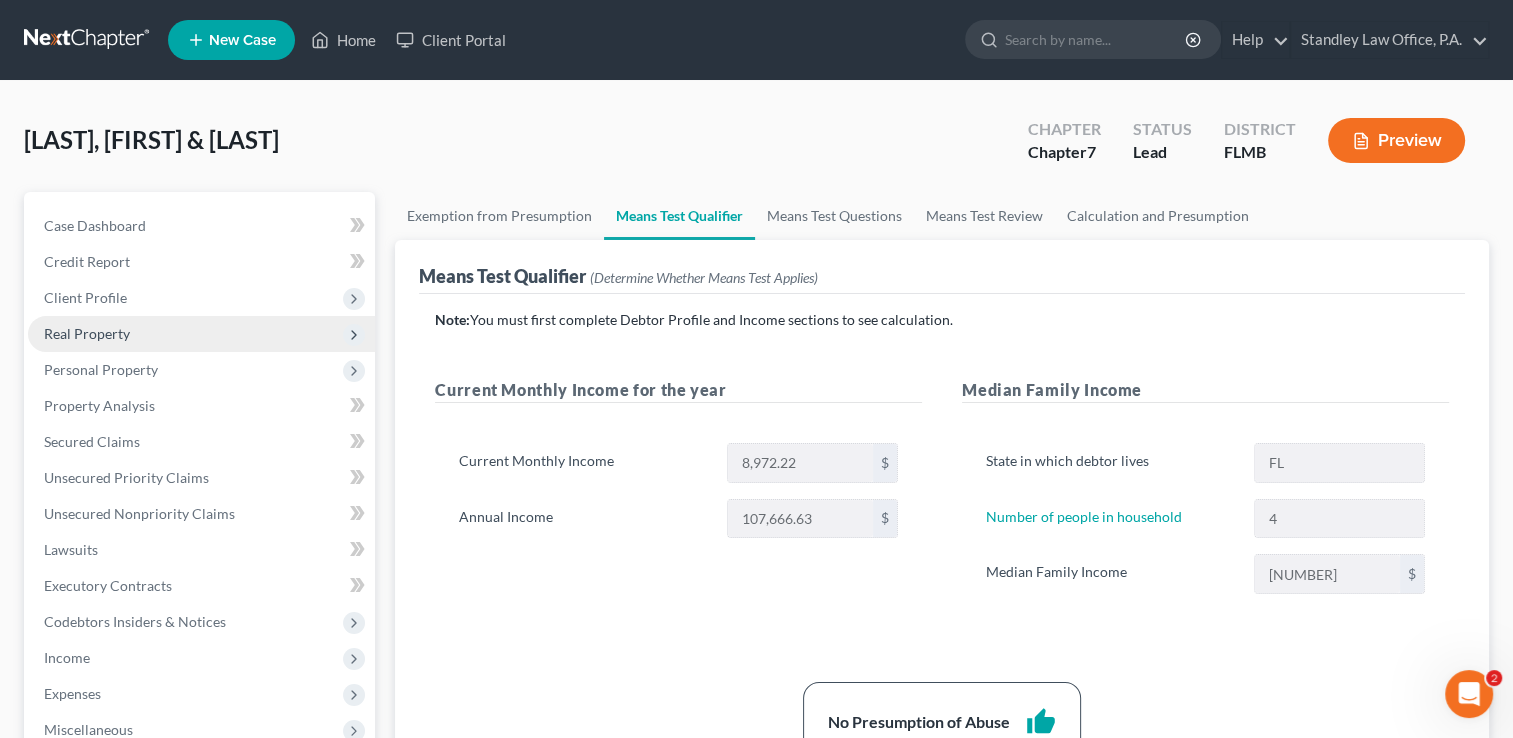 click on "Real Property" at bounding box center (201, 334) 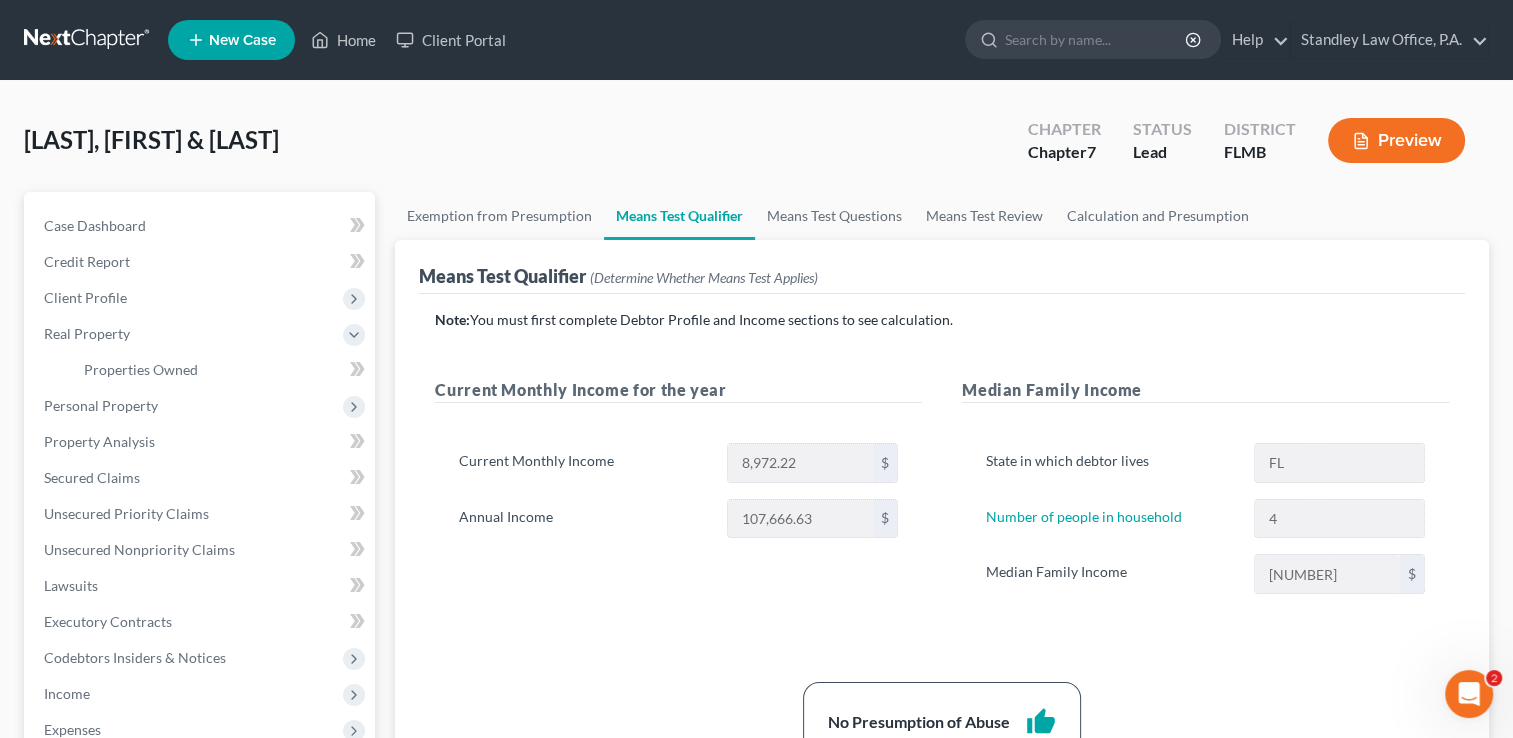 click on "[DATE]" at bounding box center (942, 320) 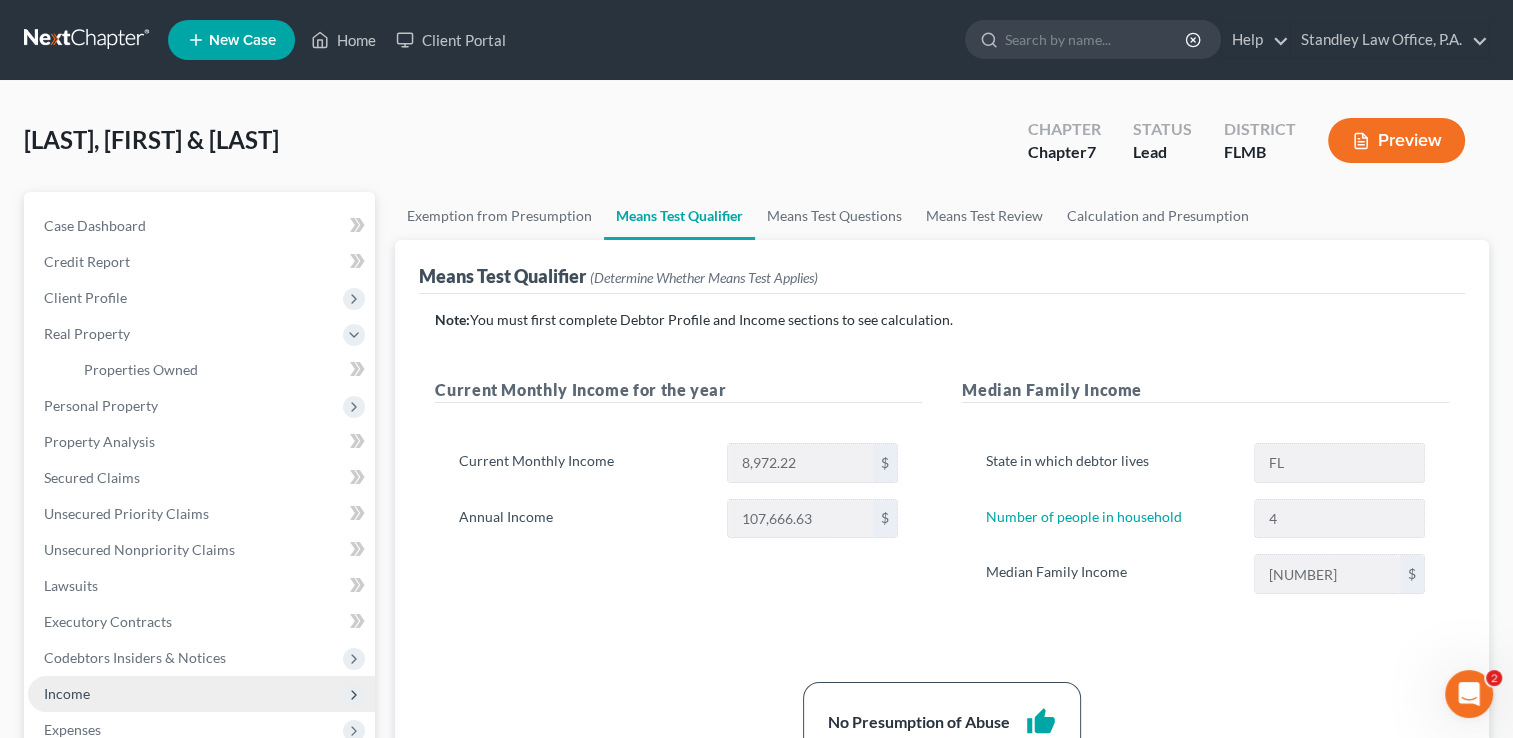 click on "Income" at bounding box center [201, 694] 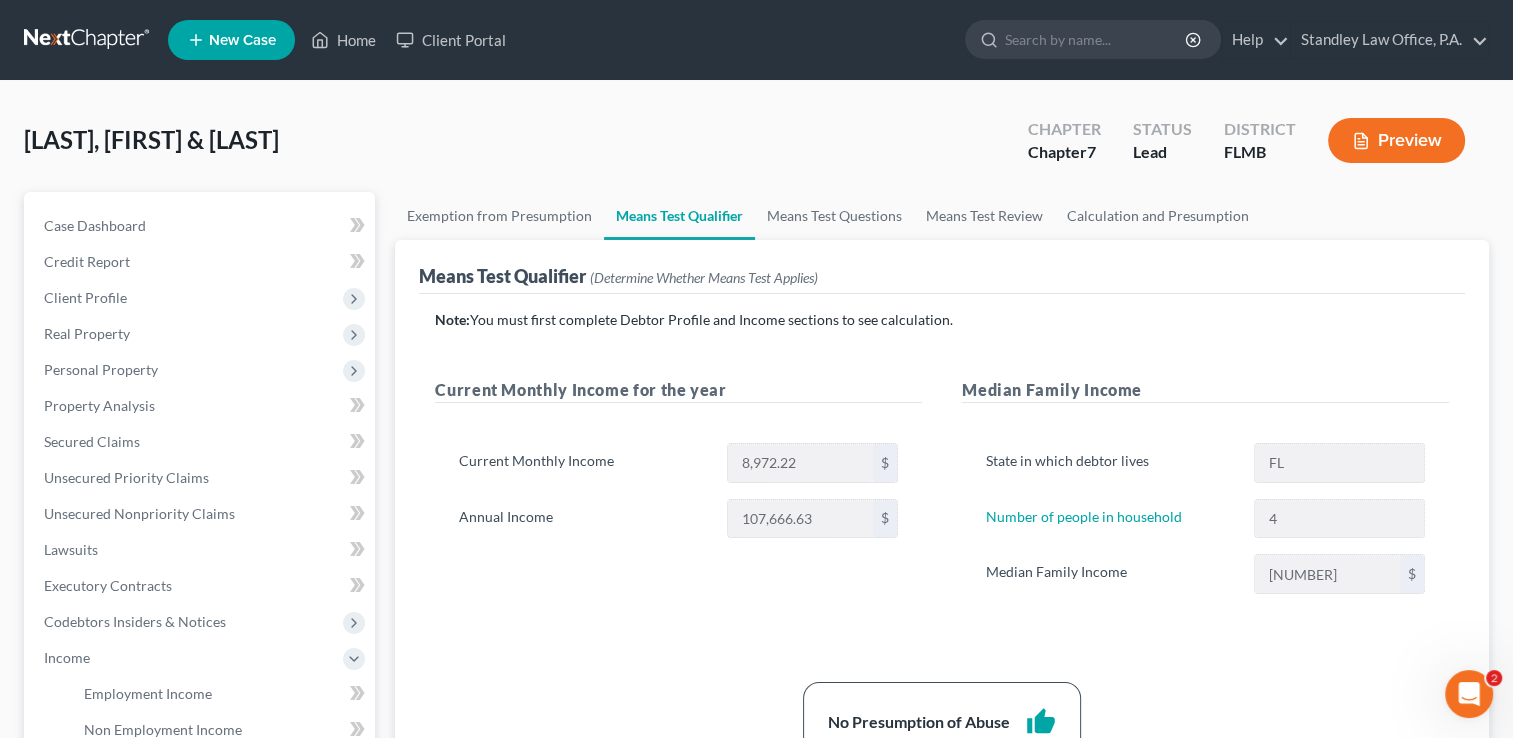 scroll, scrollTop: 467, scrollLeft: 0, axis: vertical 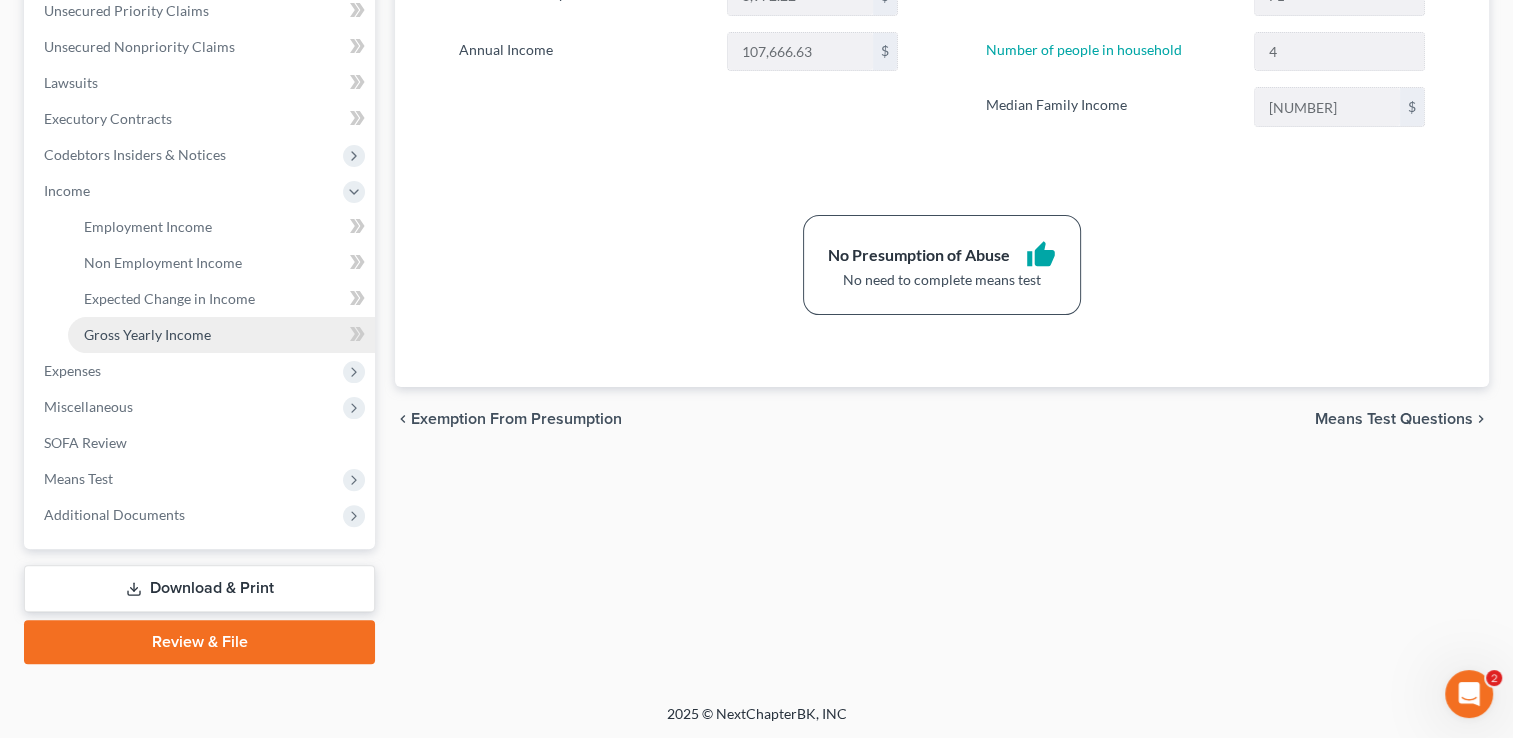 click on "Gross Yearly Income" at bounding box center (147, 334) 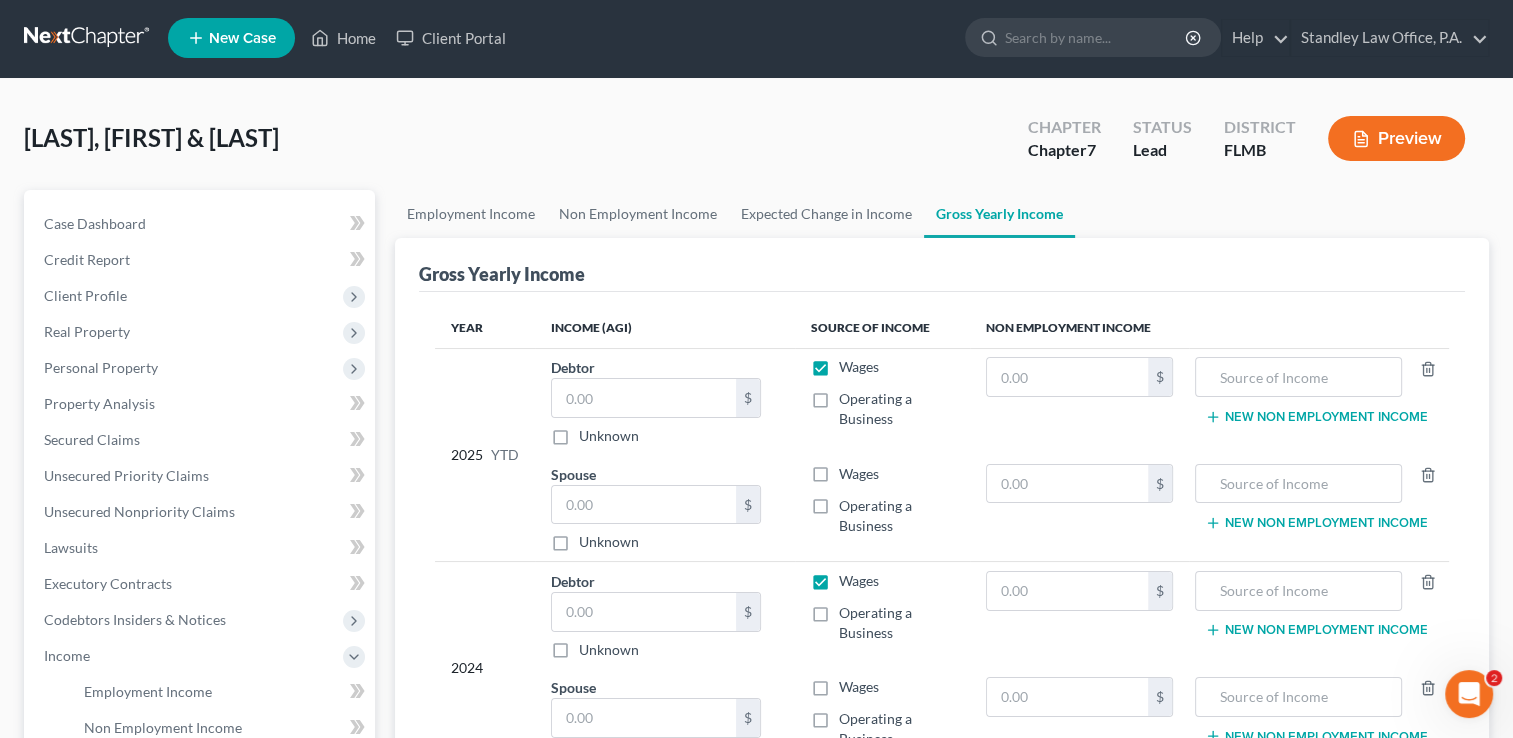 scroll, scrollTop: 0, scrollLeft: 0, axis: both 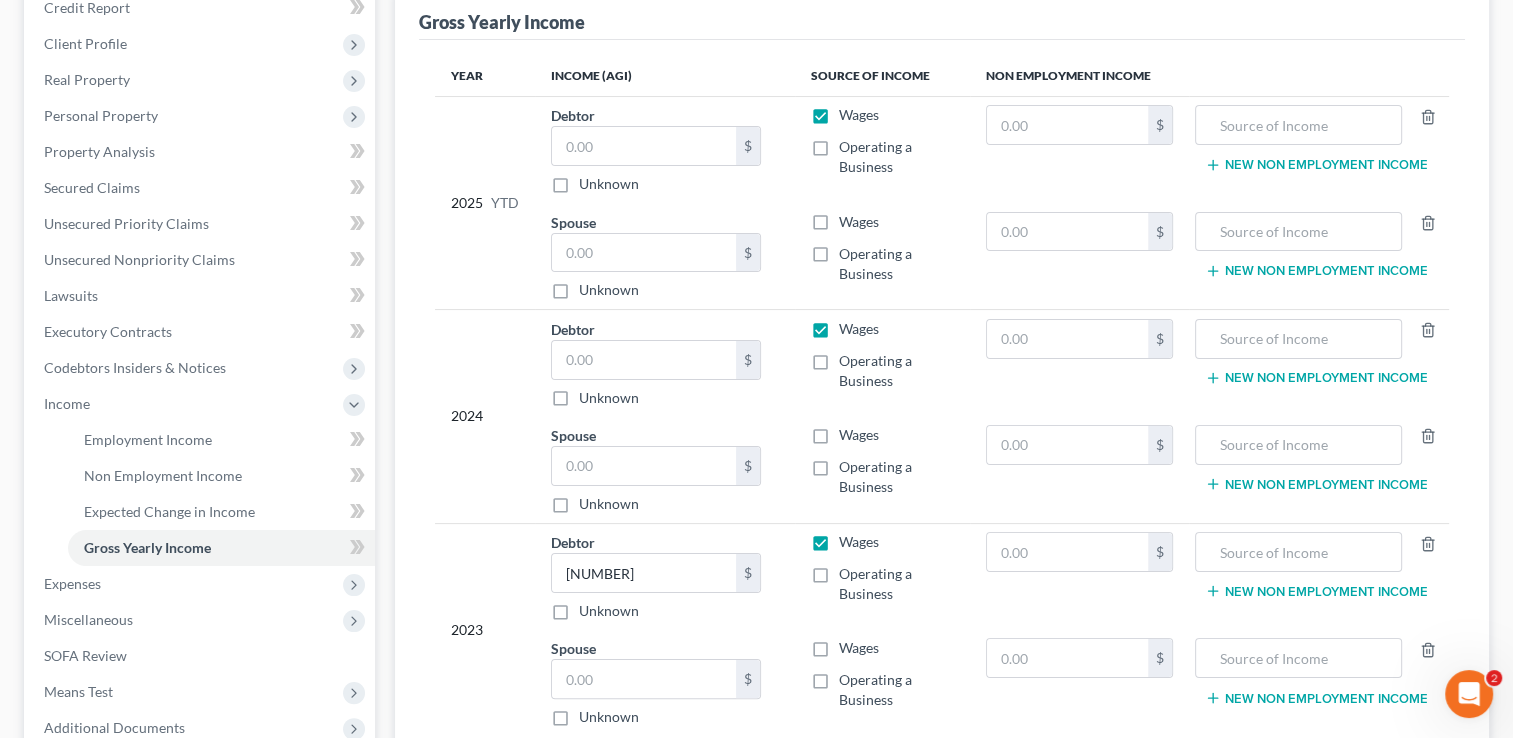 click on "$" at bounding box center (1079, 363) 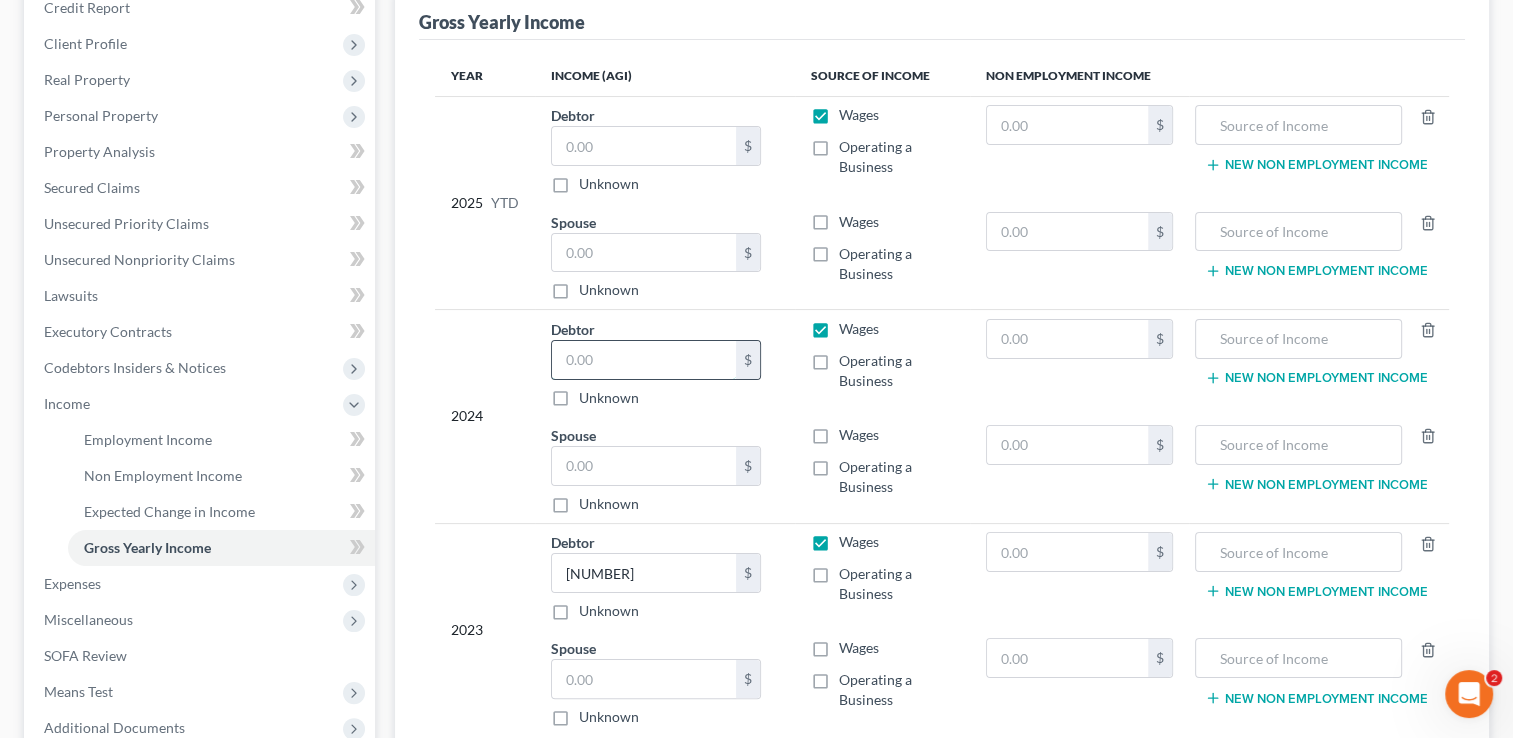 click at bounding box center [644, 360] 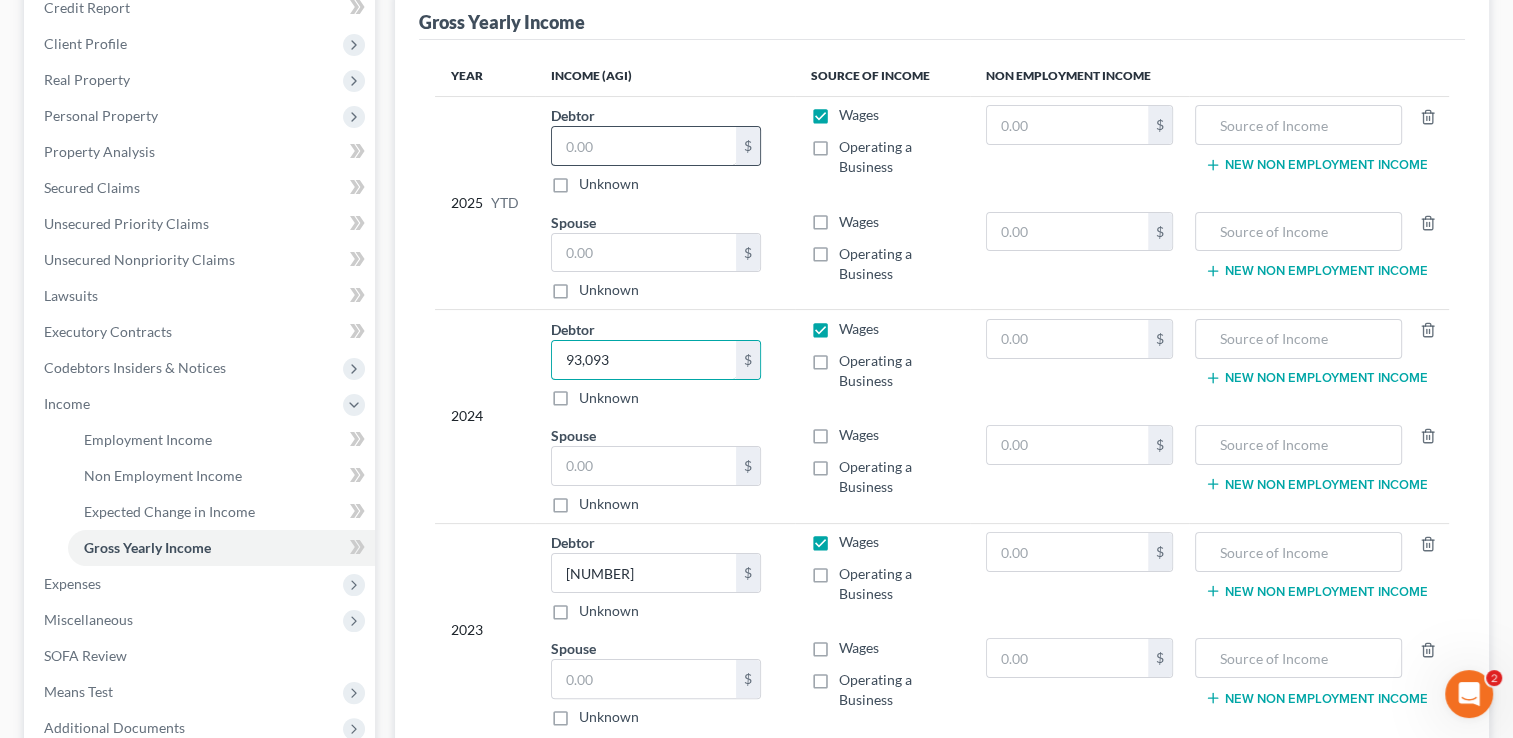 type on "93,093" 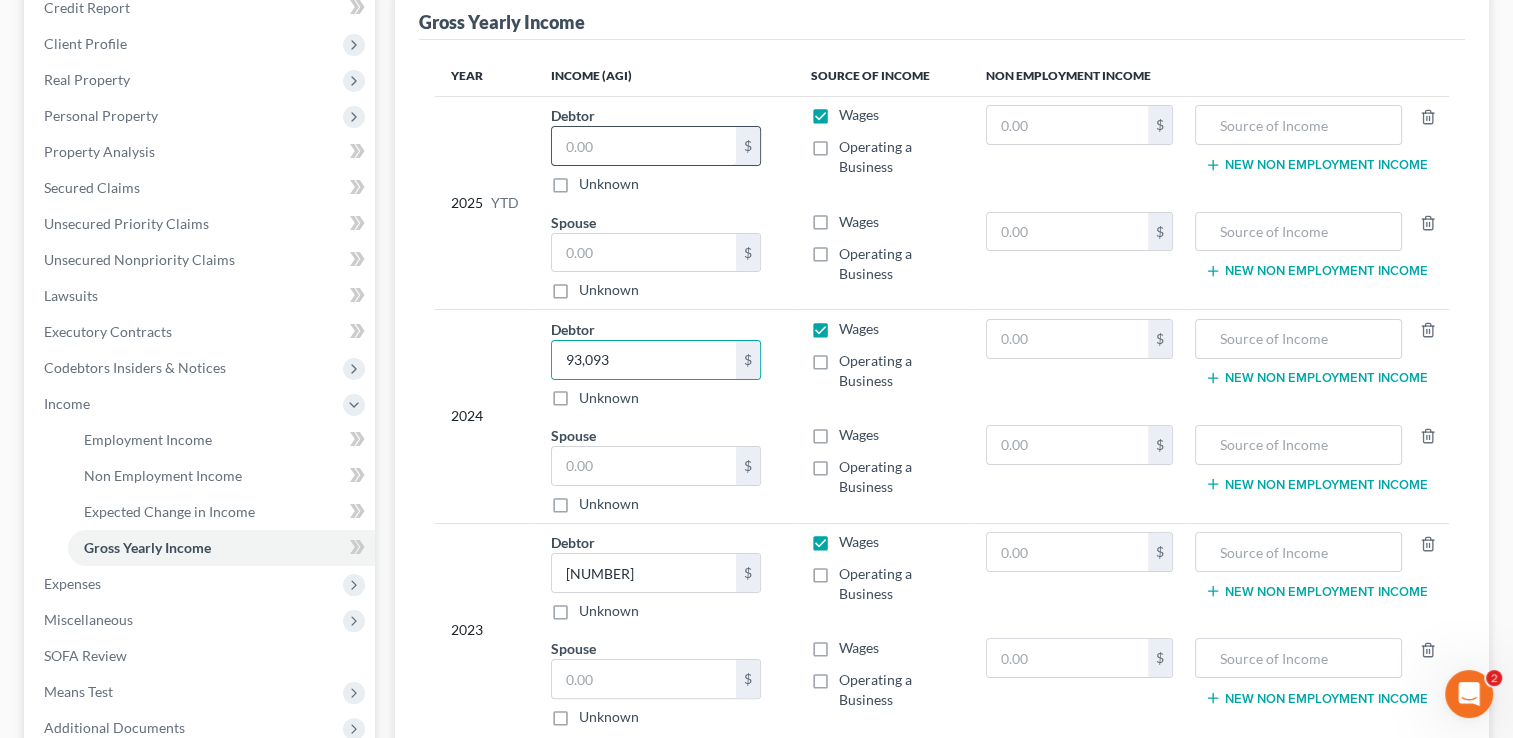 click at bounding box center [644, 146] 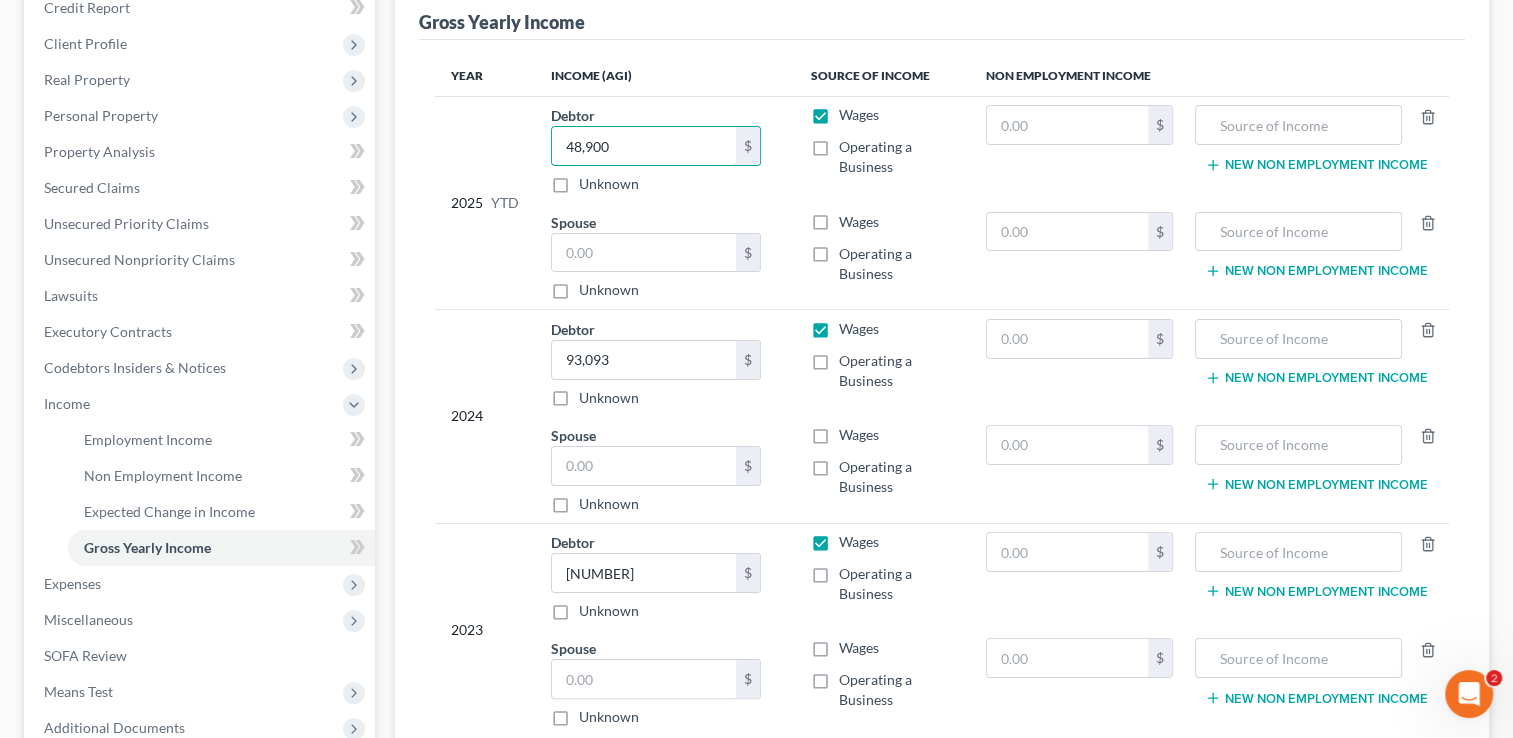 type on "48,900" 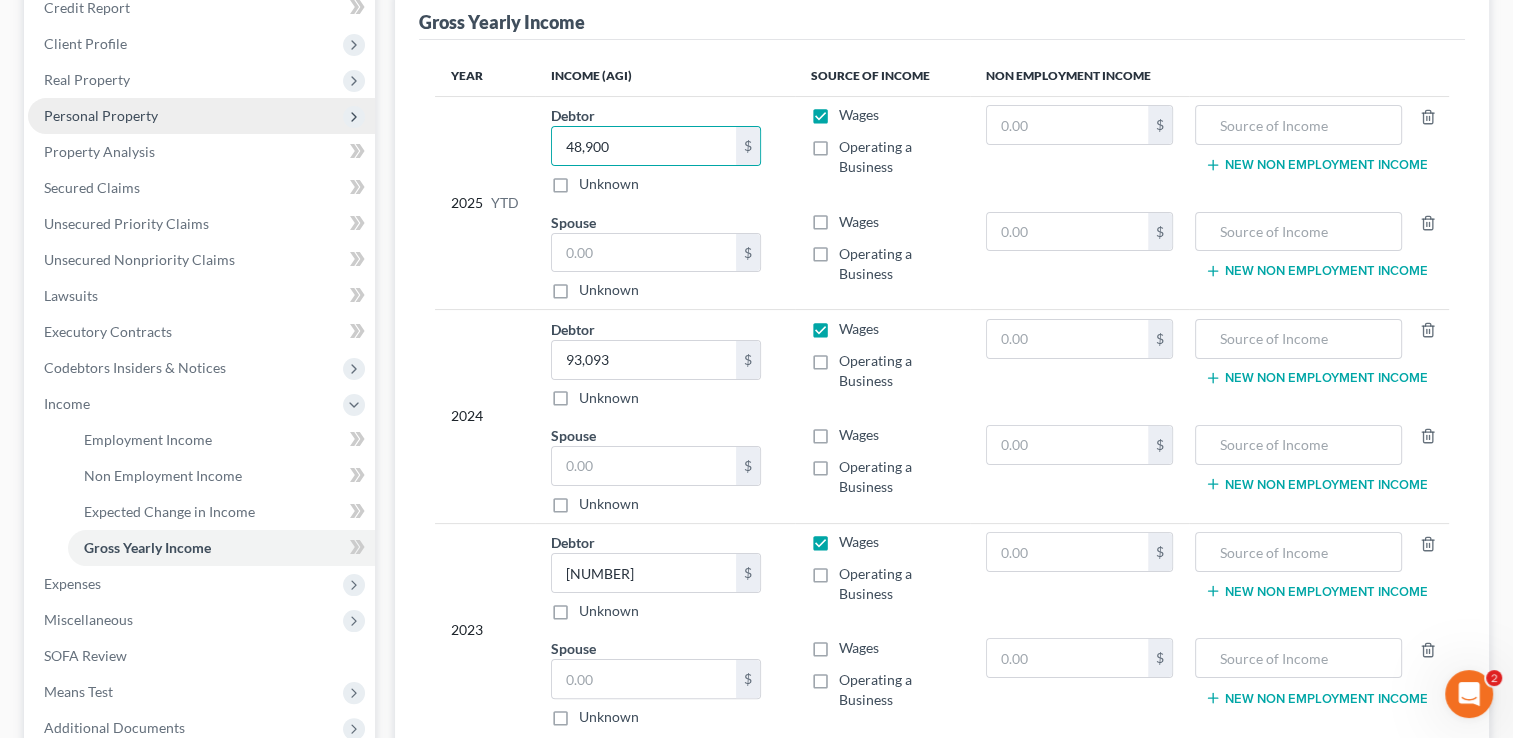 click on "Personal Property" at bounding box center (101, 115) 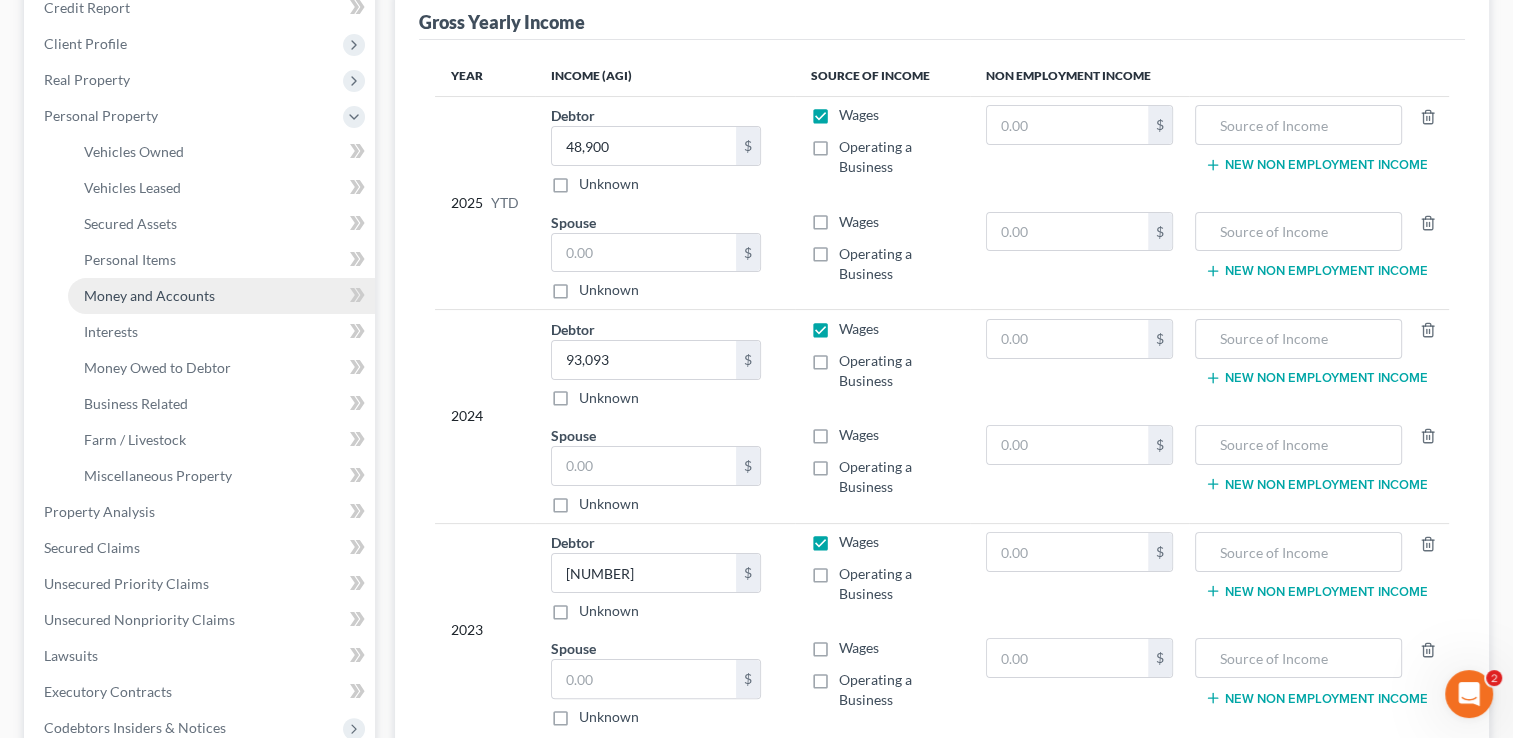 click on "Money and Accounts" at bounding box center [221, 296] 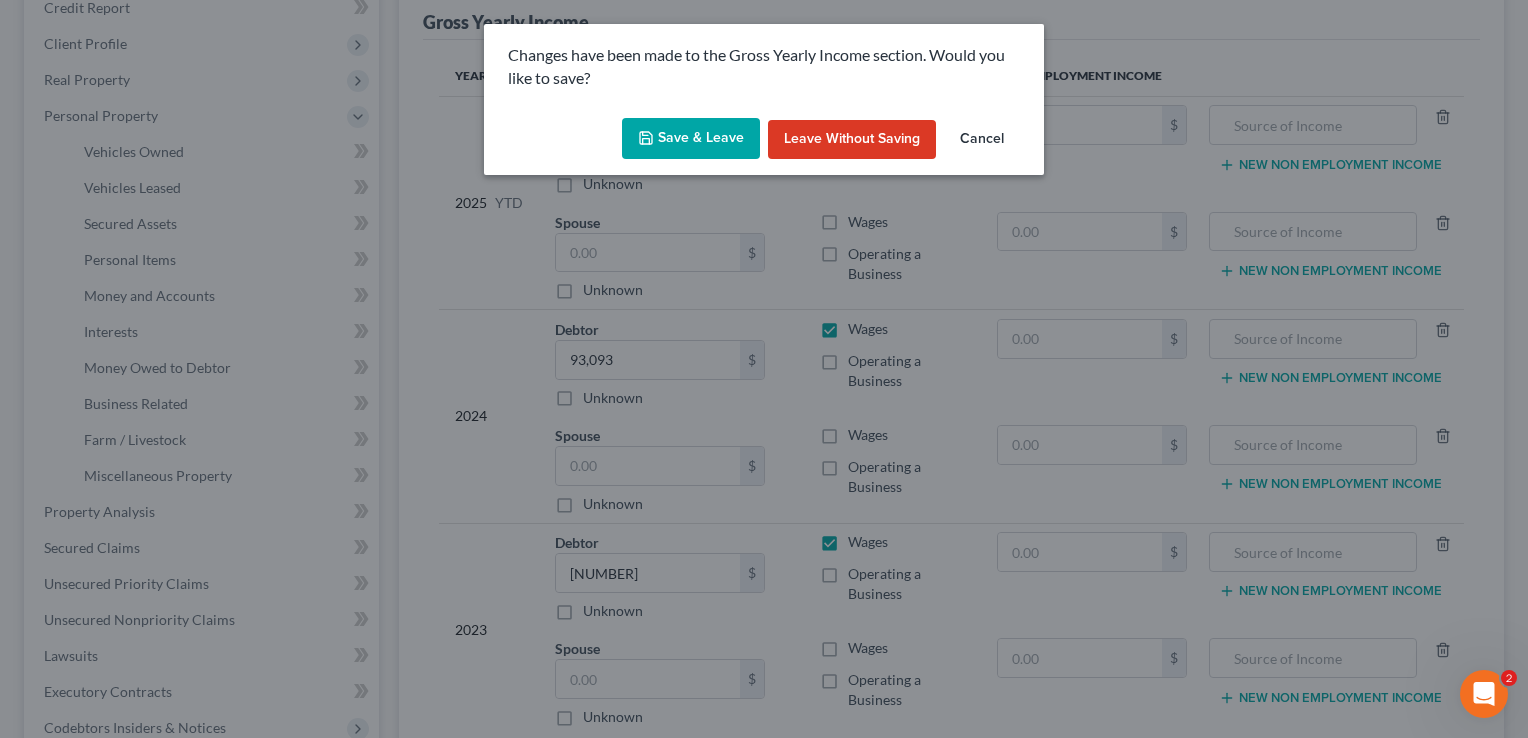 click on "Save & Leave" at bounding box center [691, 139] 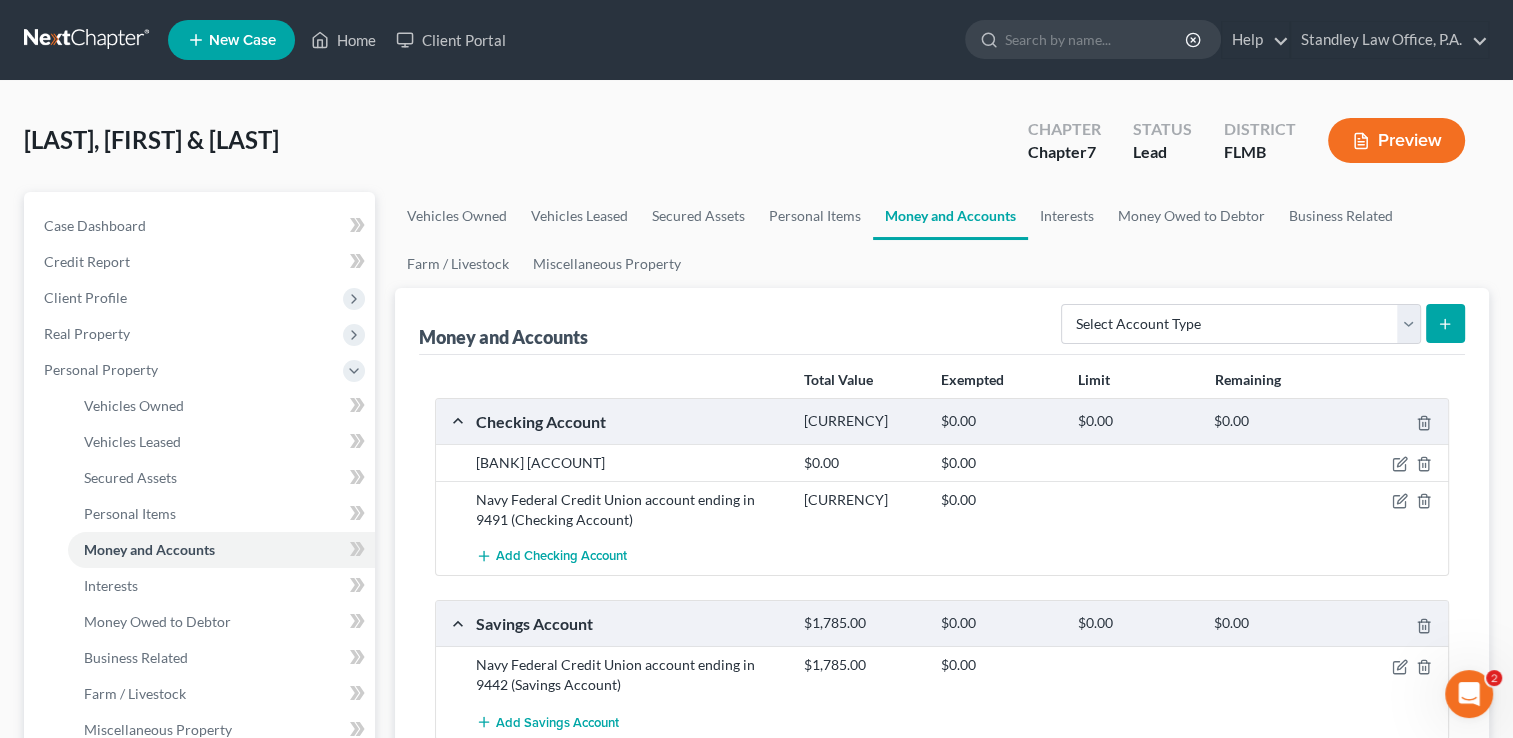 scroll, scrollTop: 0, scrollLeft: 0, axis: both 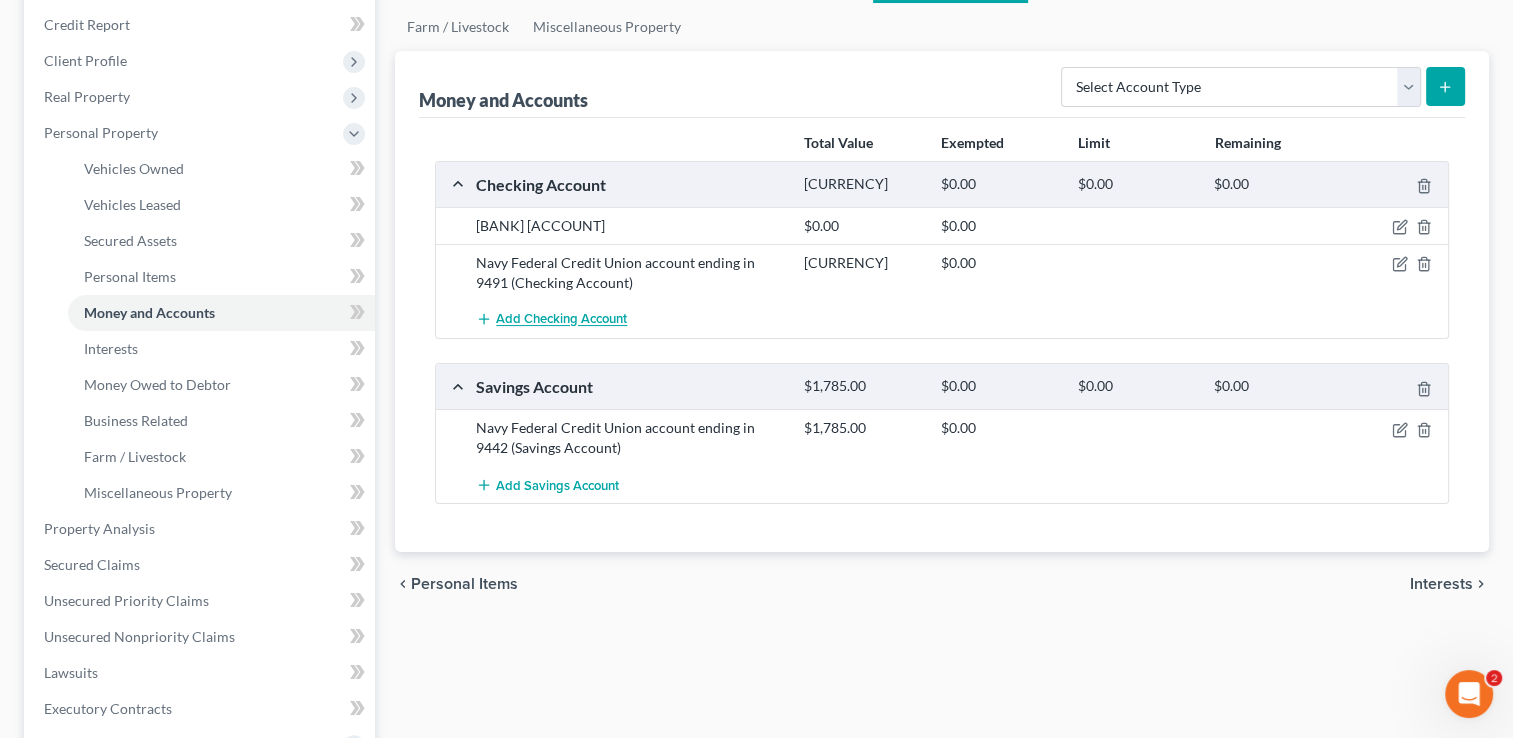 click on "Add Checking Account" at bounding box center (561, 320) 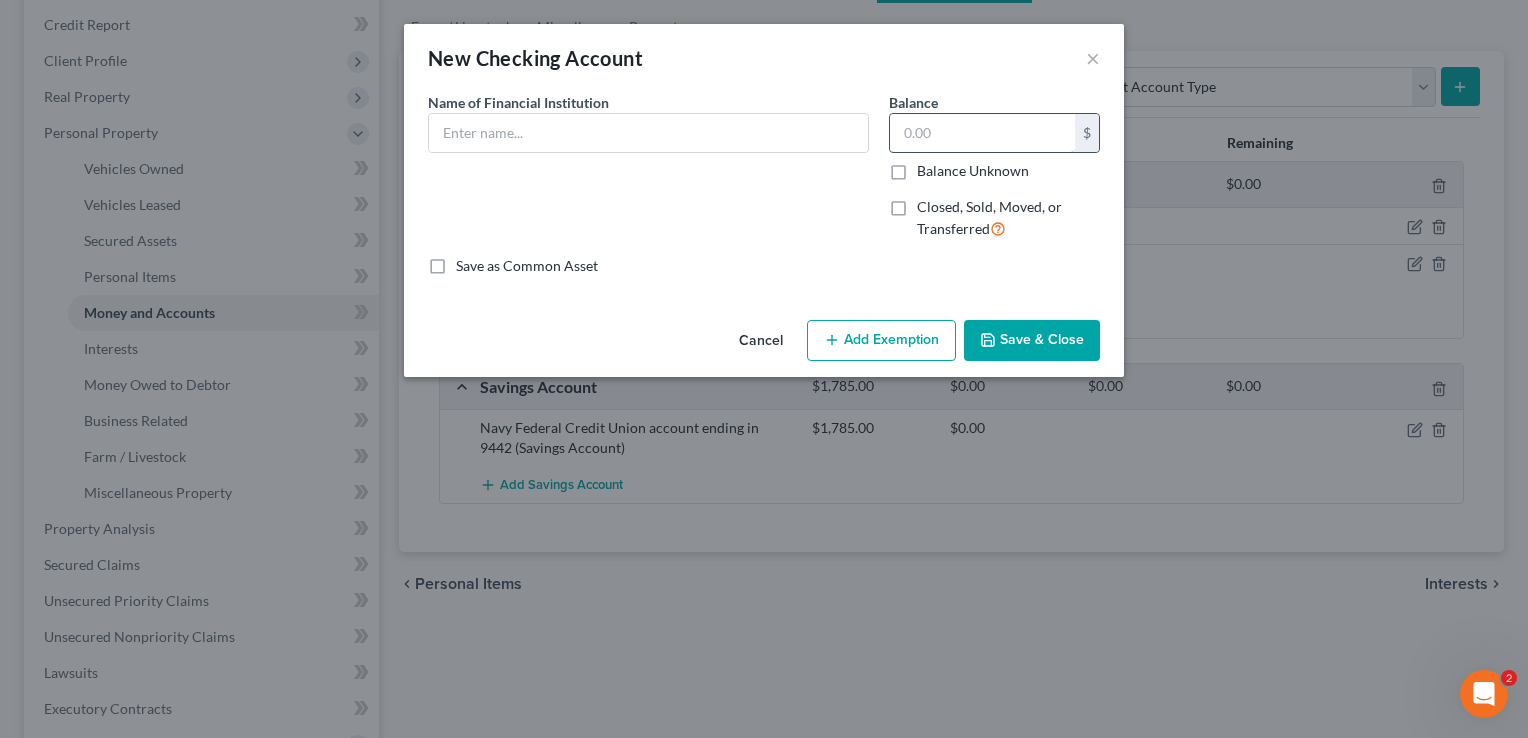 click at bounding box center [982, 133] 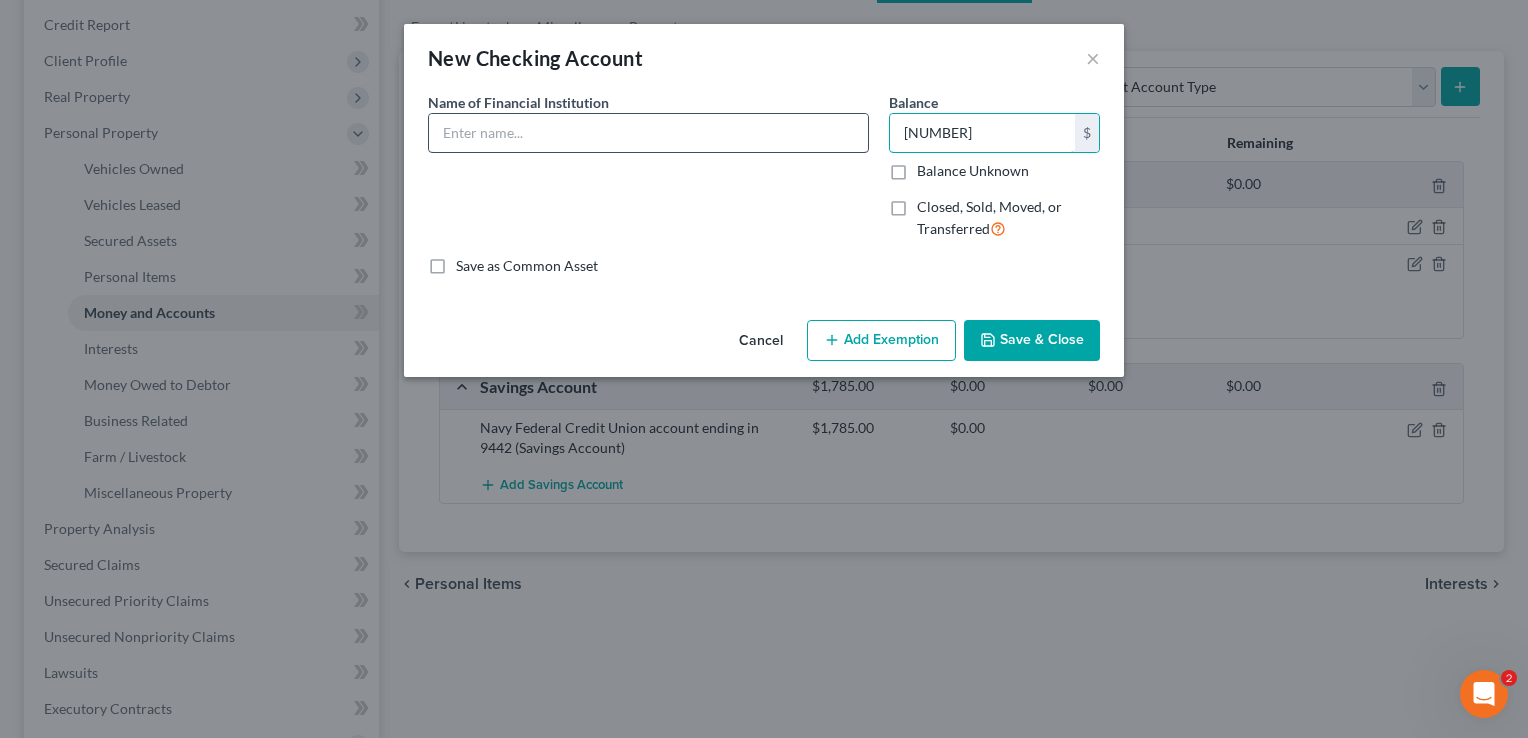 type on "[NUMBER]" 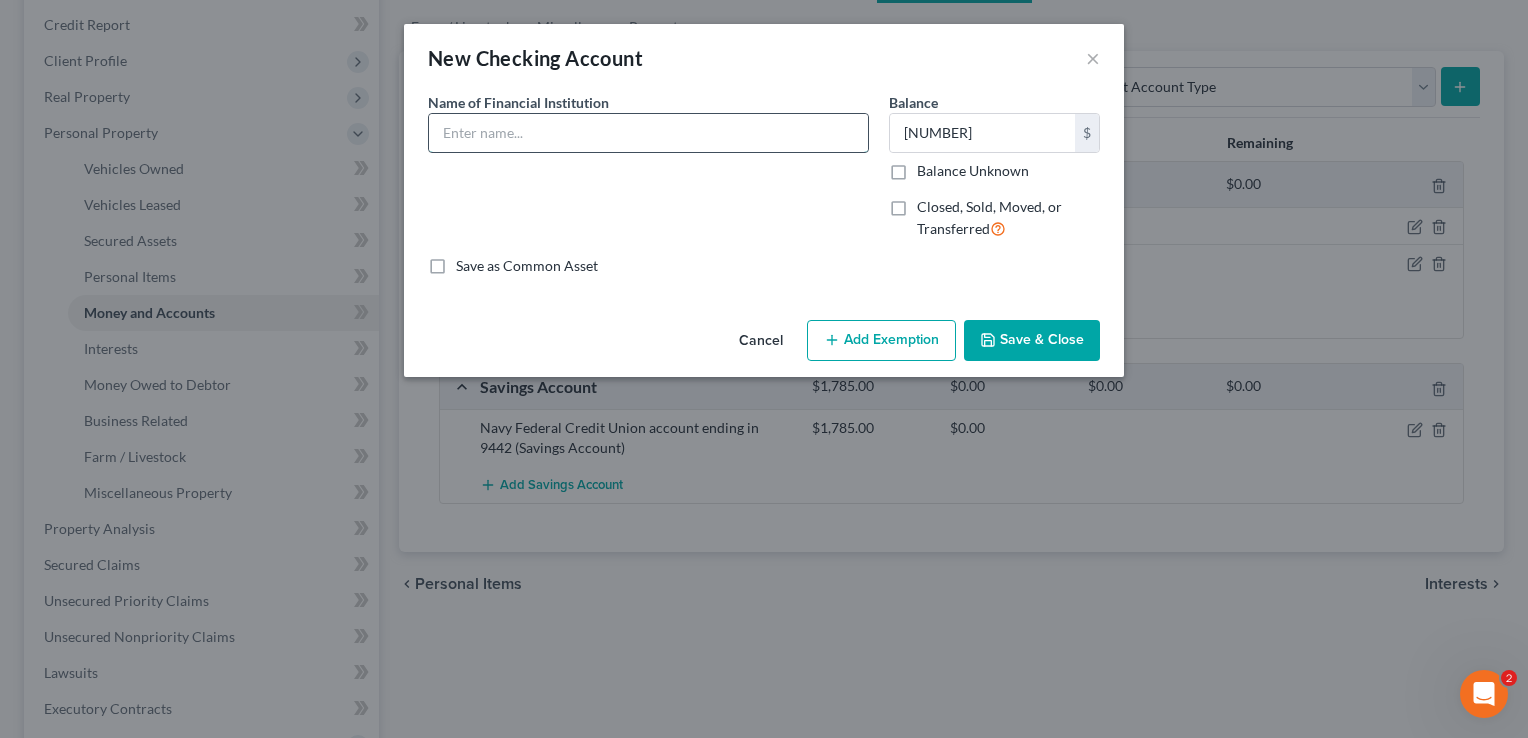 click at bounding box center [648, 133] 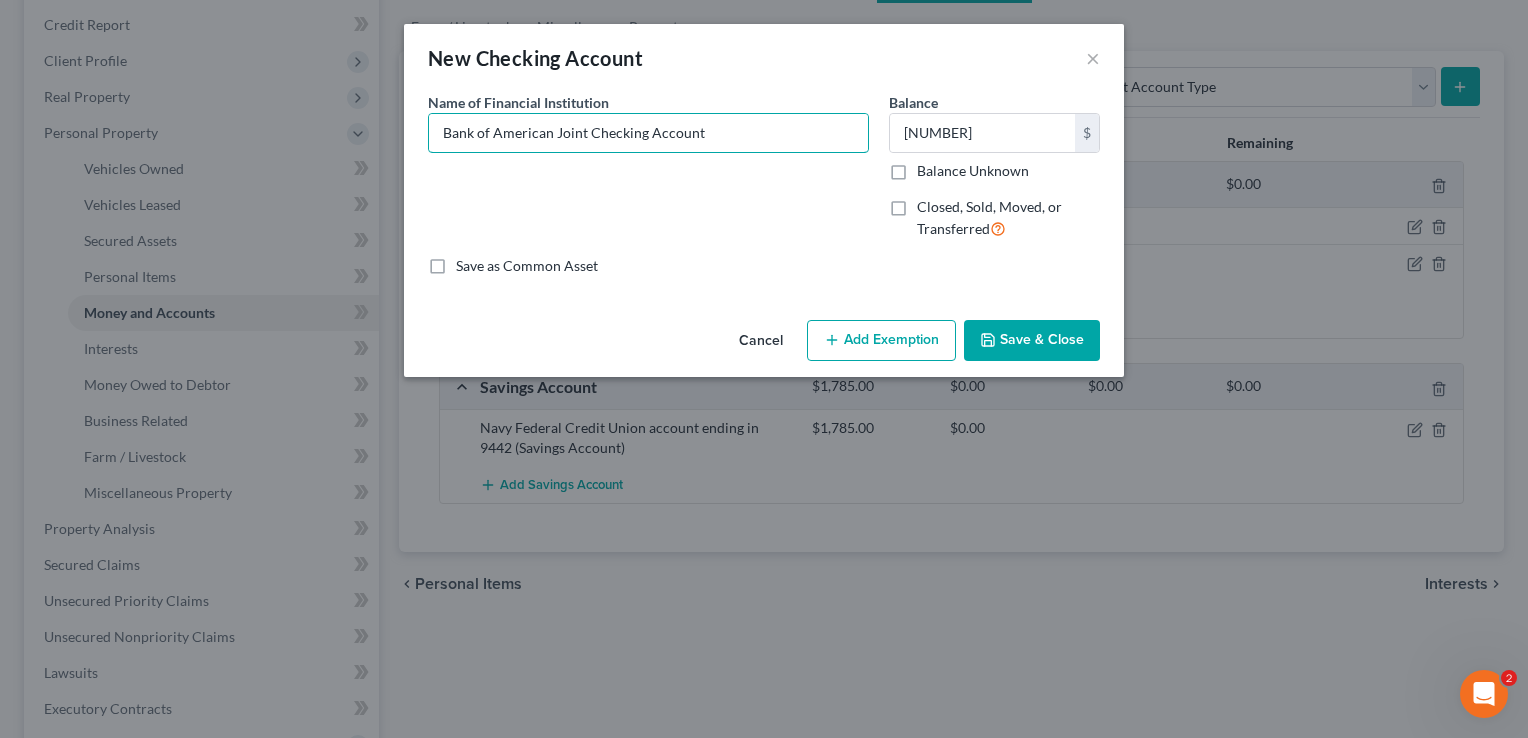 type on "Bank of American Joint Checking Account" 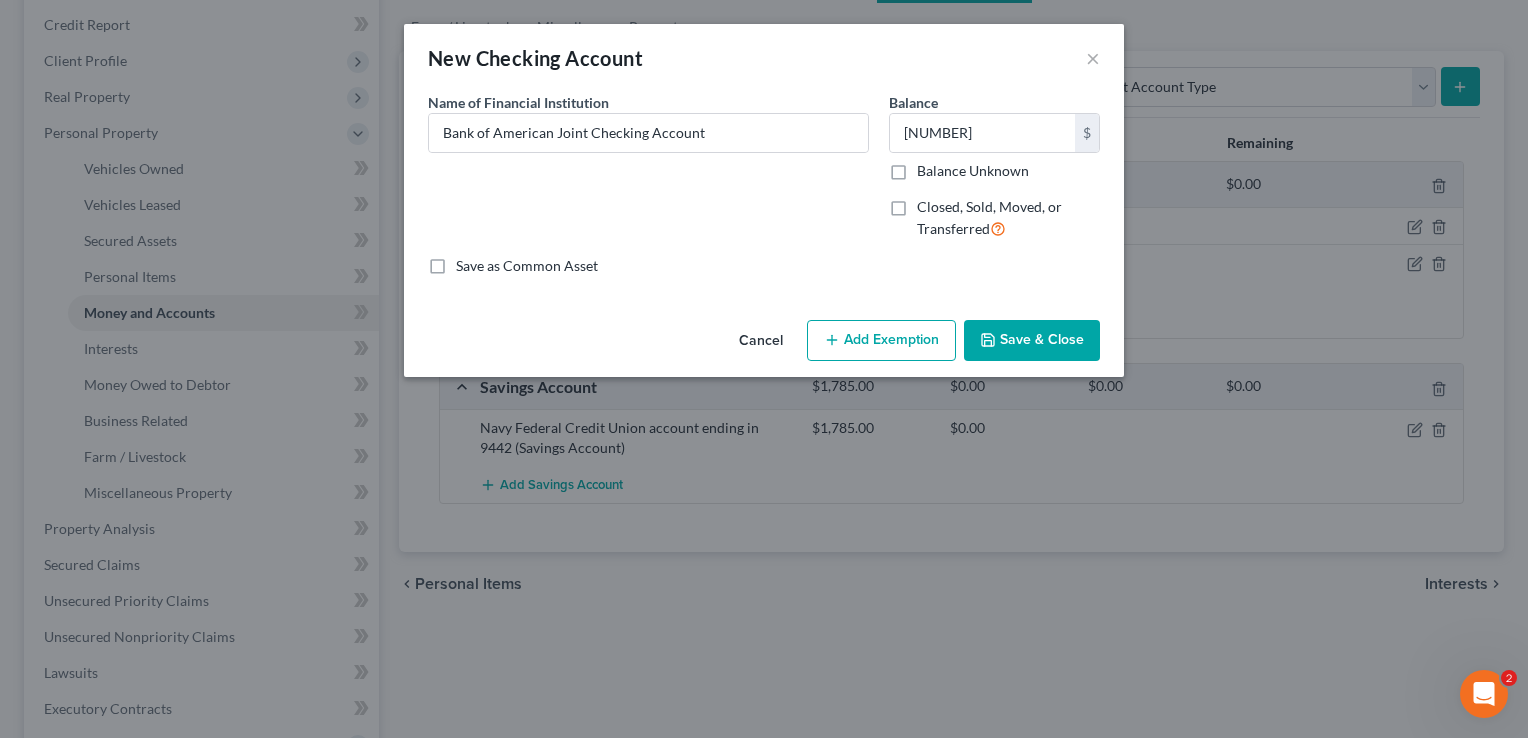 click on "Save & Close" at bounding box center [1032, 341] 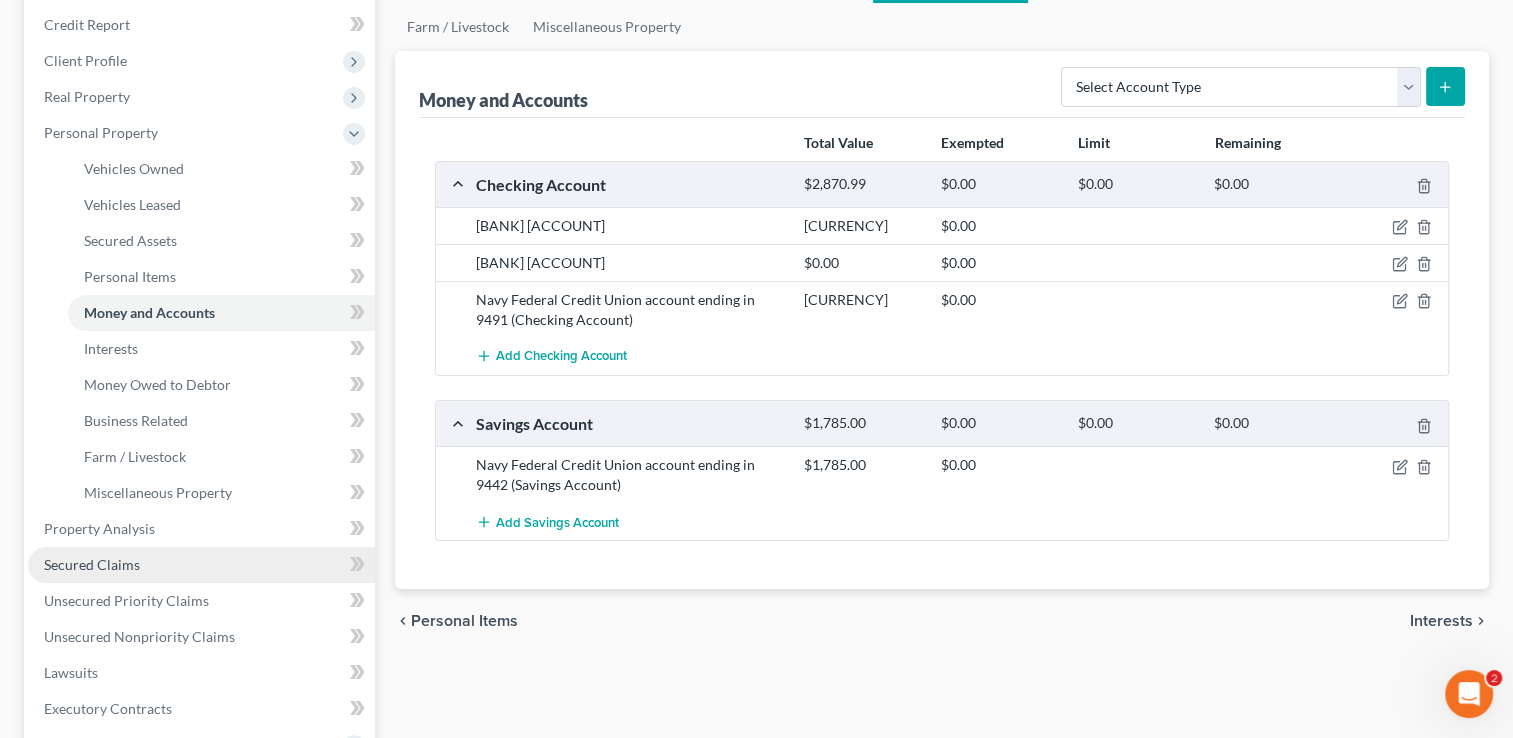 click on "Secured Claims" at bounding box center [201, 565] 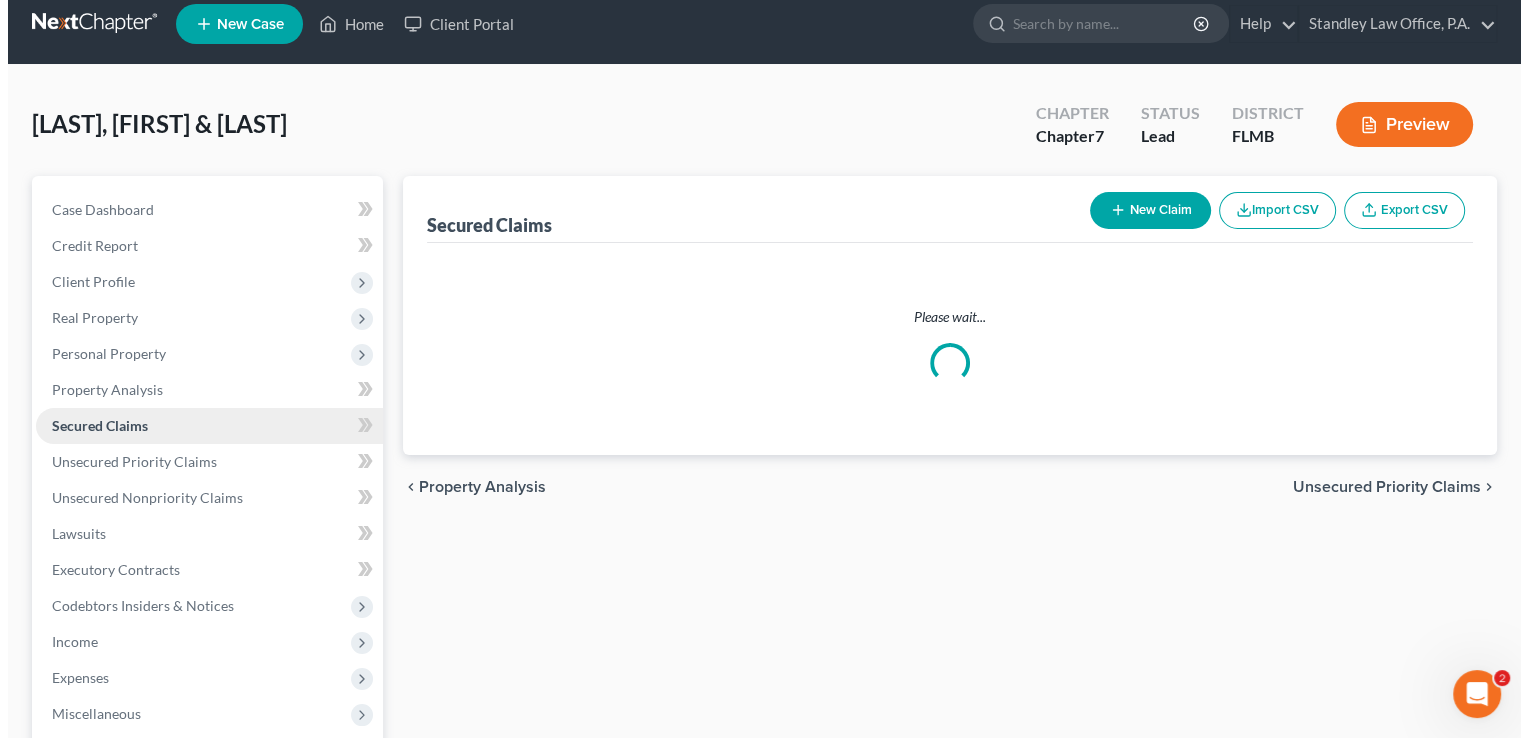 scroll, scrollTop: 0, scrollLeft: 0, axis: both 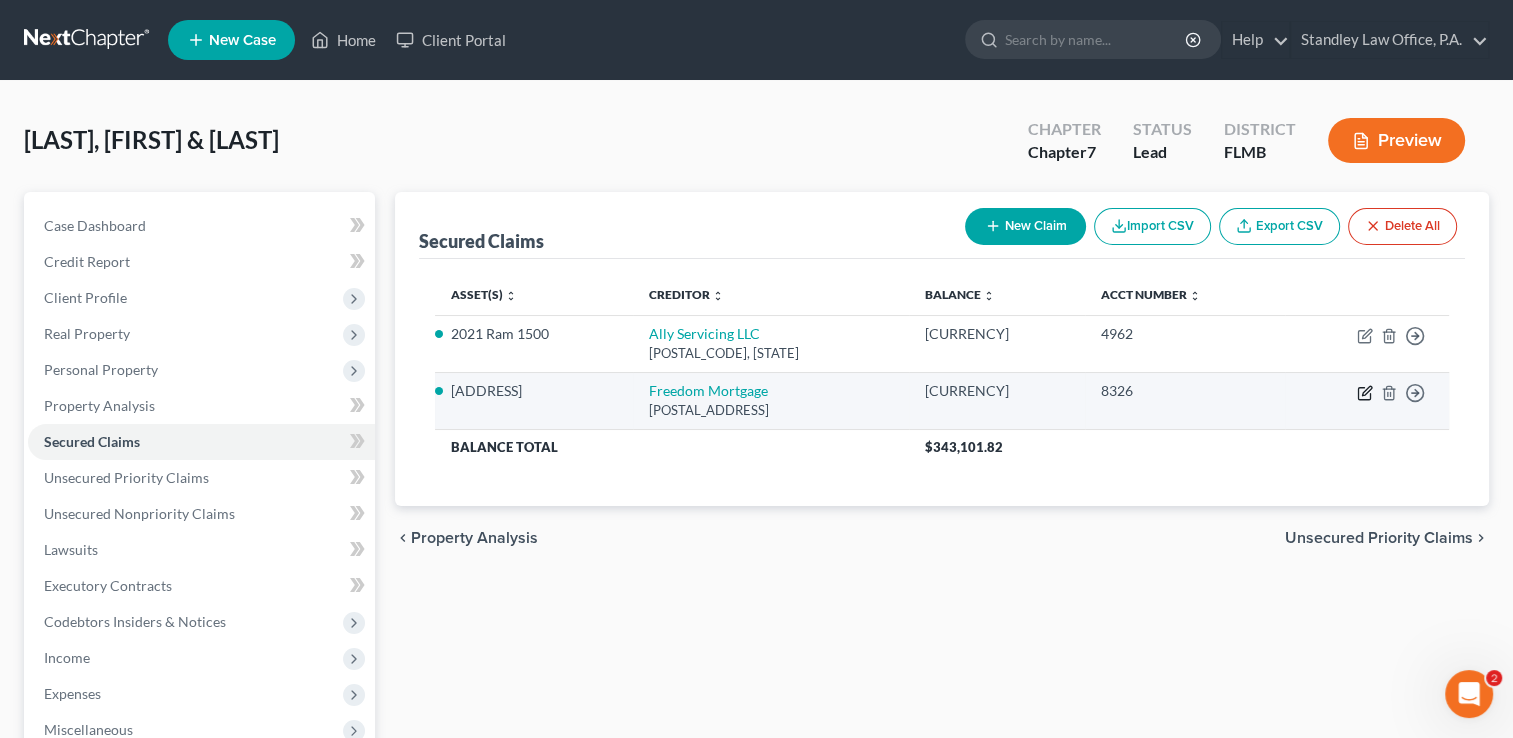 click 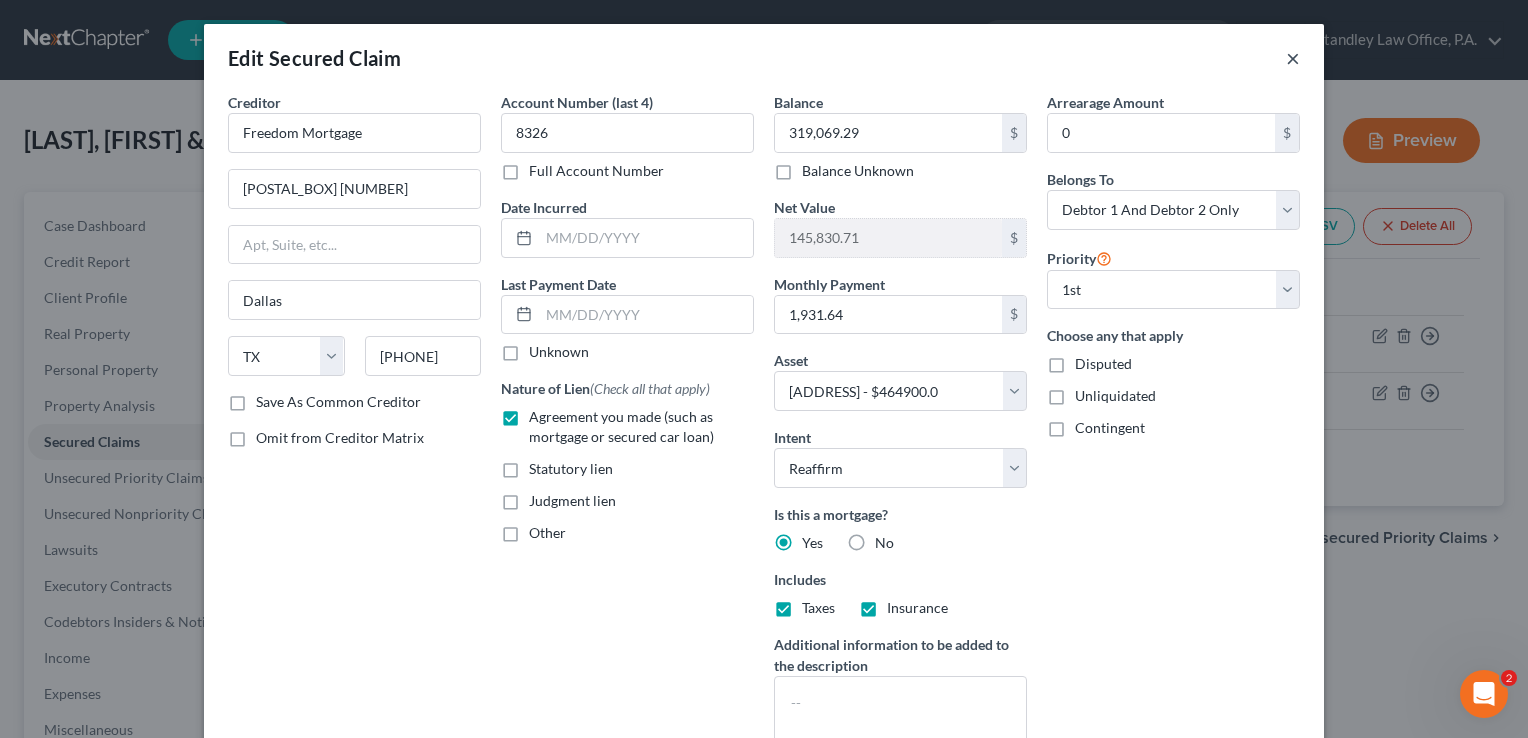 click on "×" at bounding box center (1293, 58) 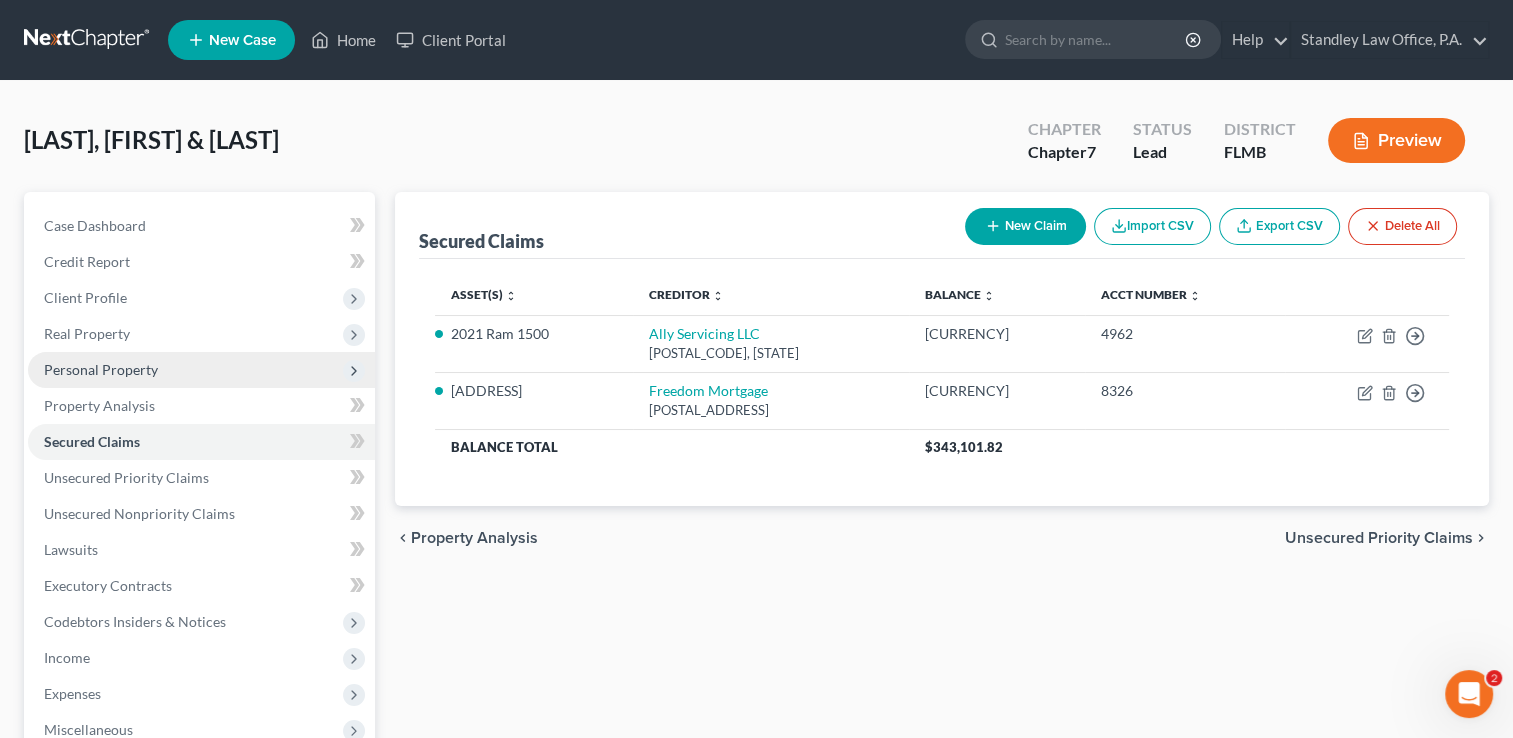 click on "Personal Property" at bounding box center (201, 370) 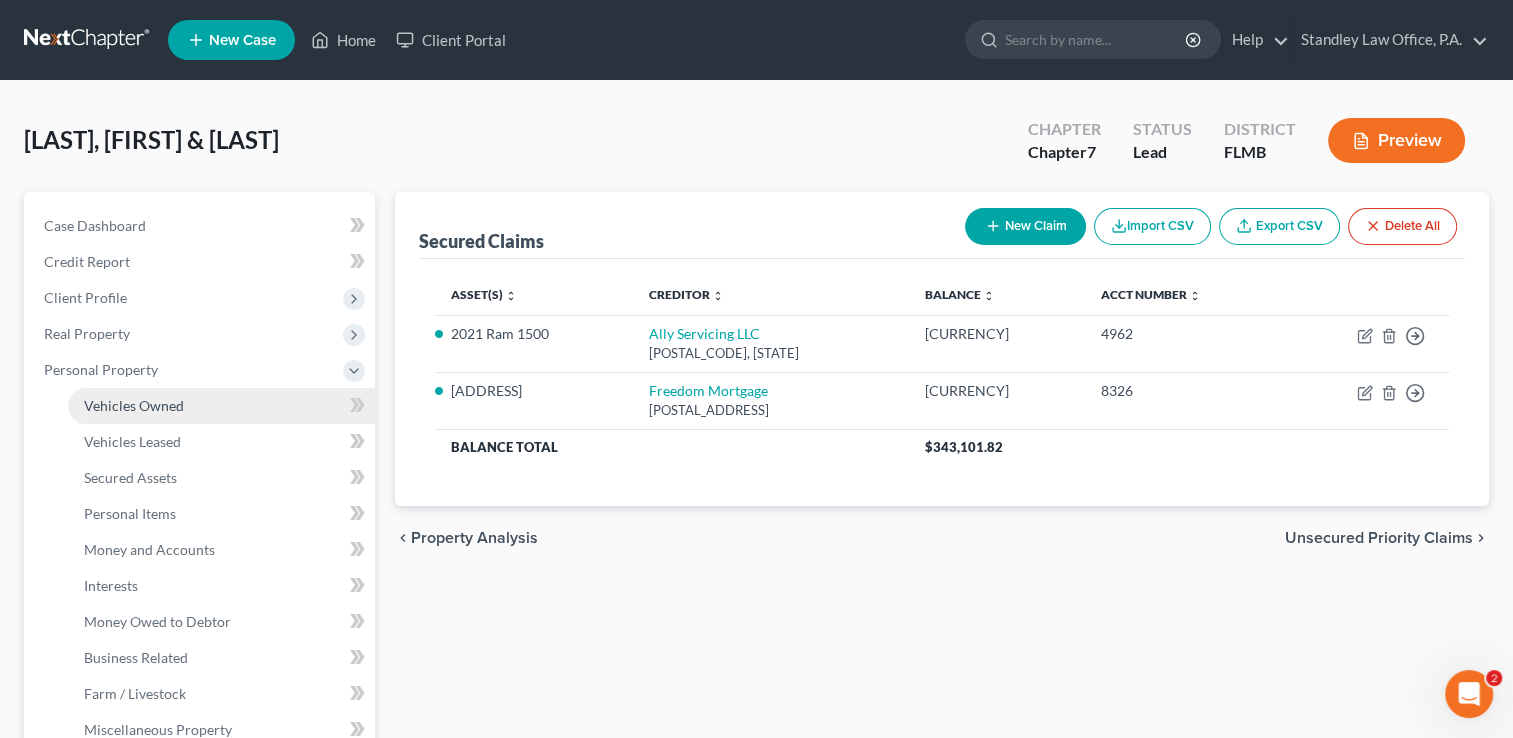 click on "Vehicles Owned" at bounding box center [221, 406] 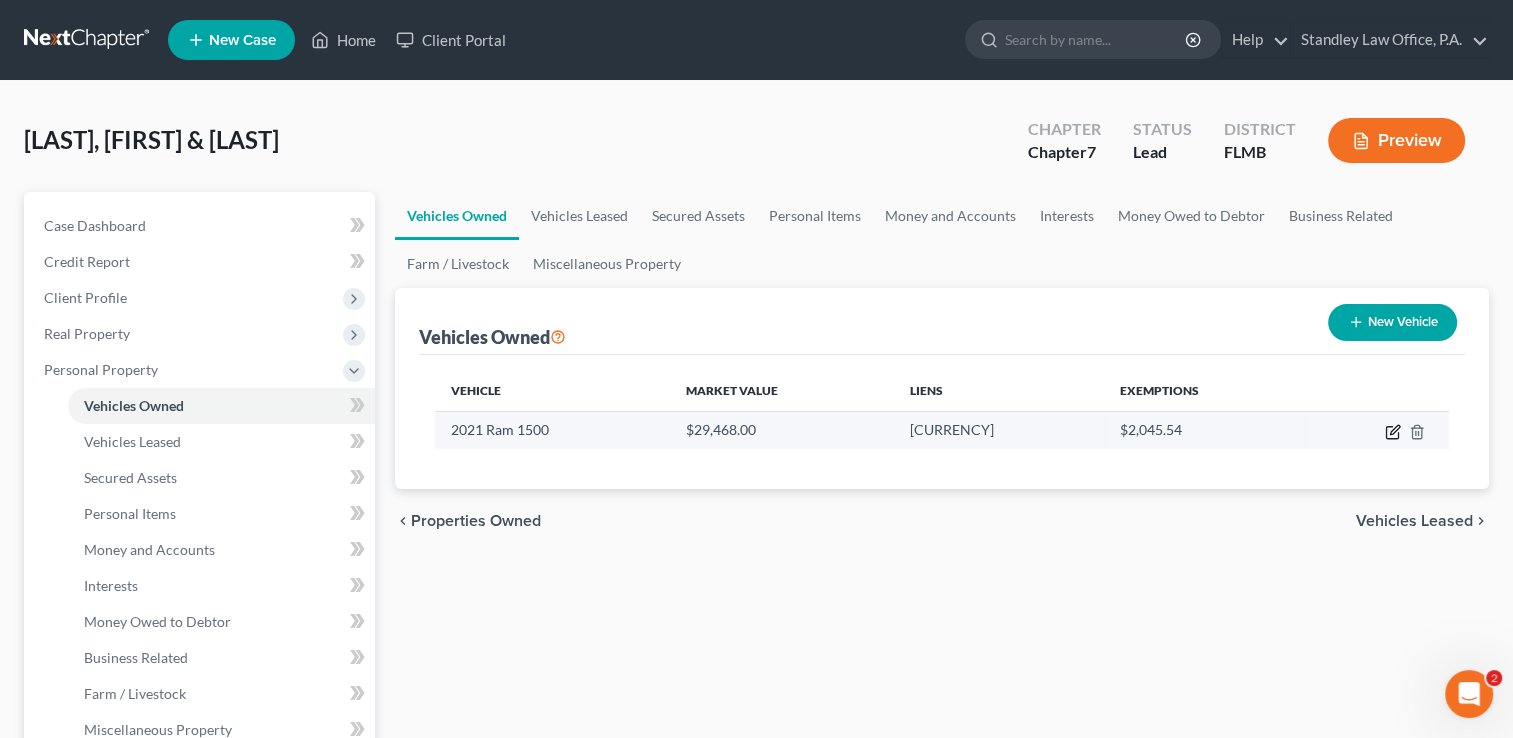 click 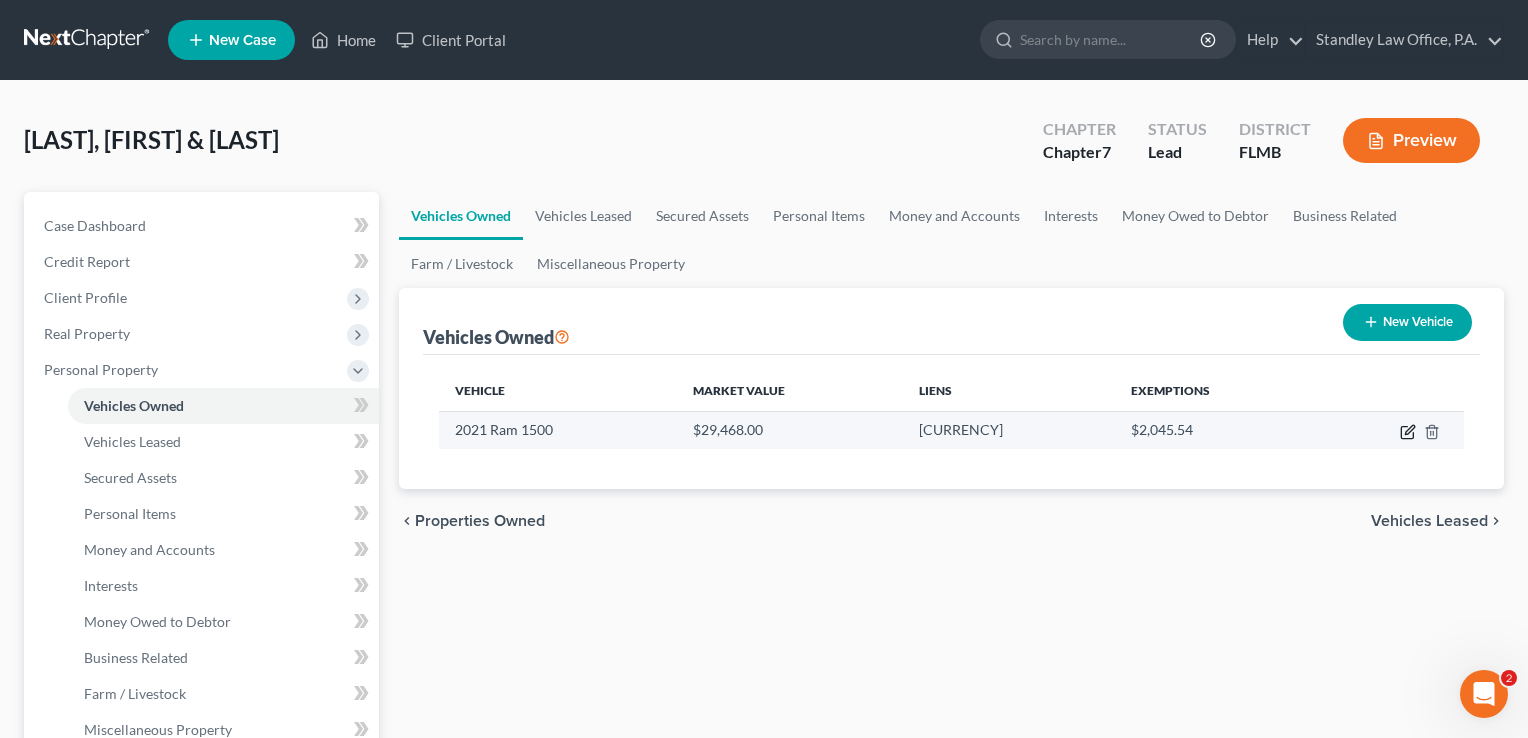 select on "0" 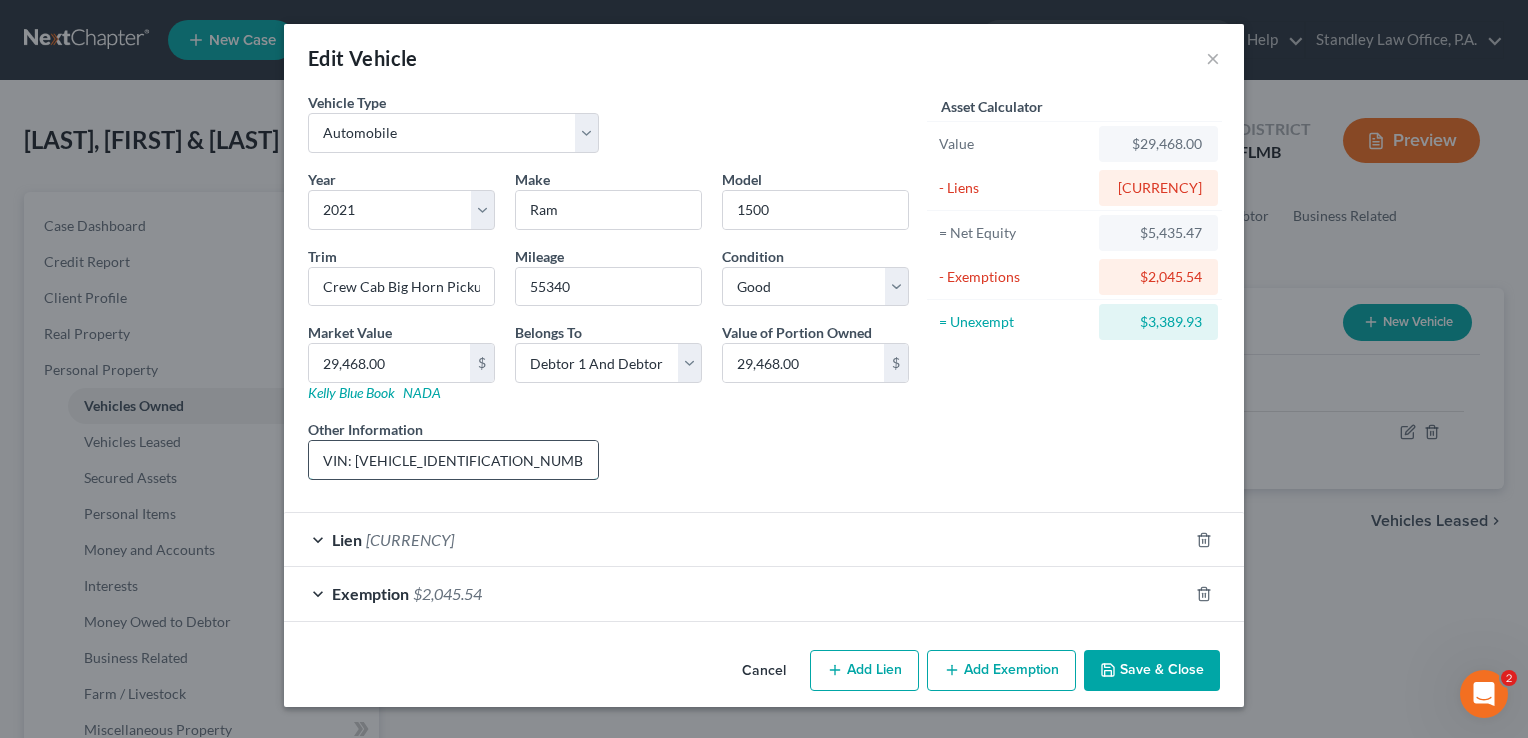 drag, startPoint x: 514, startPoint y: 455, endPoint x: 354, endPoint y: 449, distance: 160.11246 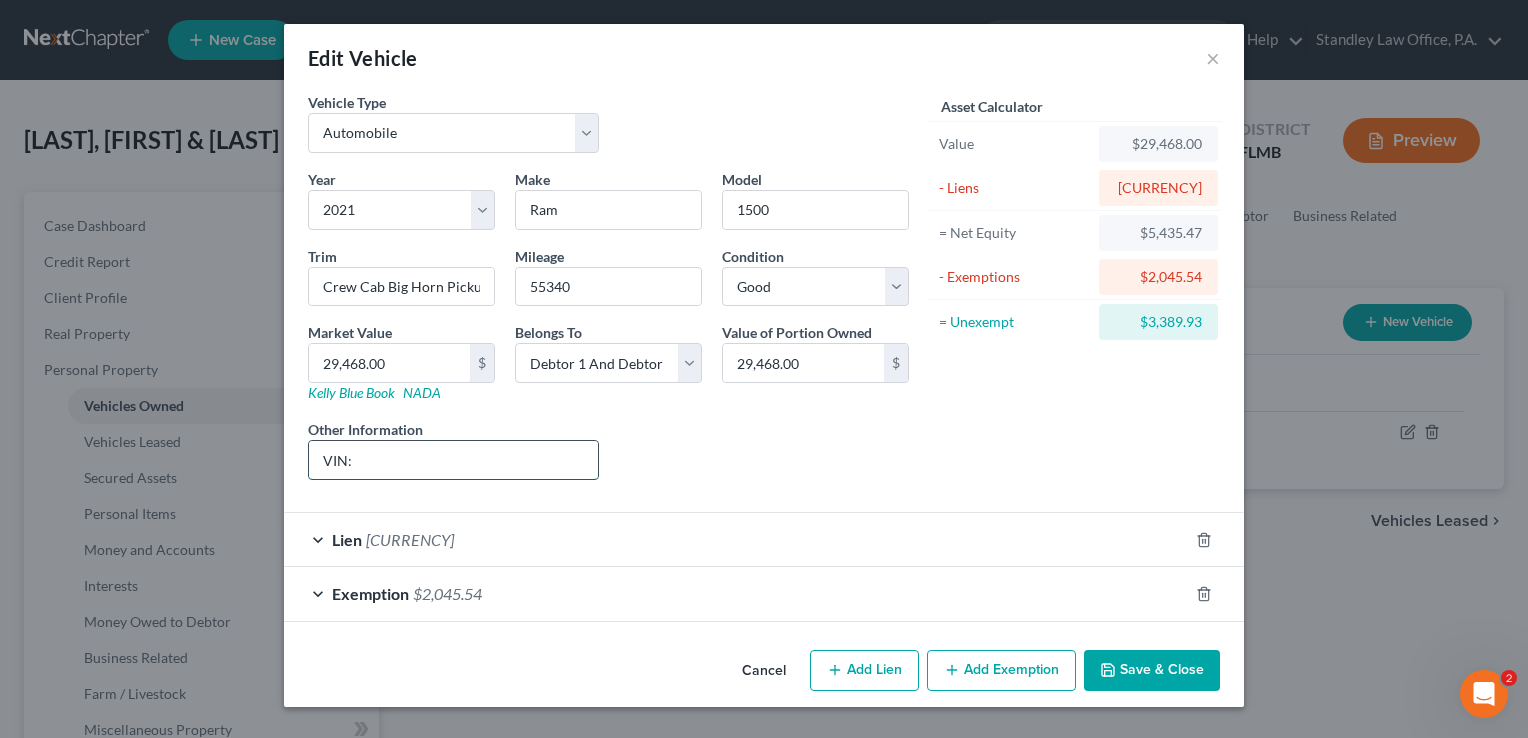 click on "VIN:" at bounding box center (453, 460) 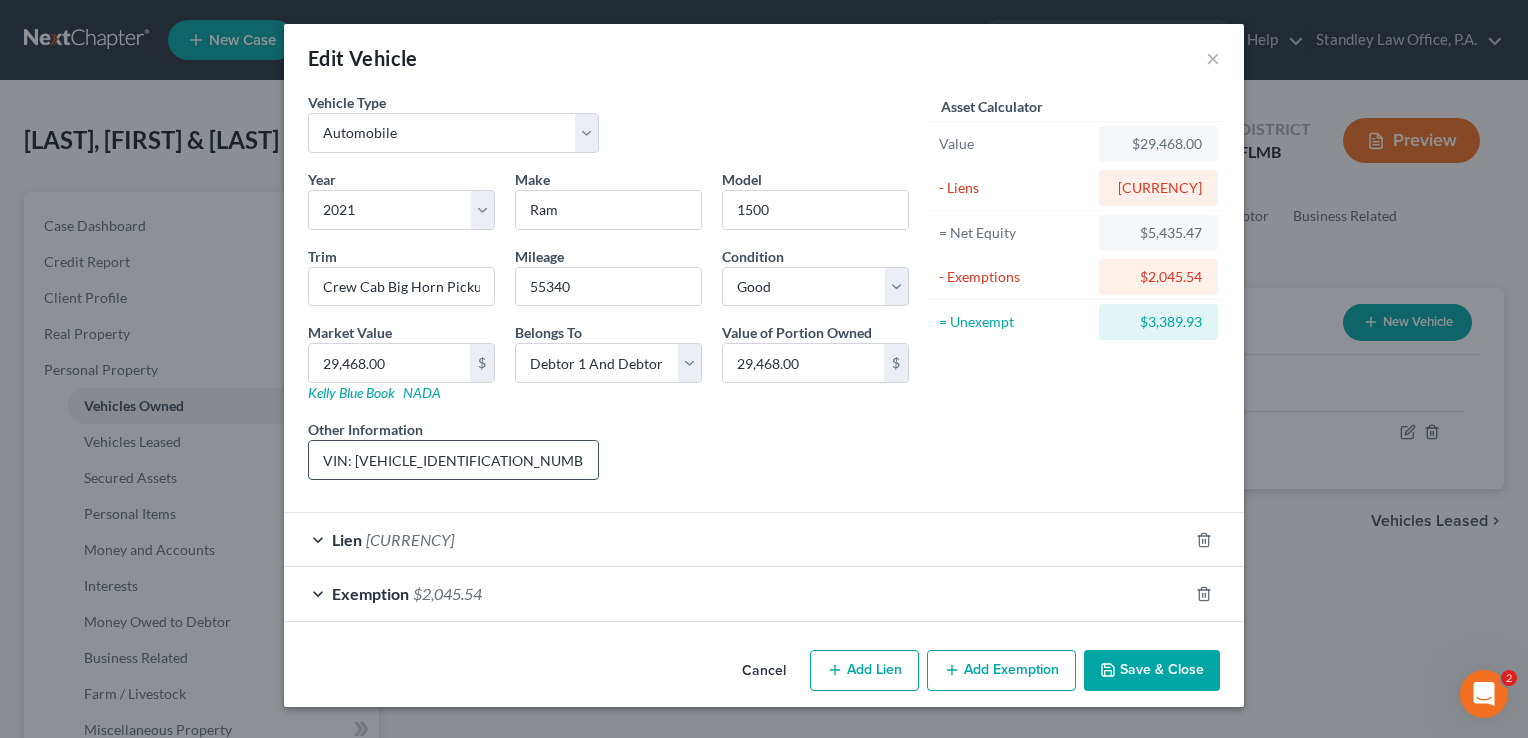 click on "VIN: [VEHICLE_IDENTIFICATION_NUMBER]" at bounding box center (453, 460) 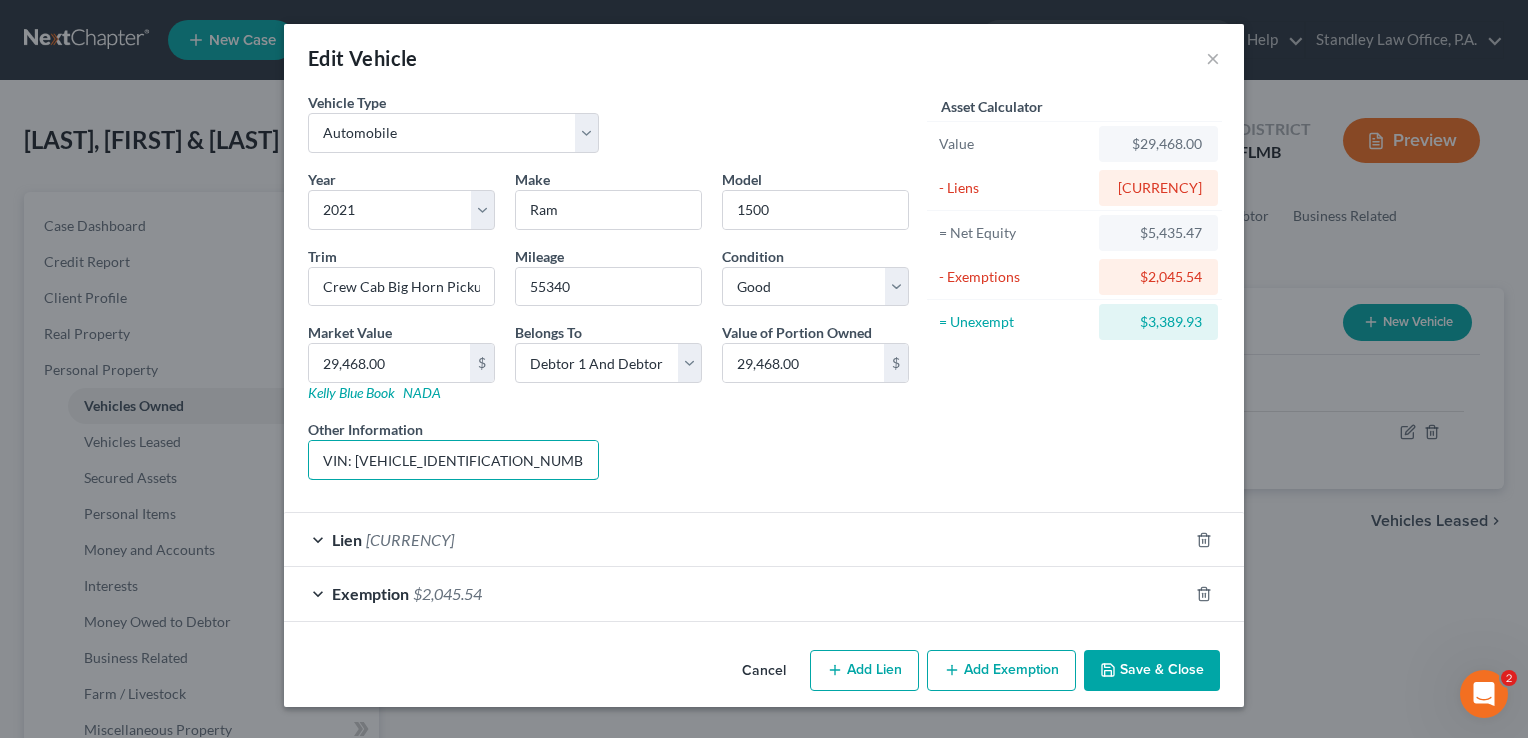 type on "VIN: [VEHICLE_IDENTIFICATION_NUMBER]" 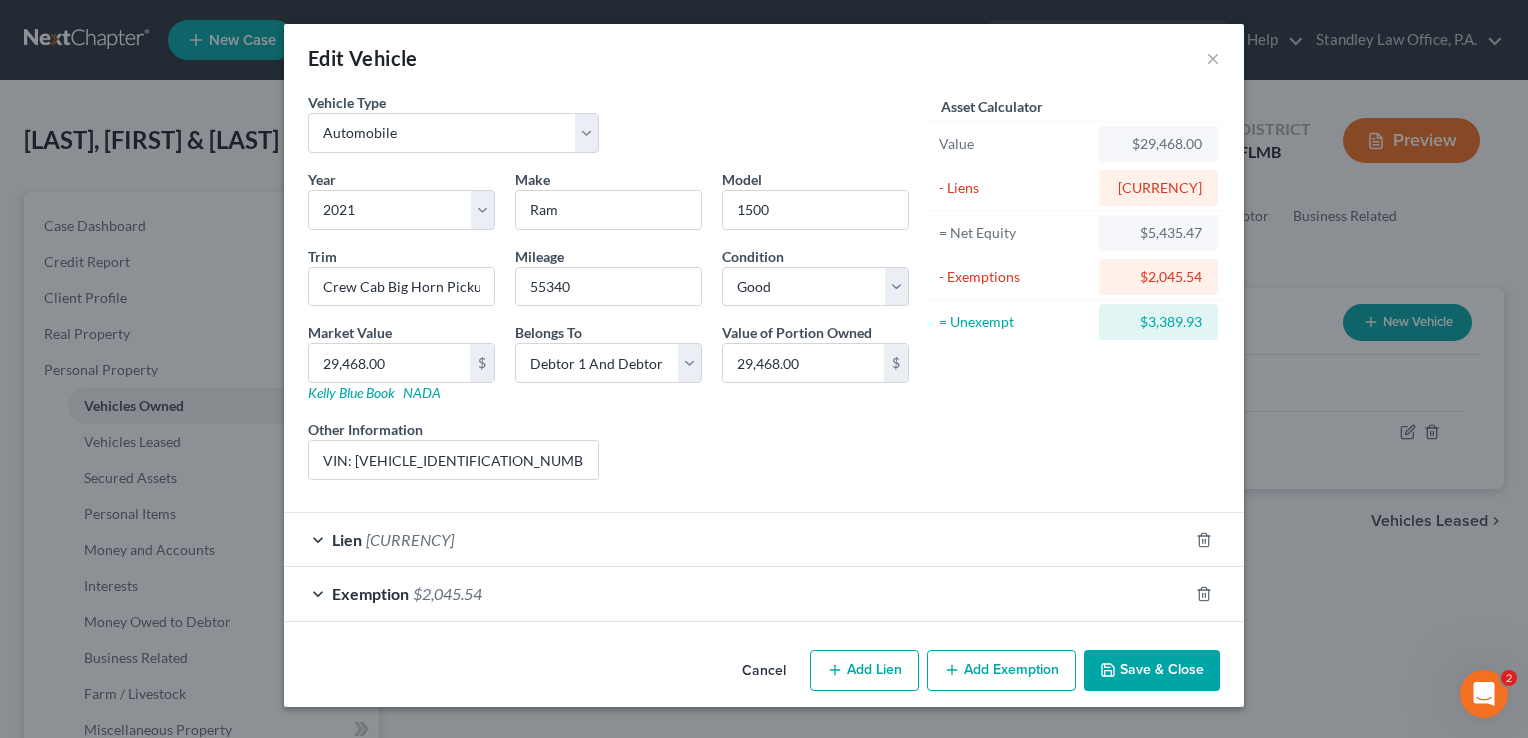 click on "Save & Close" at bounding box center [1152, 671] 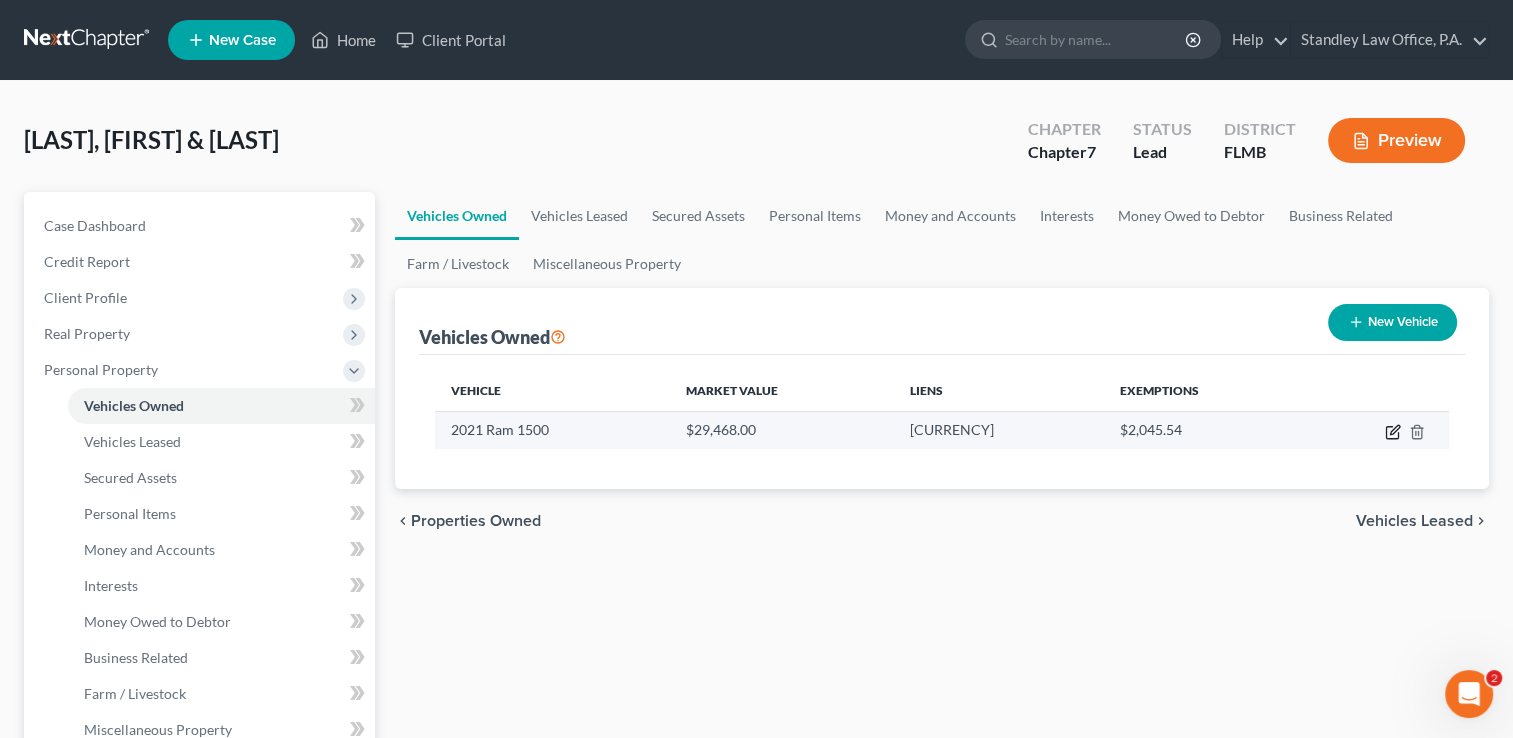 click 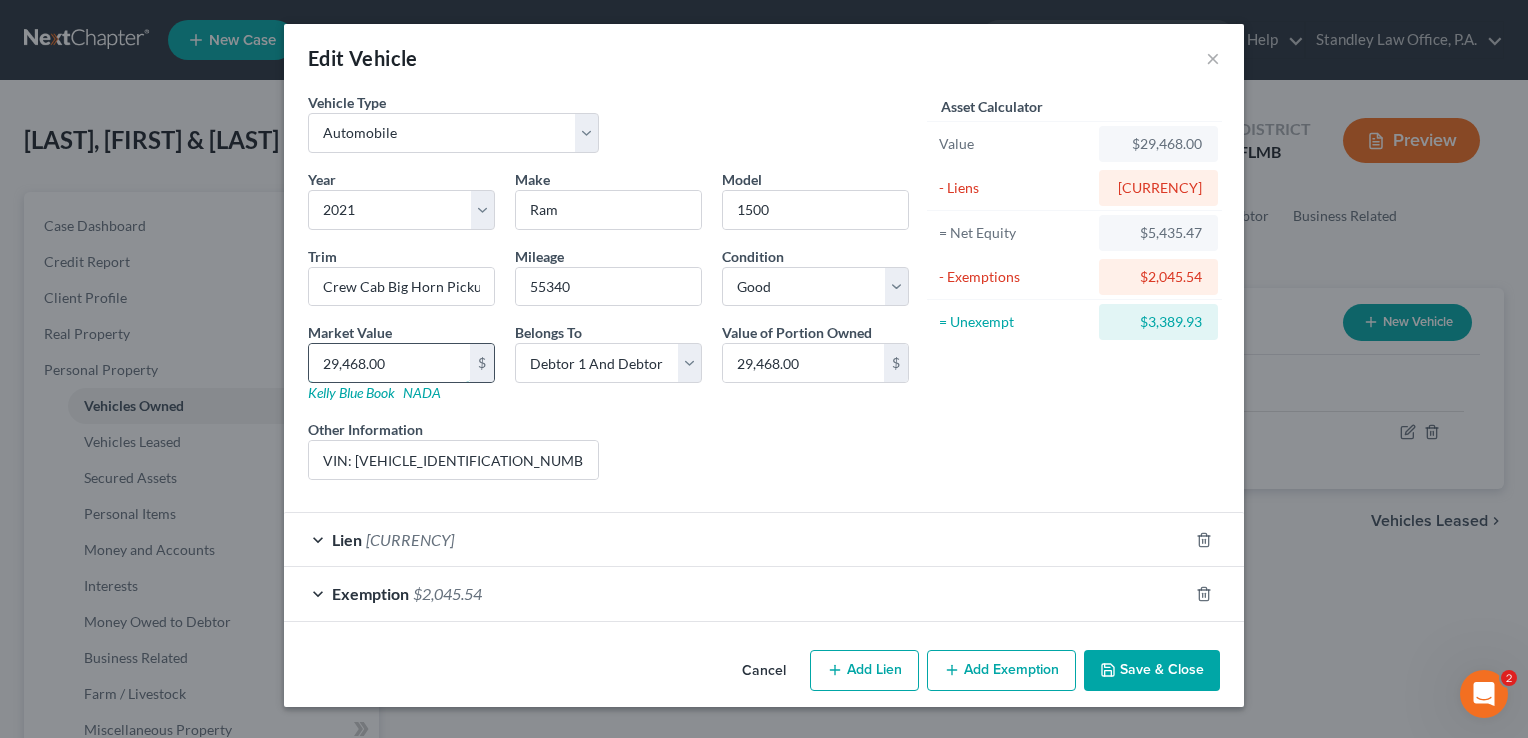 click on "29,468.00" at bounding box center [389, 363] 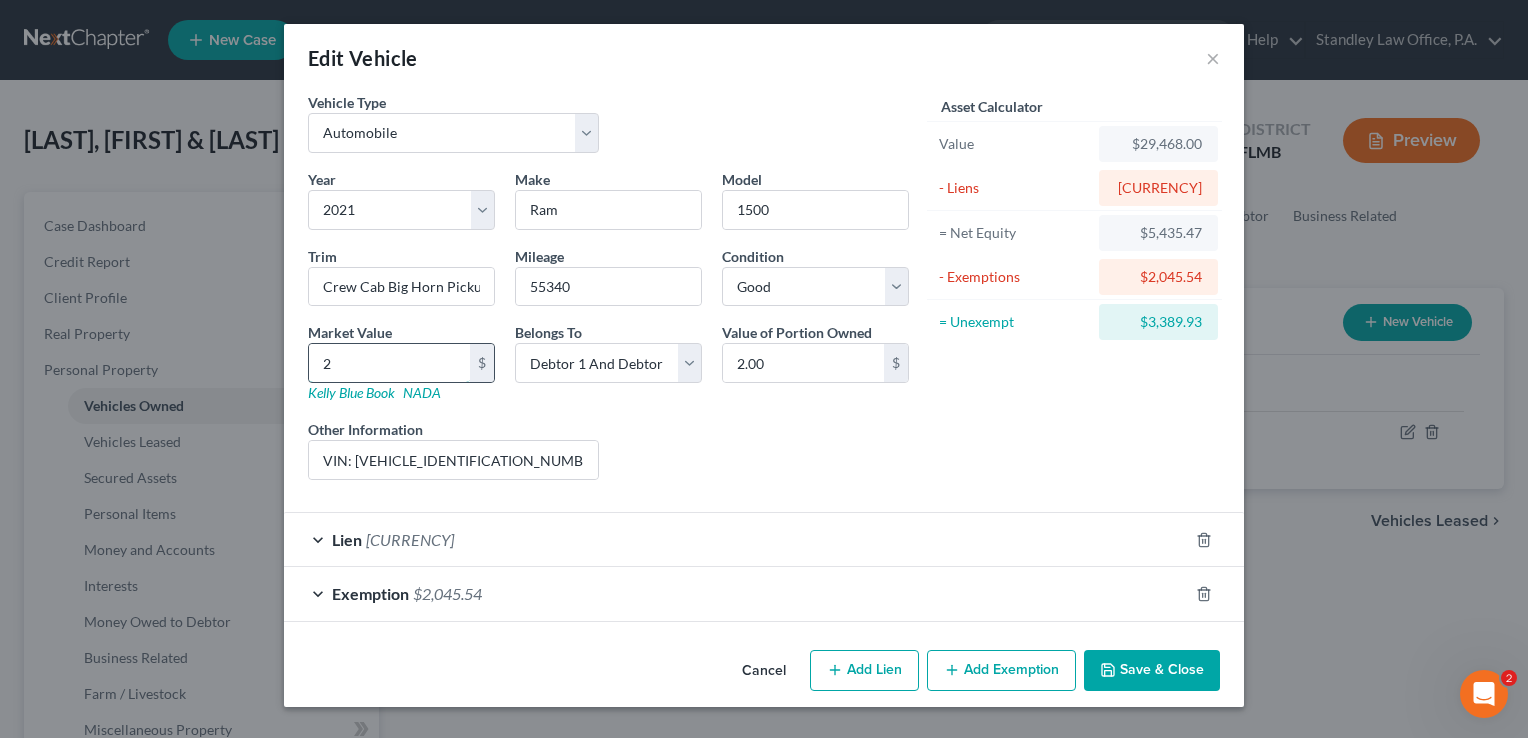 type on "27" 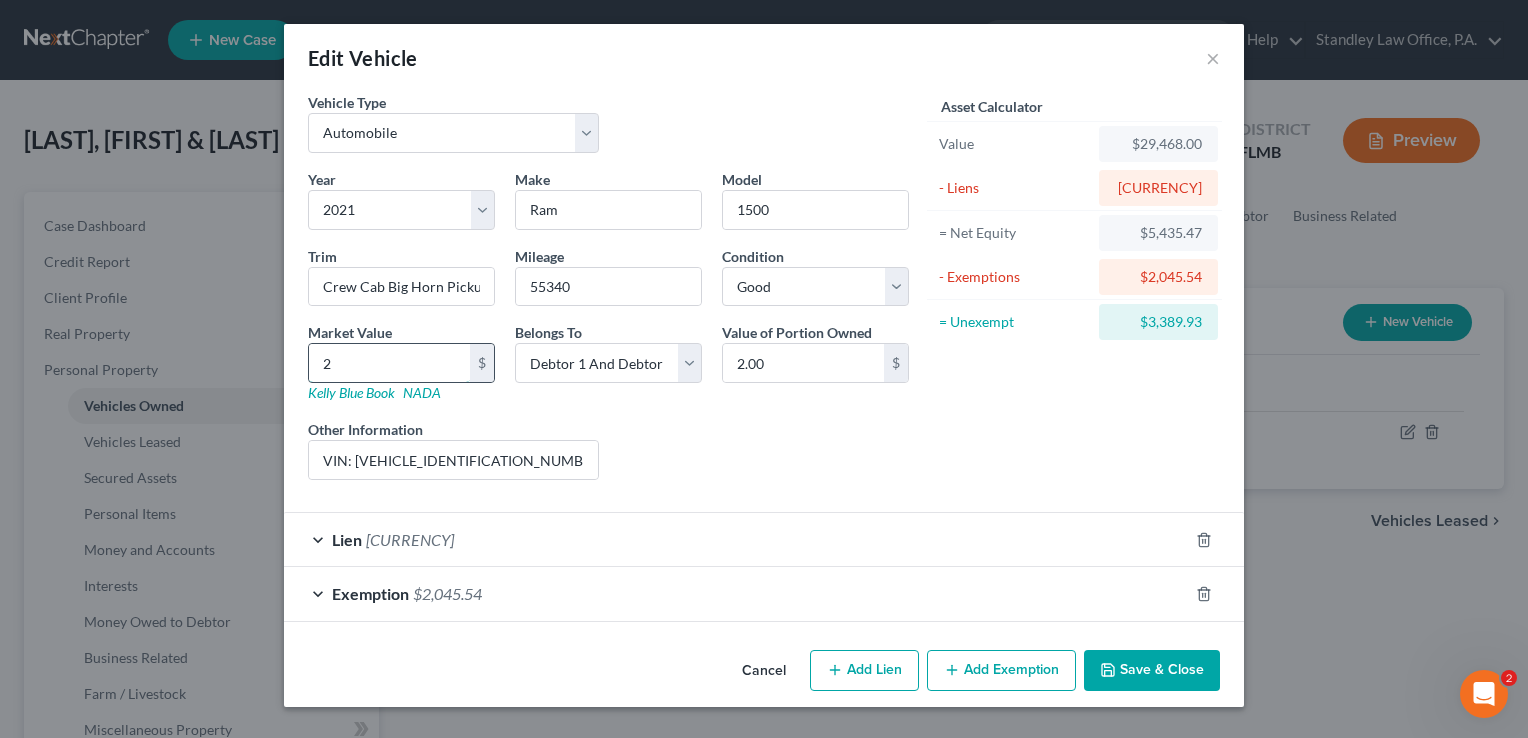 type on "27.00" 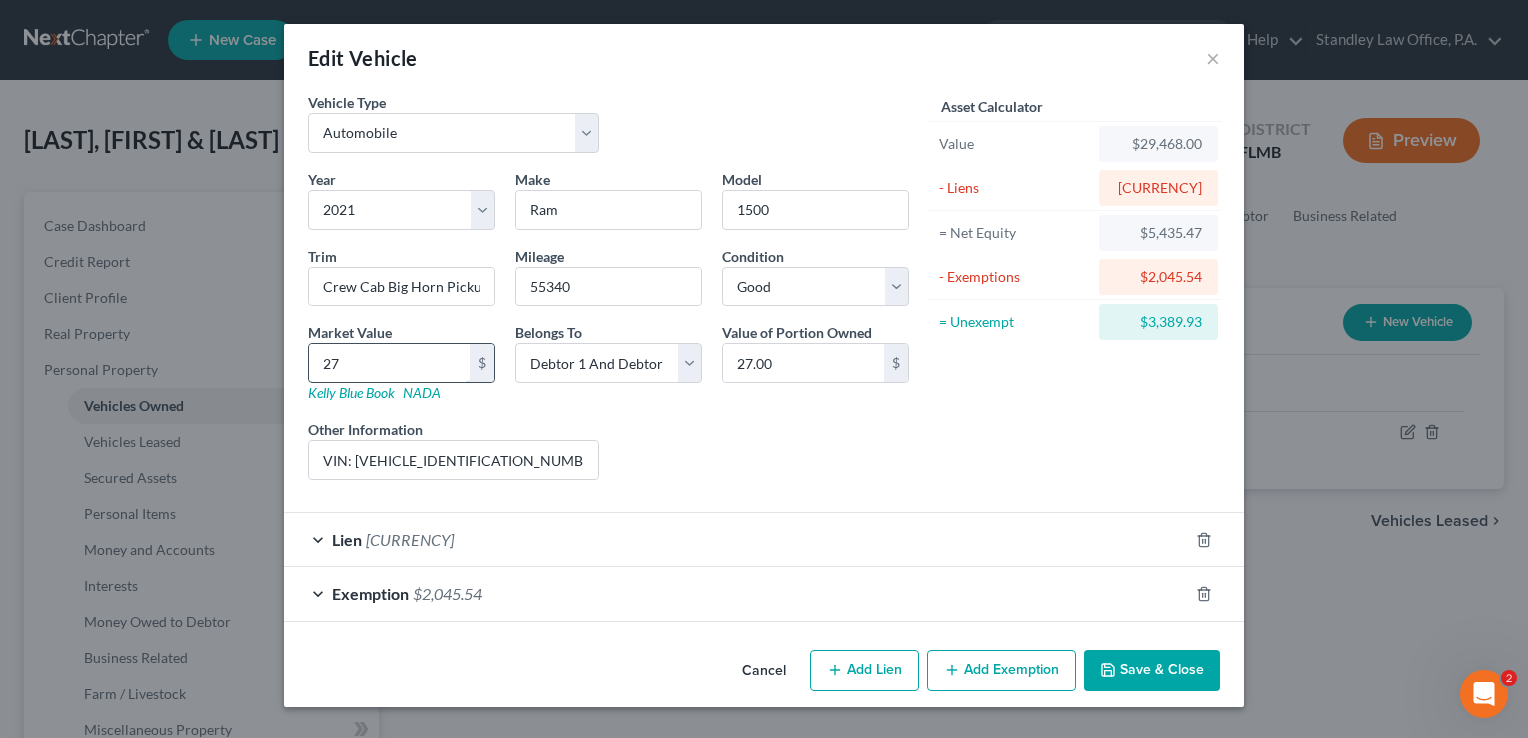 type on "278" 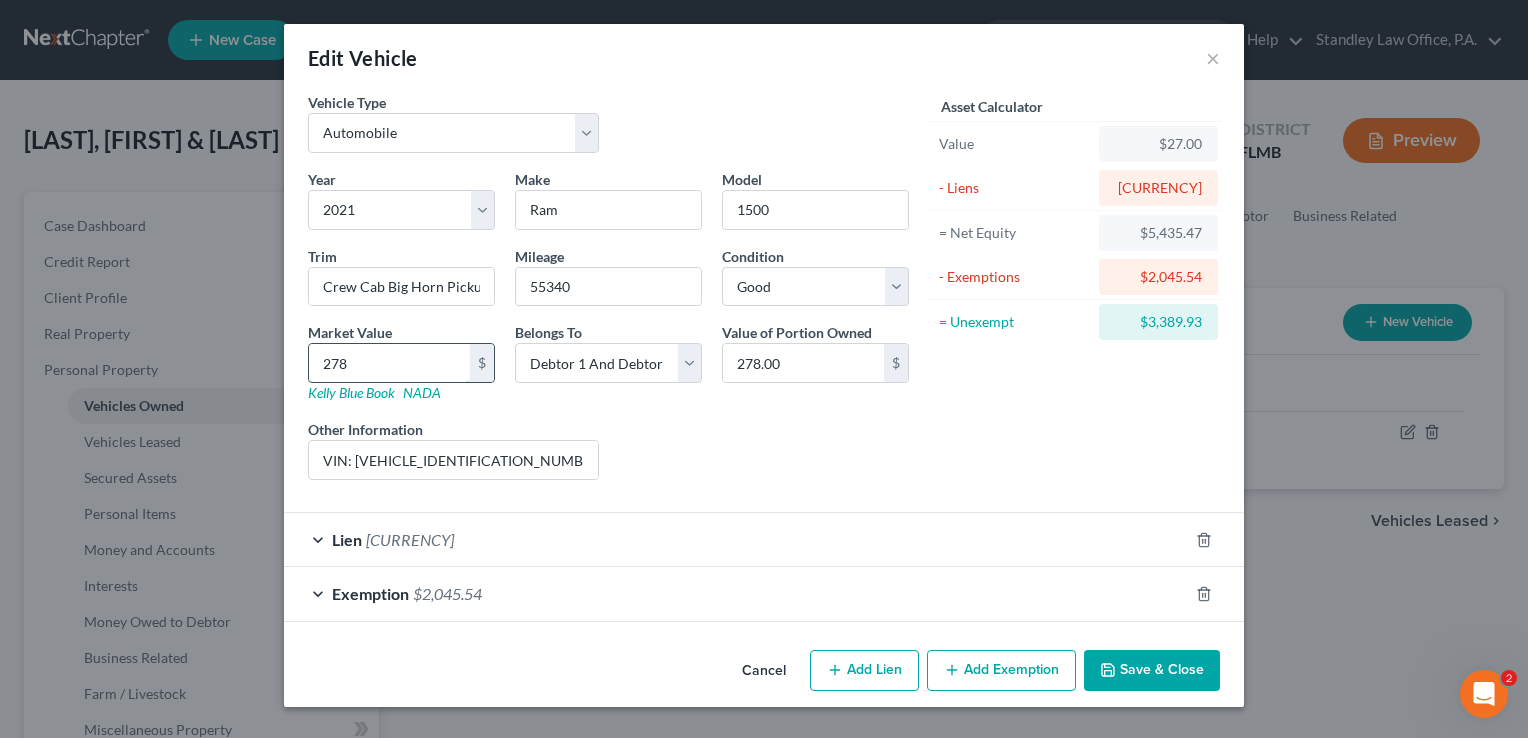 type on "2783" 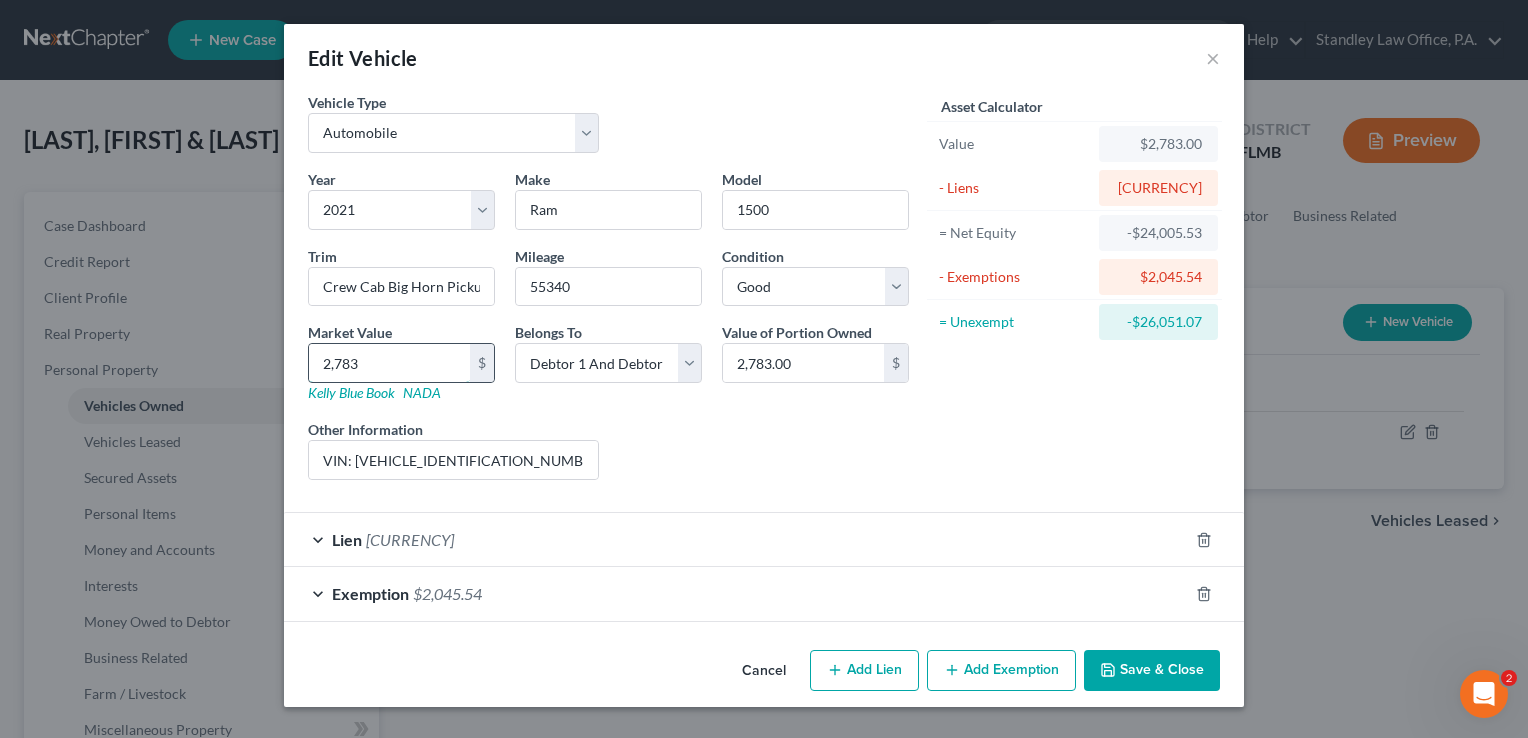 type on "[NUMBER]" 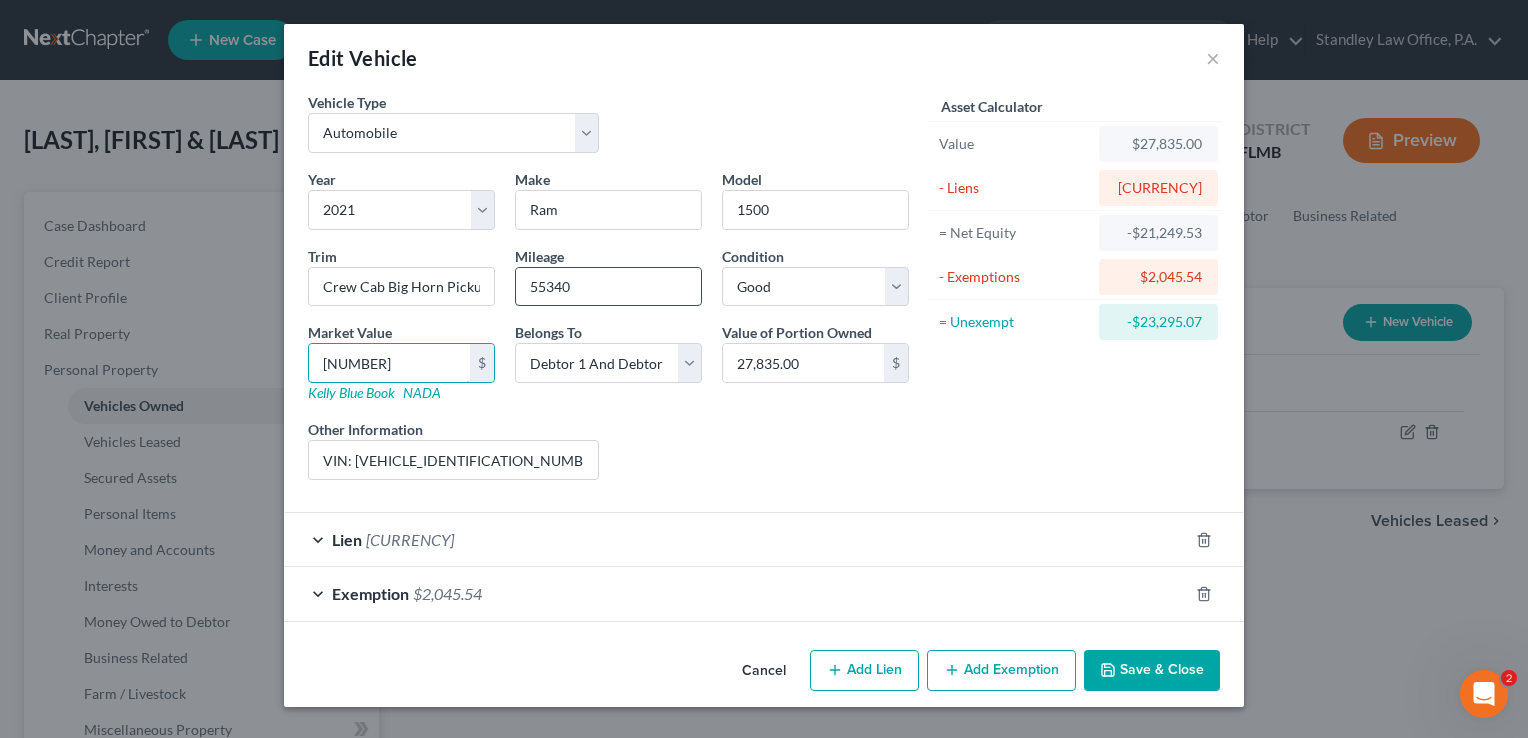 type on "[NUMBER]" 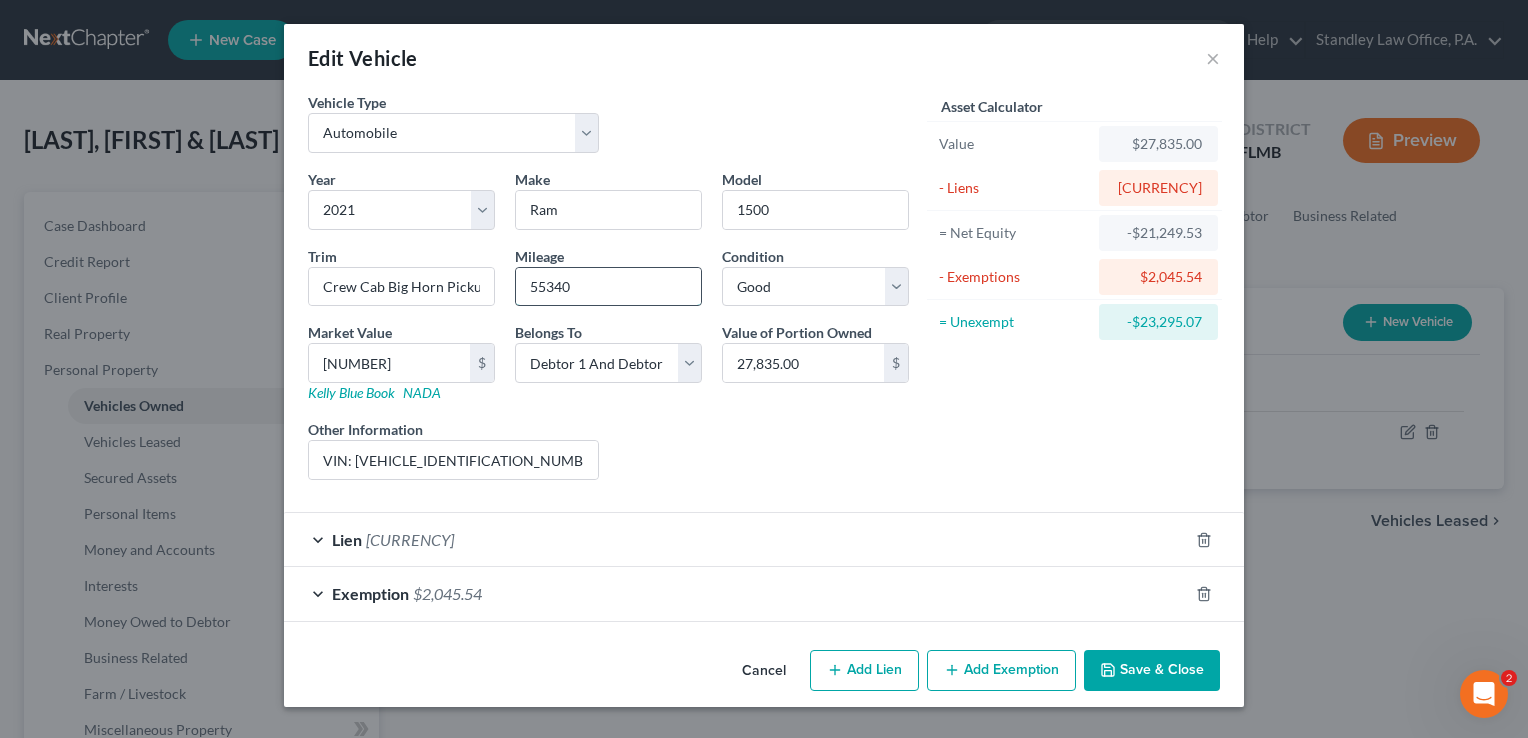 click on "55340" at bounding box center (608, 287) 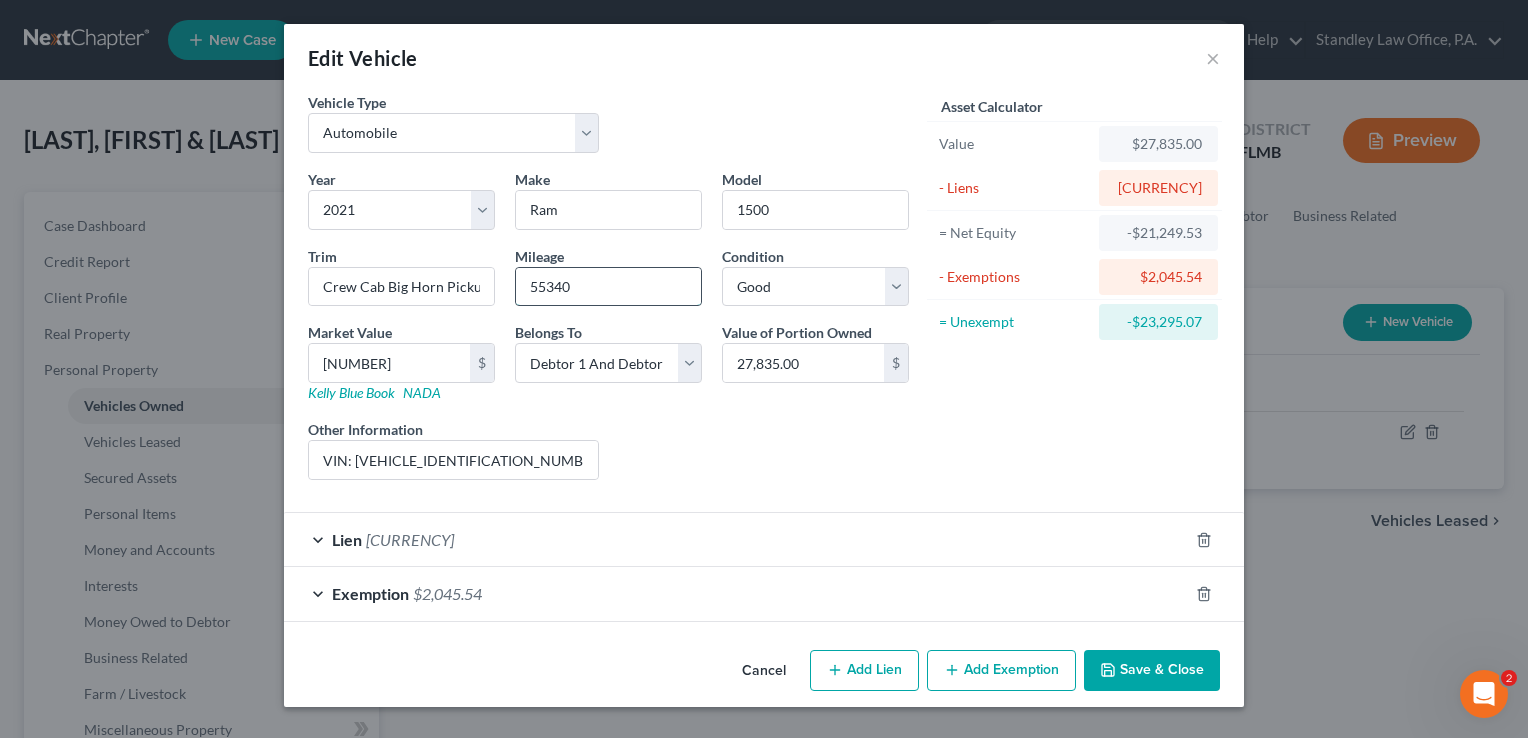 click on "55340" at bounding box center (608, 287) 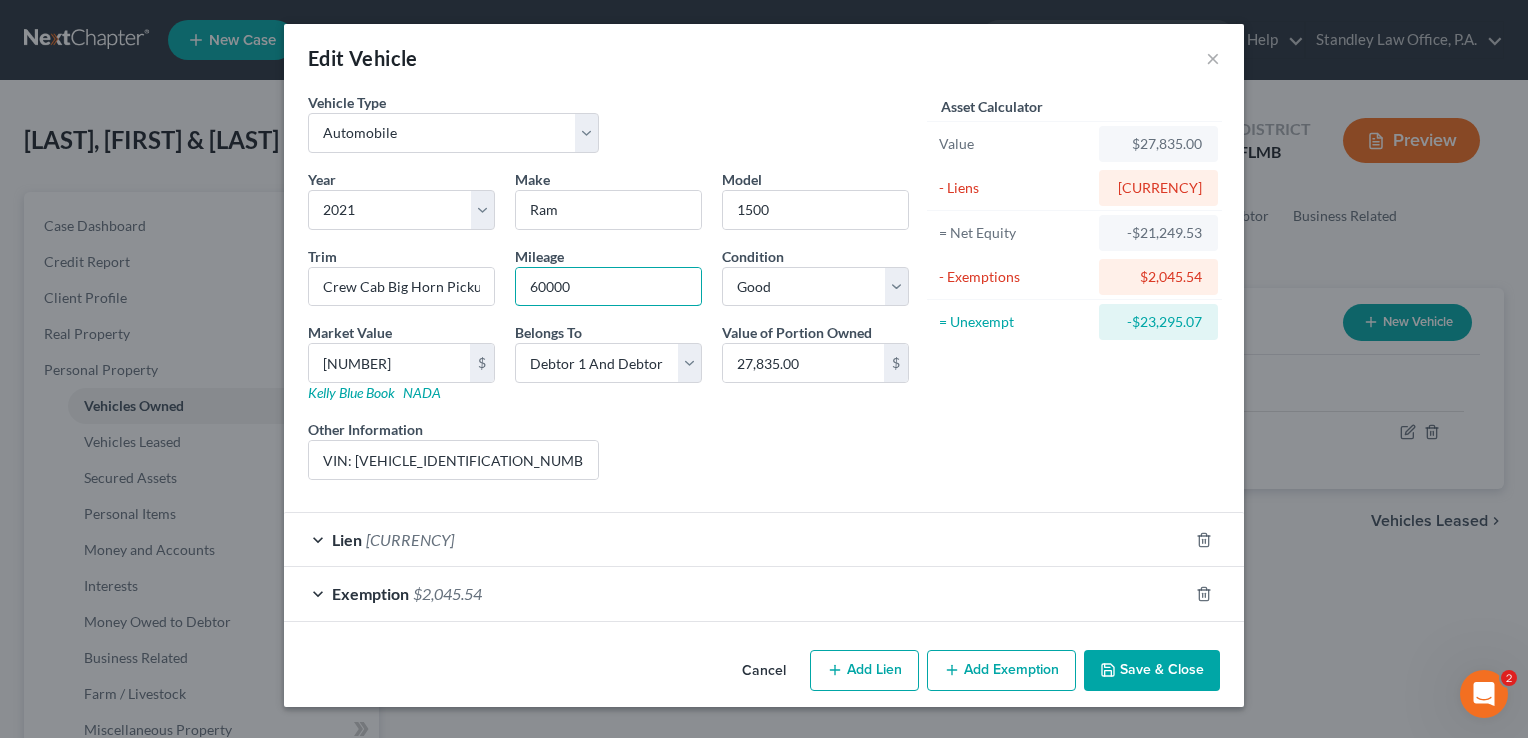 type on "60000" 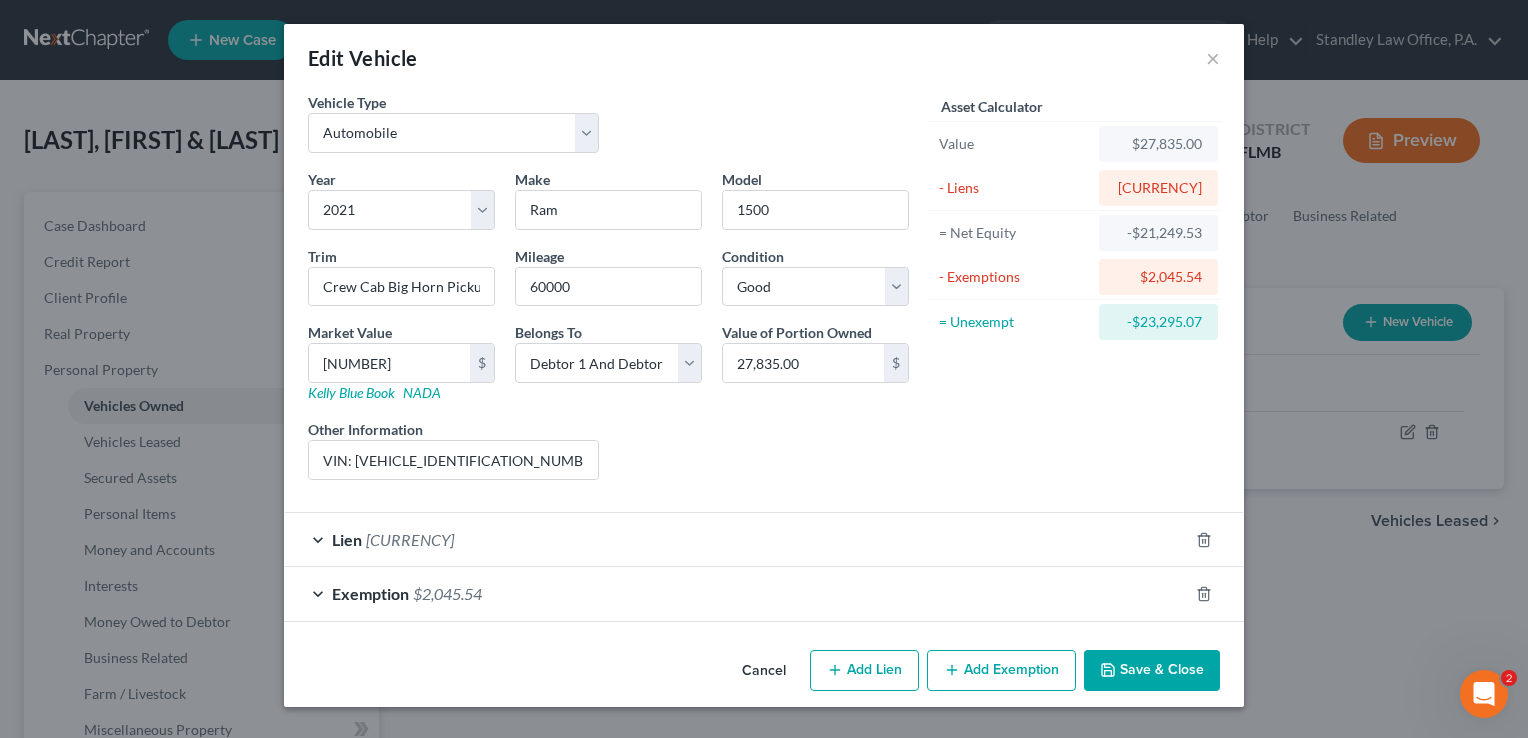 click on "[CURRENCY]" at bounding box center [736, 593] 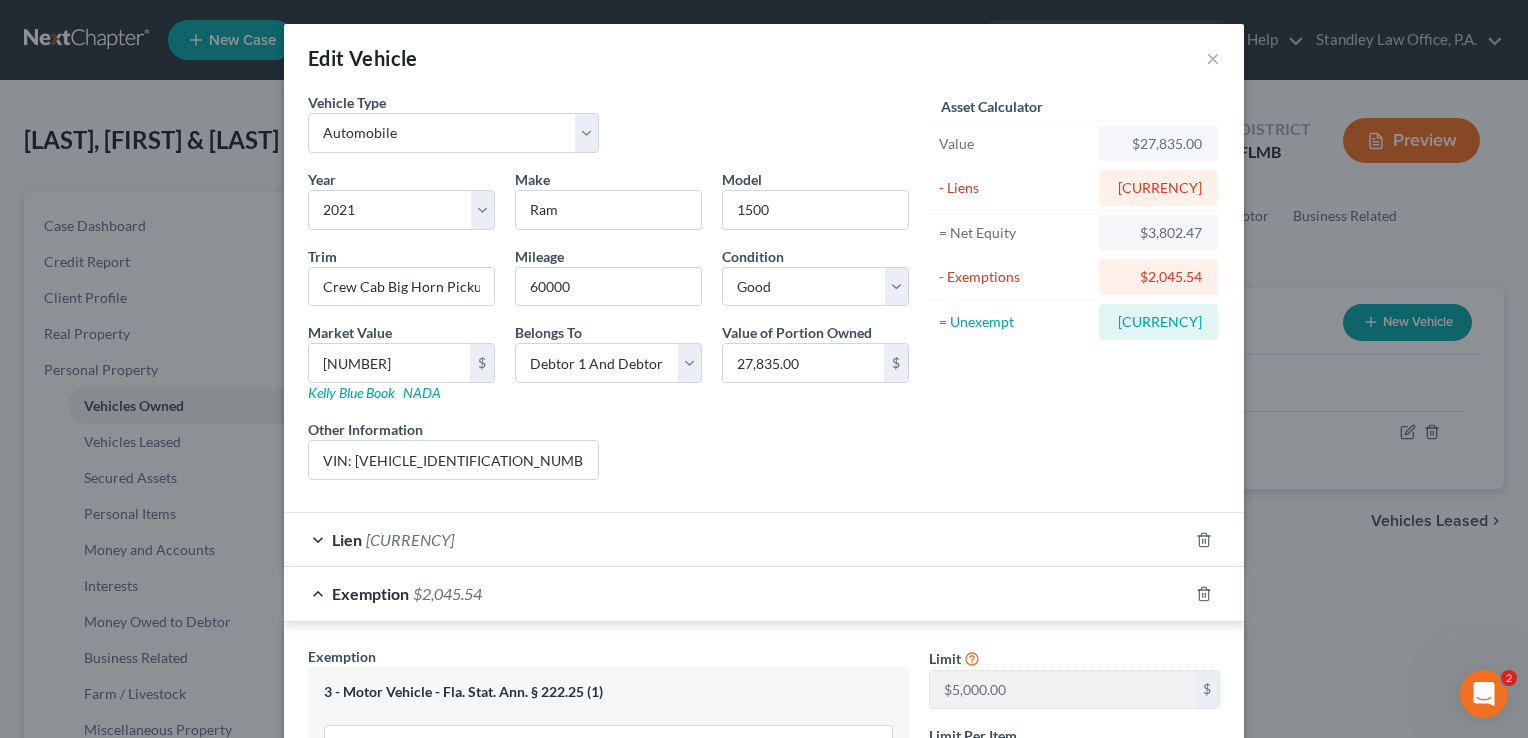scroll, scrollTop: 506, scrollLeft: 0, axis: vertical 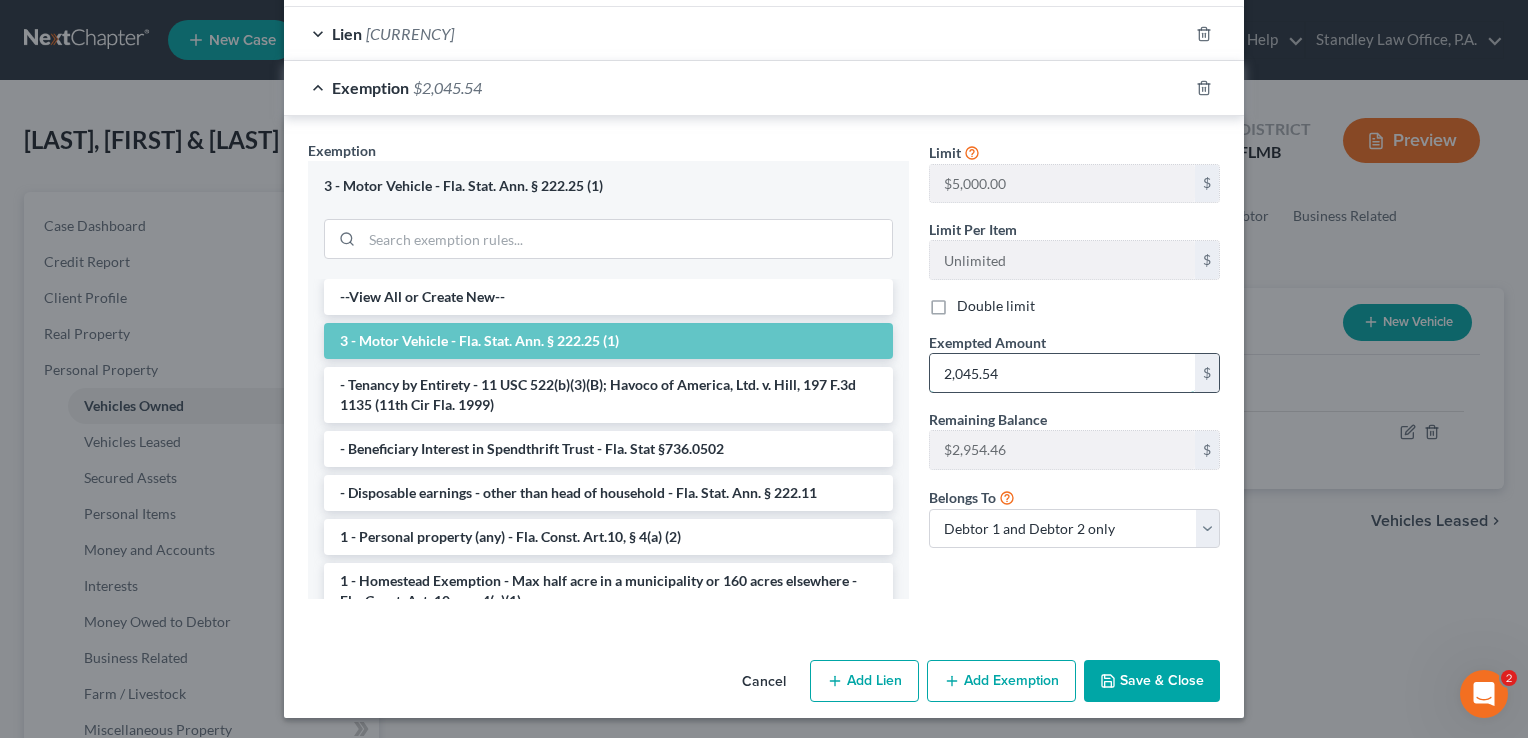 drag, startPoint x: 958, startPoint y: 356, endPoint x: 1022, endPoint y: 371, distance: 65.734314 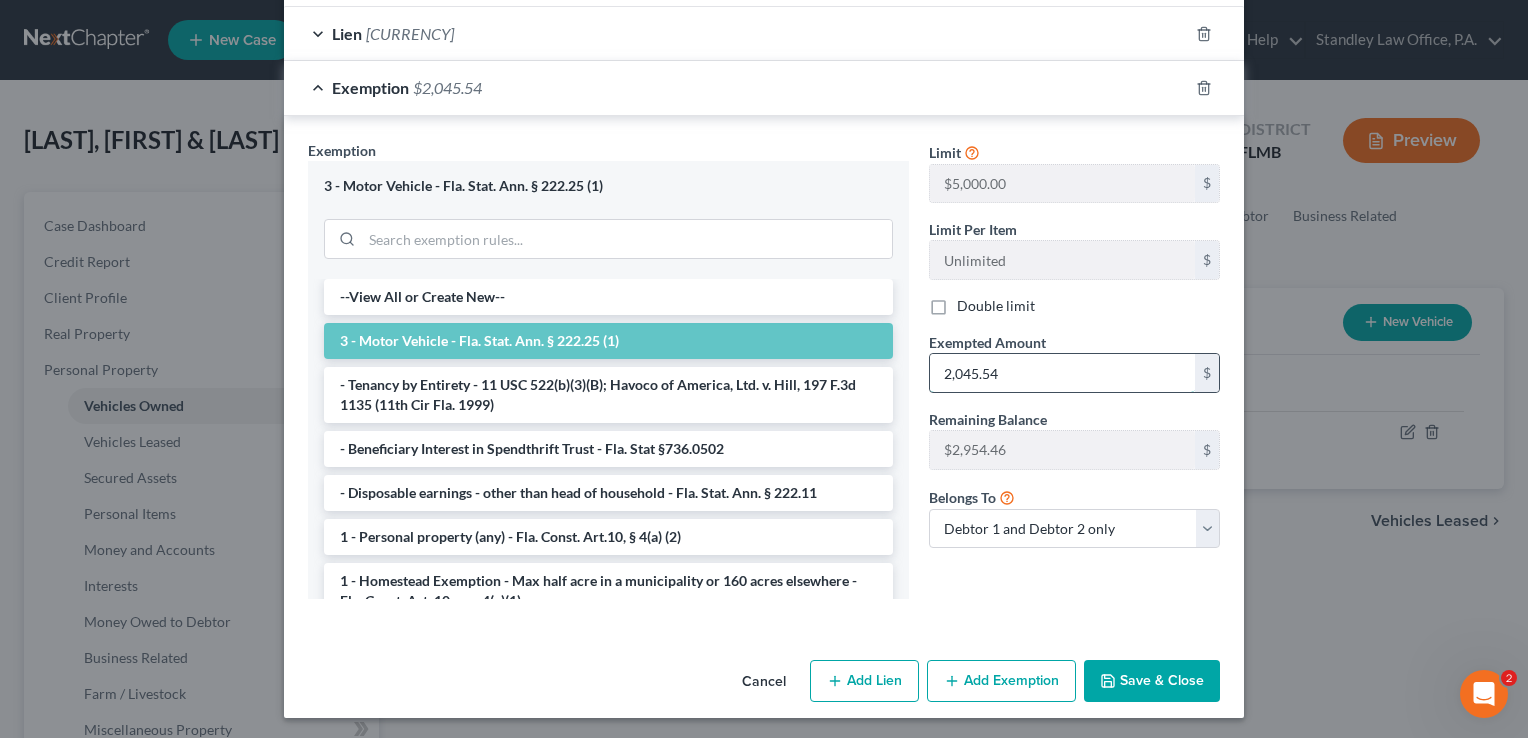 click on "2,045.54" at bounding box center [1062, 373] 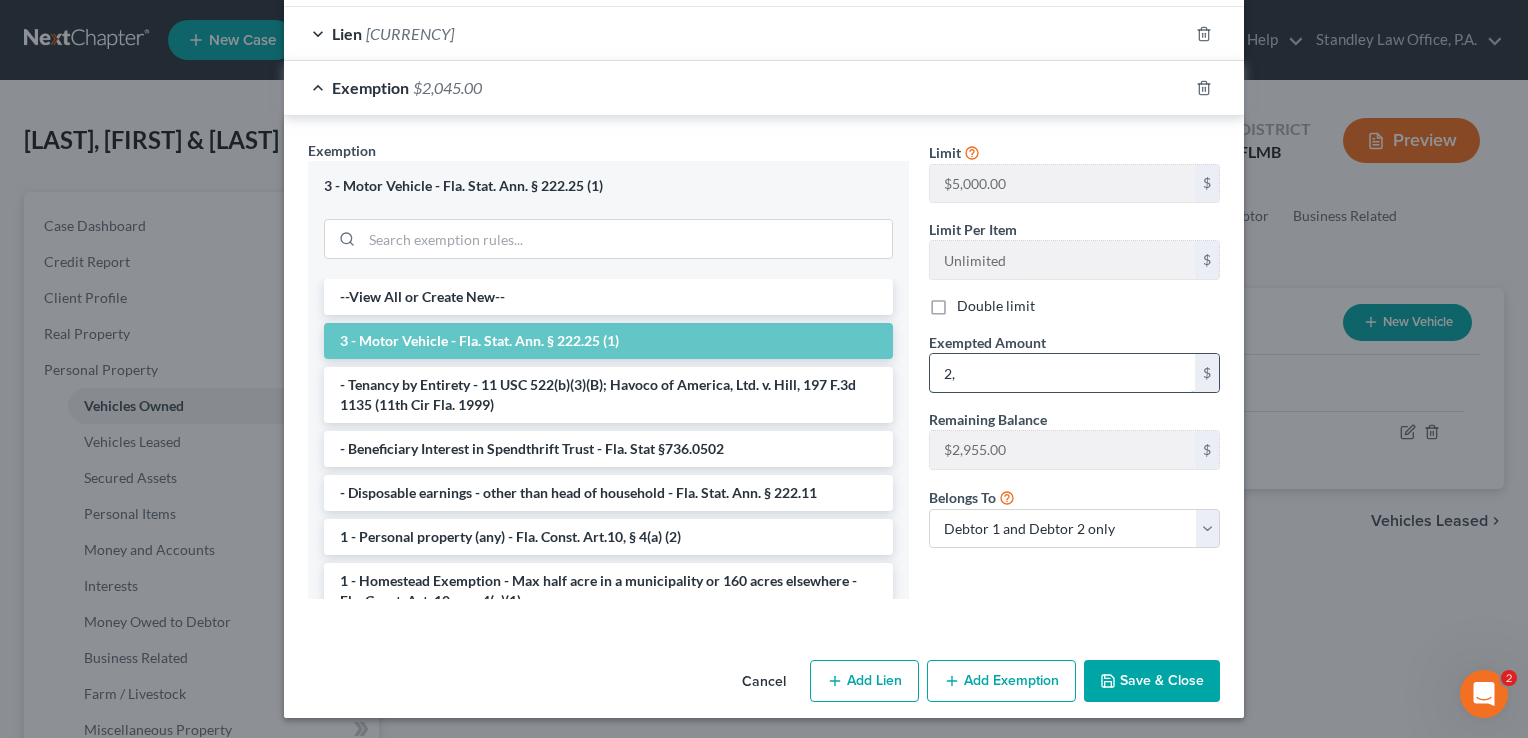 type on "2" 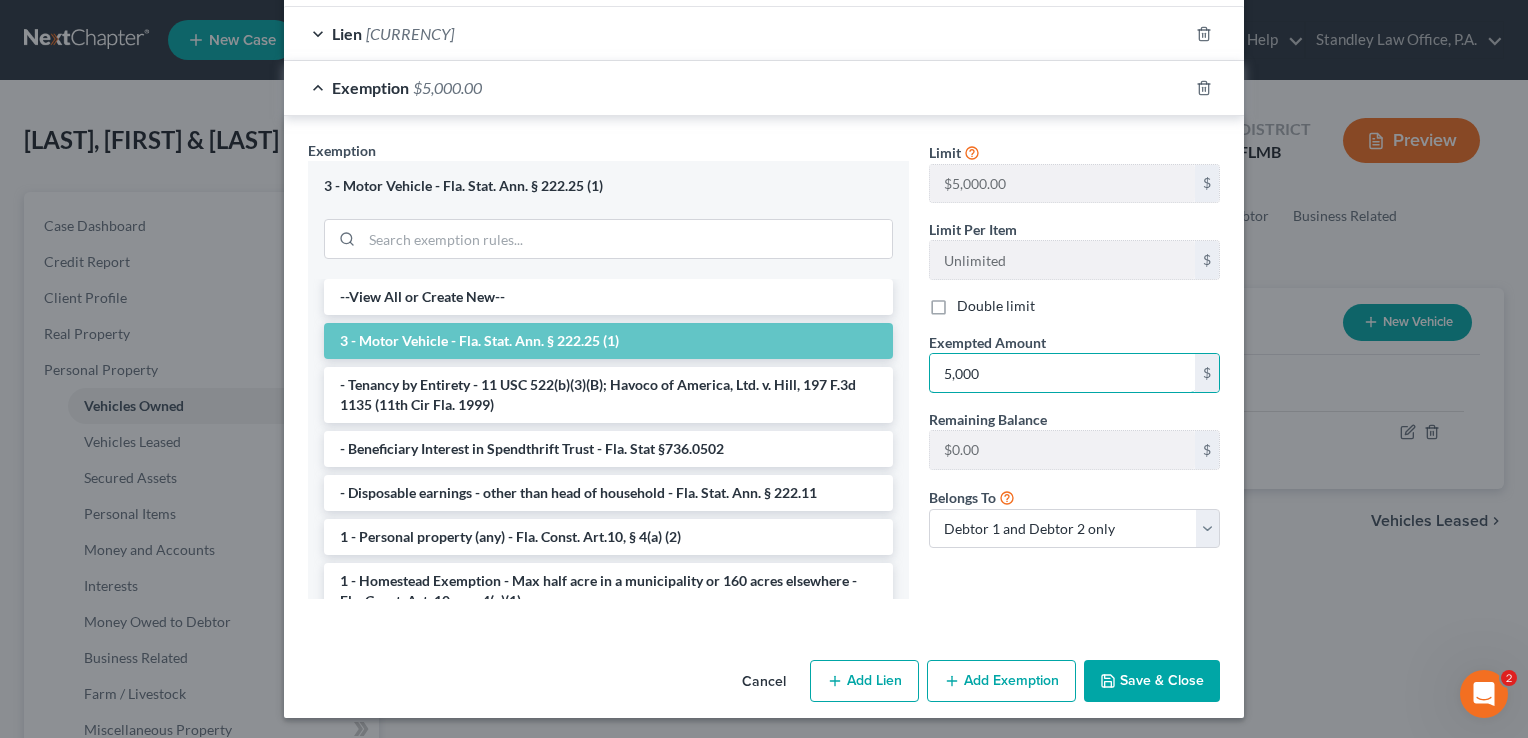 type on "5,000" 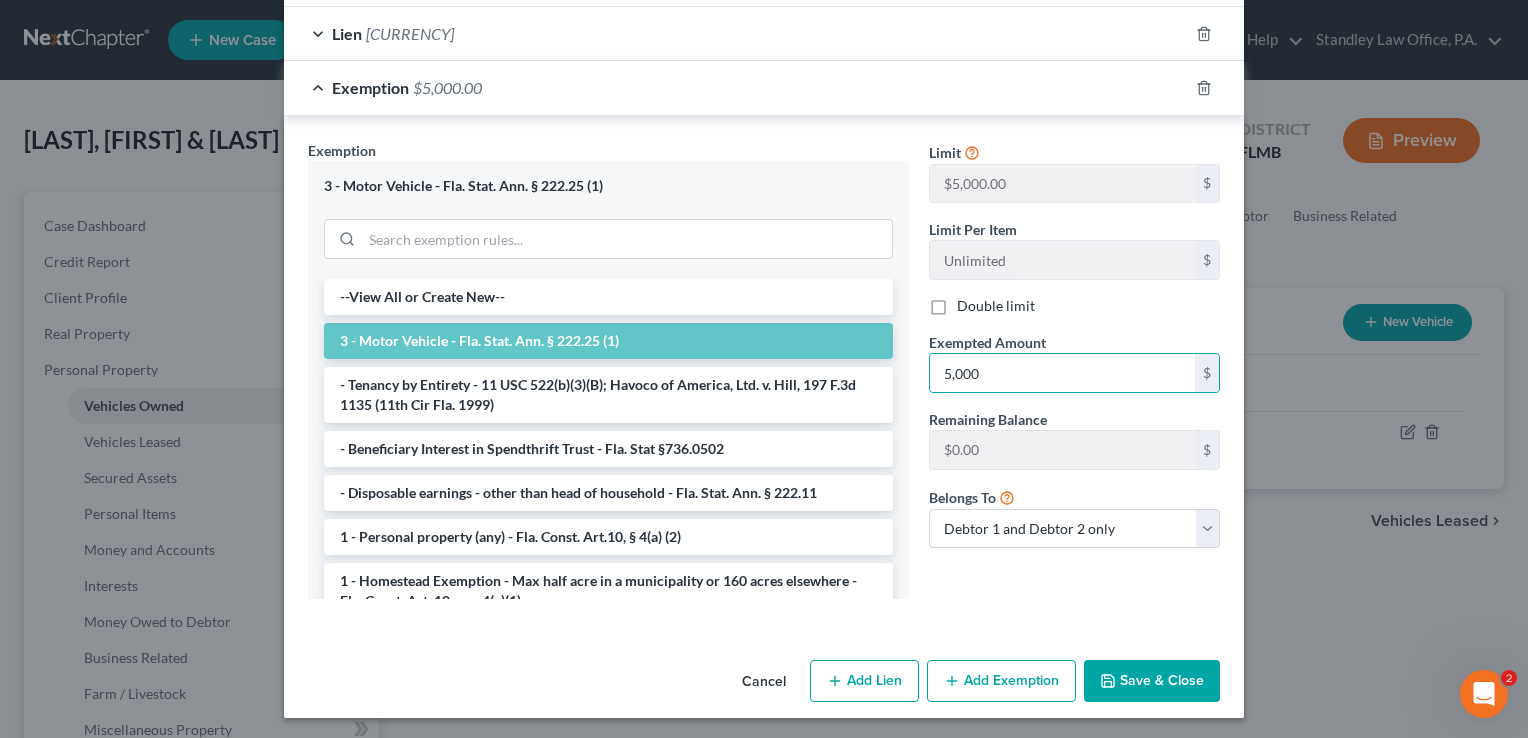 click on "Save & Close" at bounding box center [1152, 681] 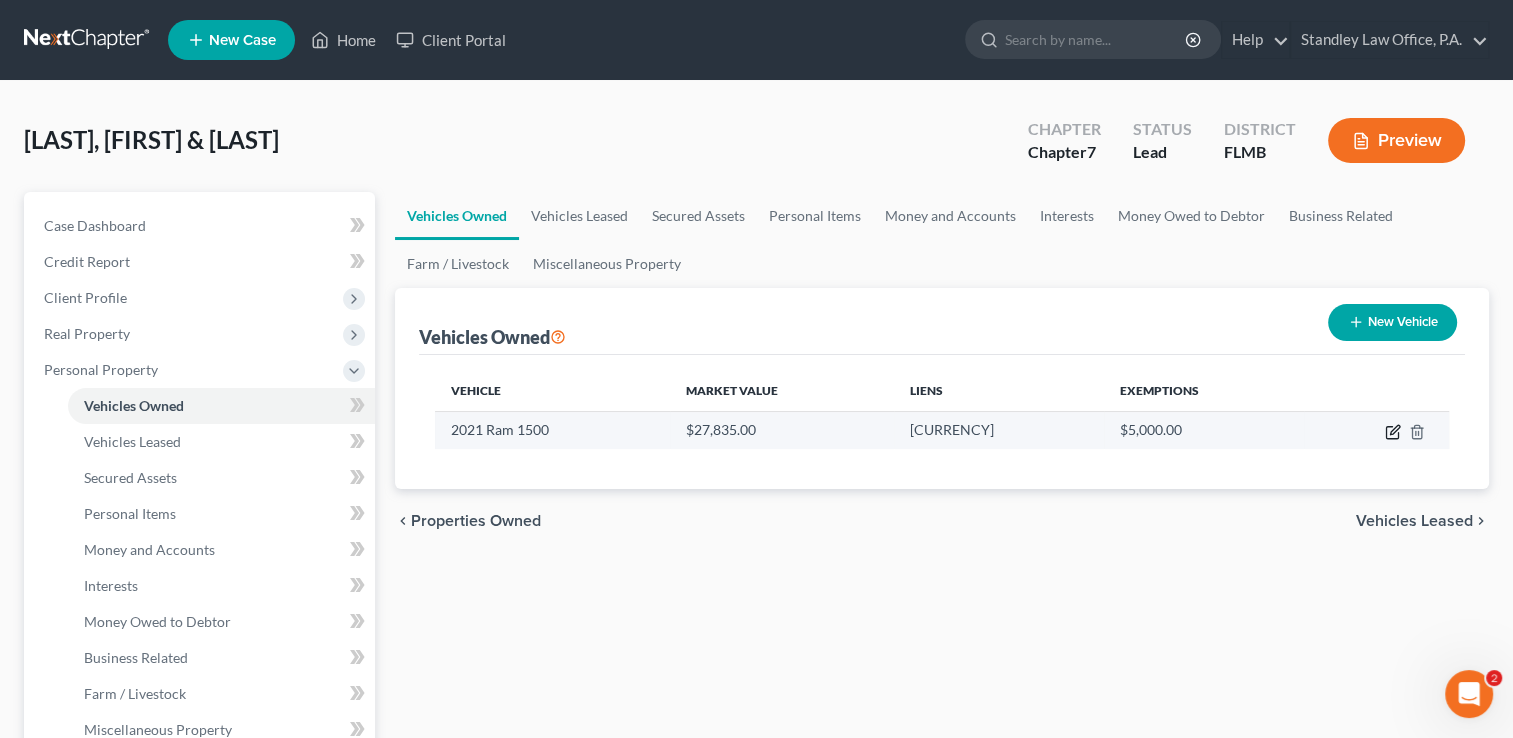 click 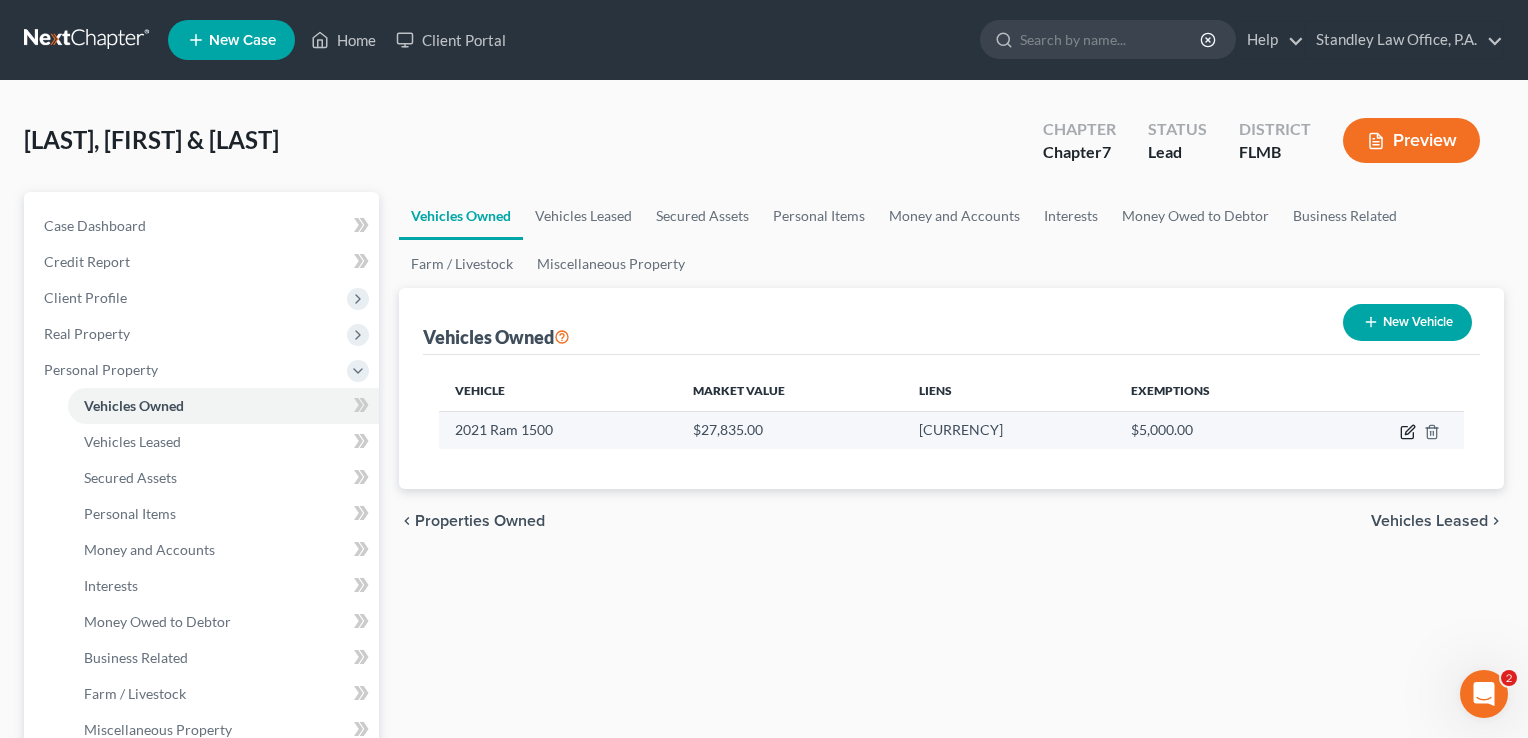 select on "0" 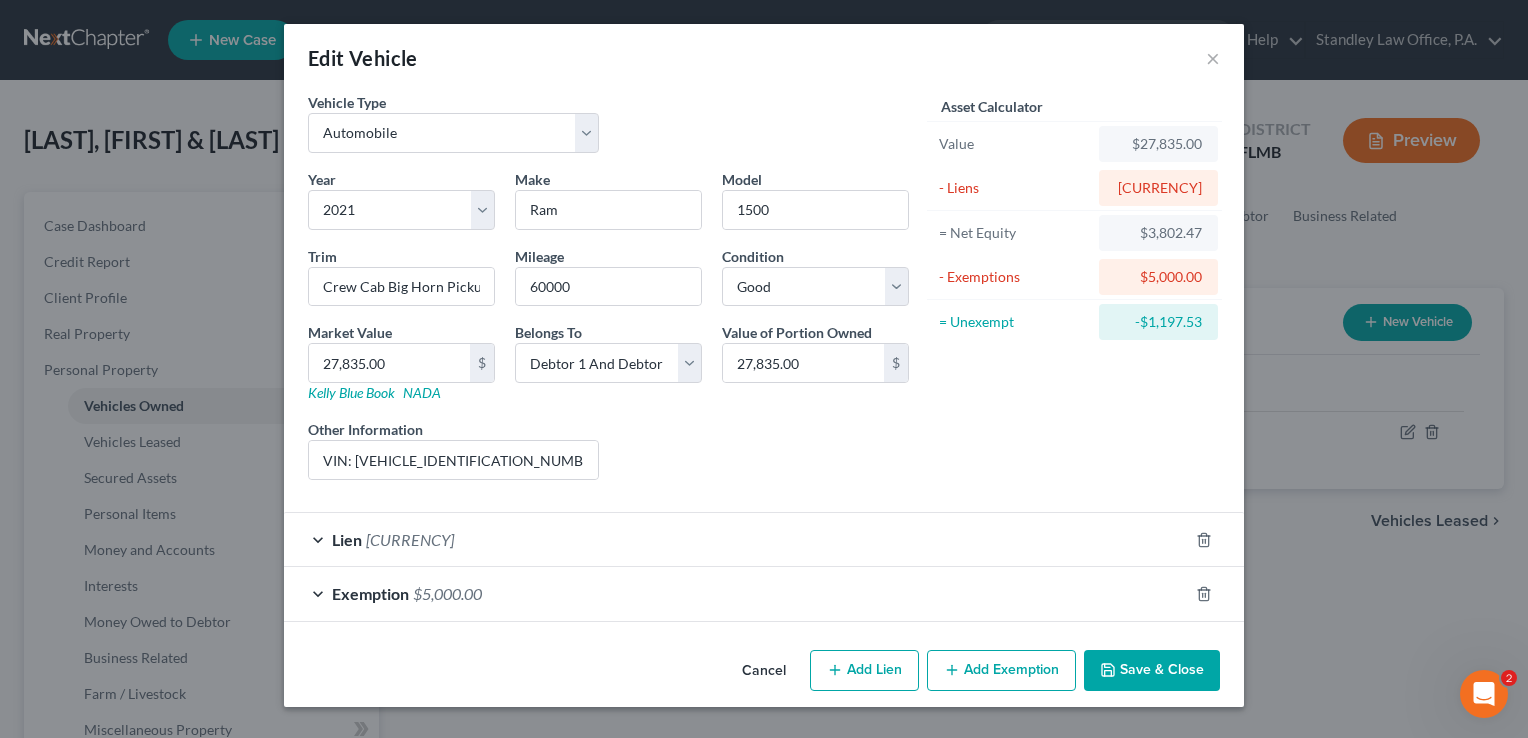 click on "Exemption $5,000.00" at bounding box center [736, 593] 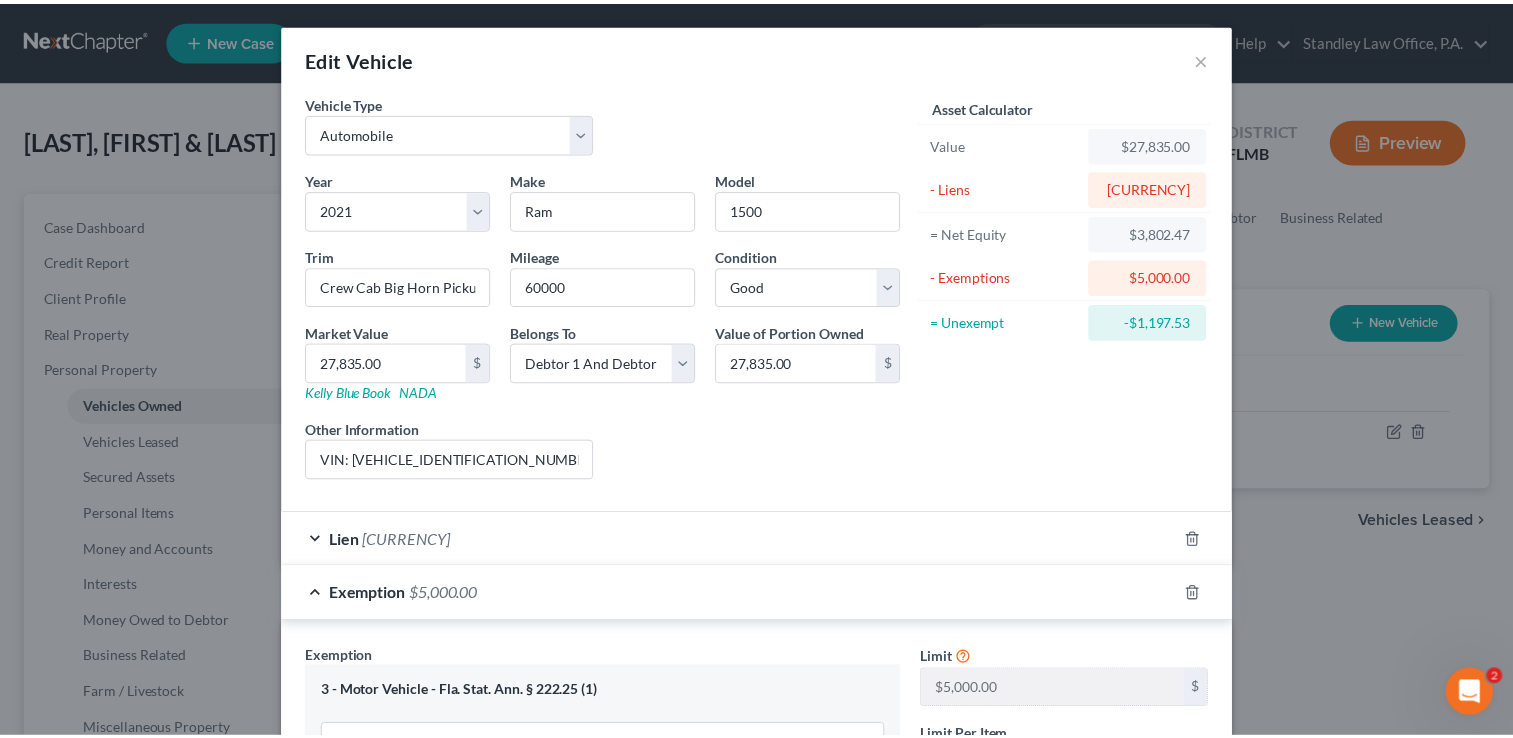 scroll, scrollTop: 506, scrollLeft: 0, axis: vertical 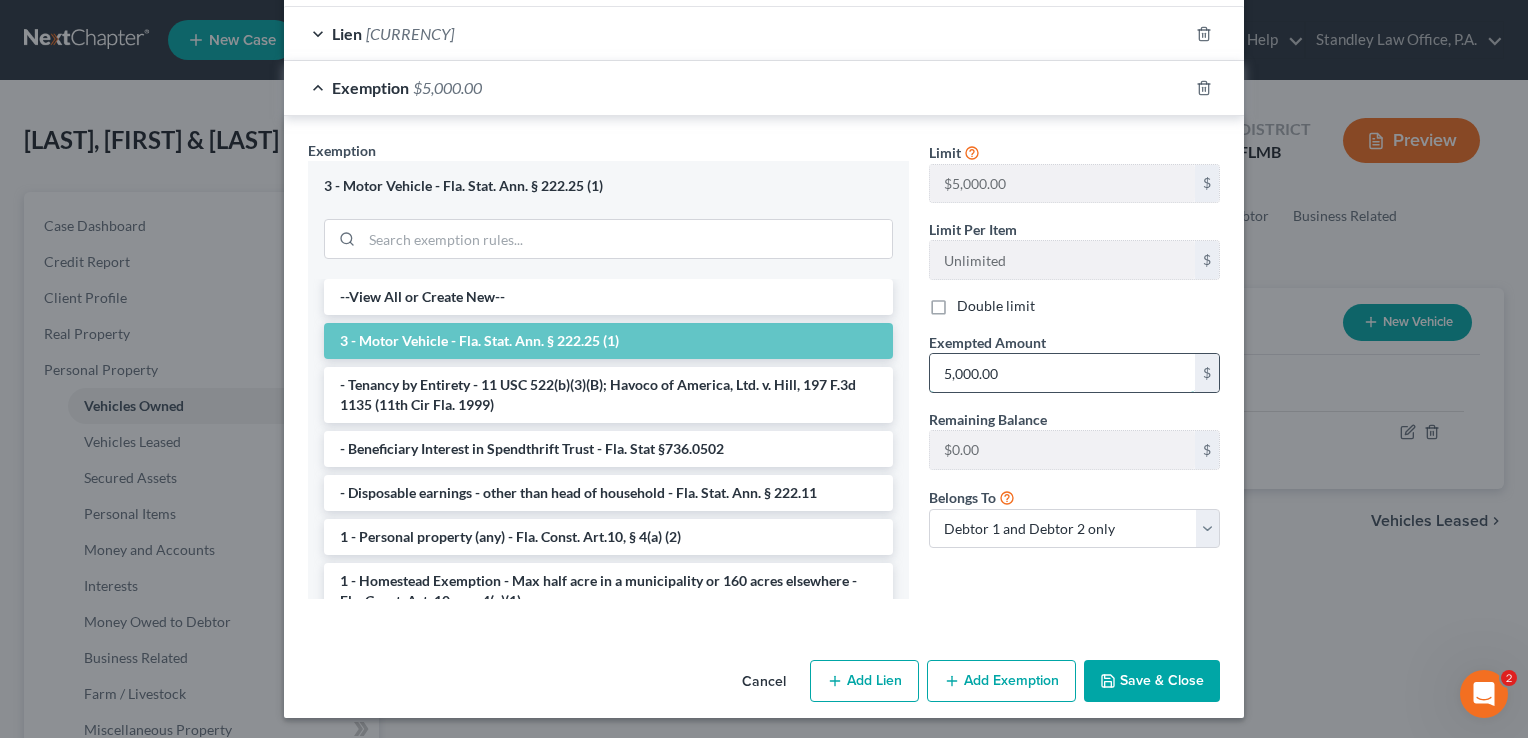 click on "5,000.00" at bounding box center [1062, 373] 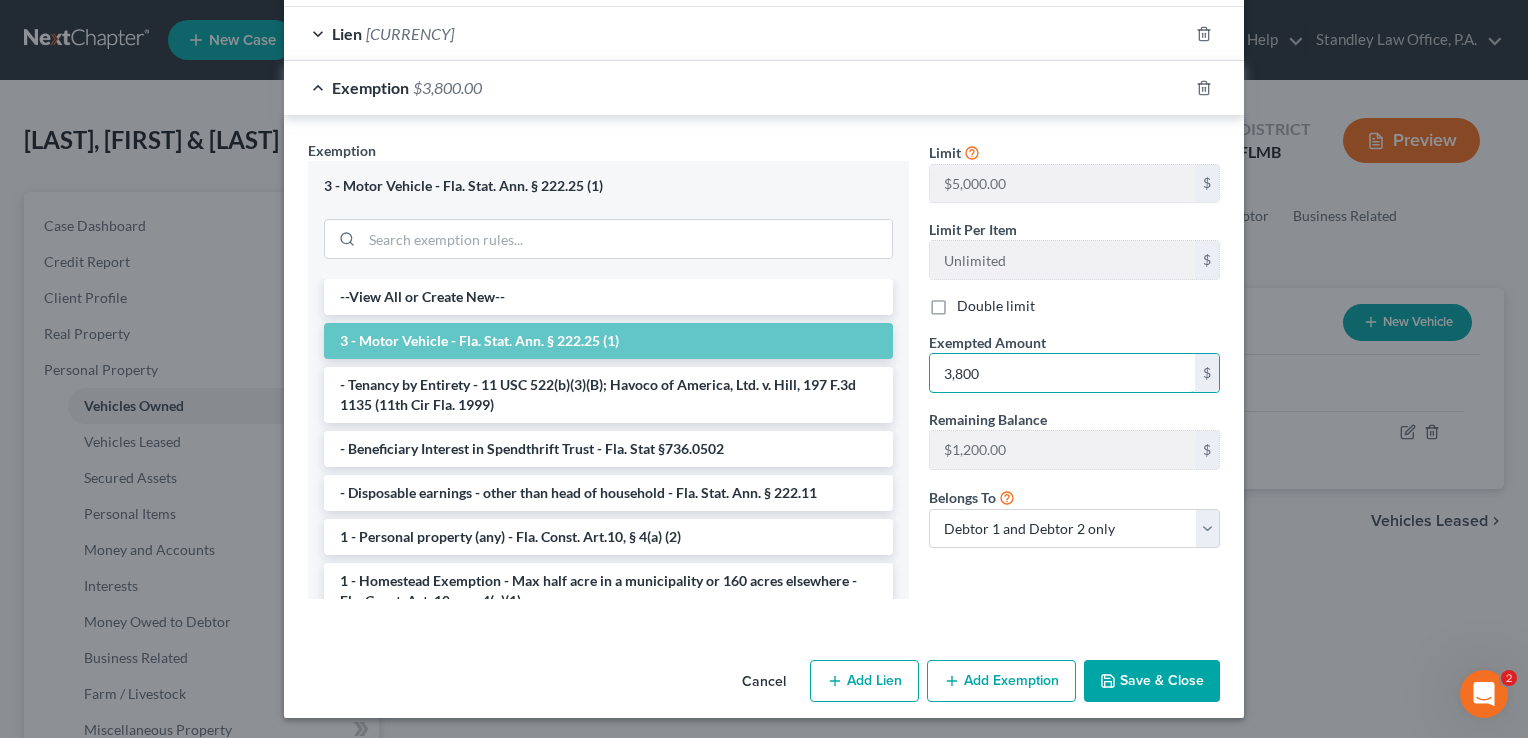 type on "3,800" 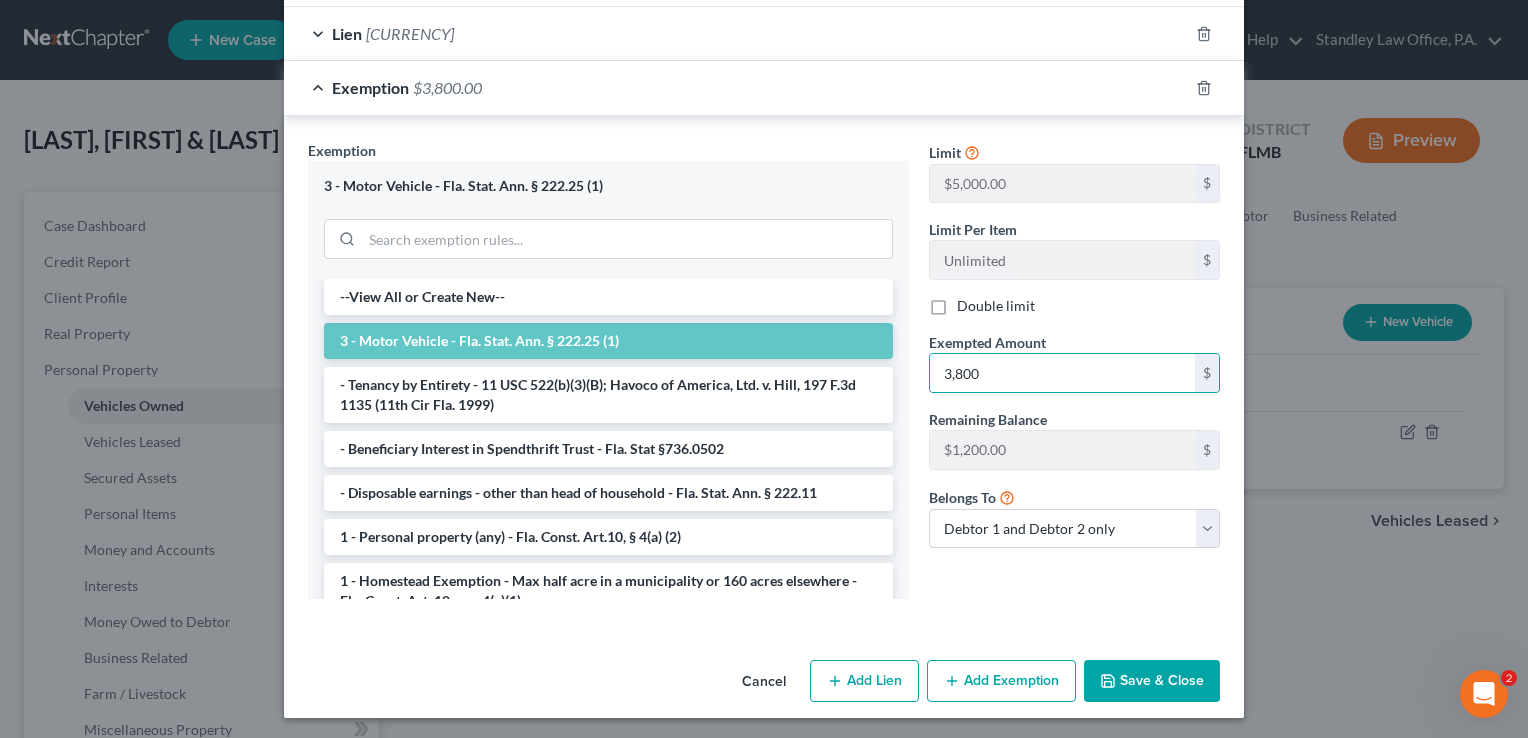 click on "Save & Close" at bounding box center [1152, 681] 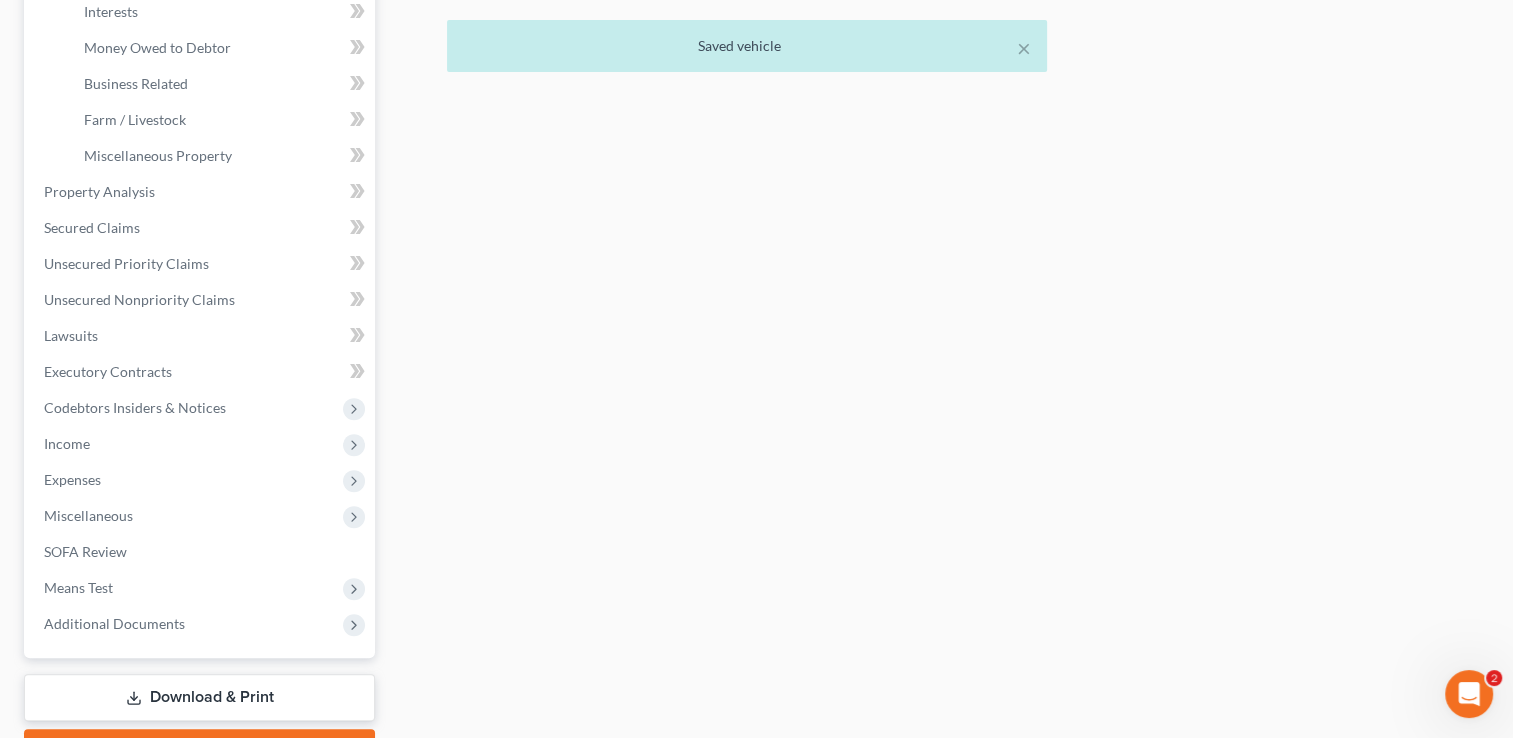 scroll, scrollTop: 563, scrollLeft: 0, axis: vertical 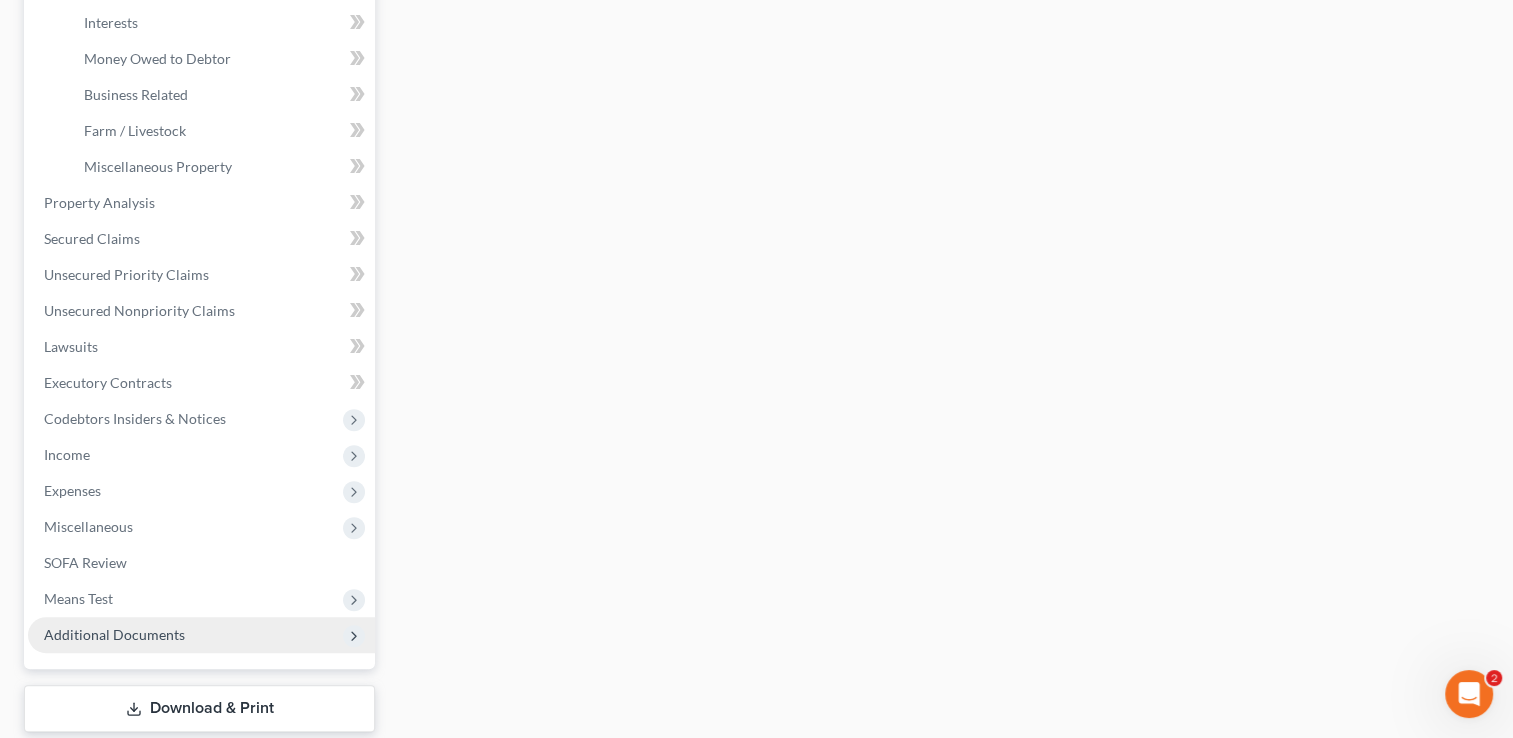 click on "Additional Documents" at bounding box center (114, 634) 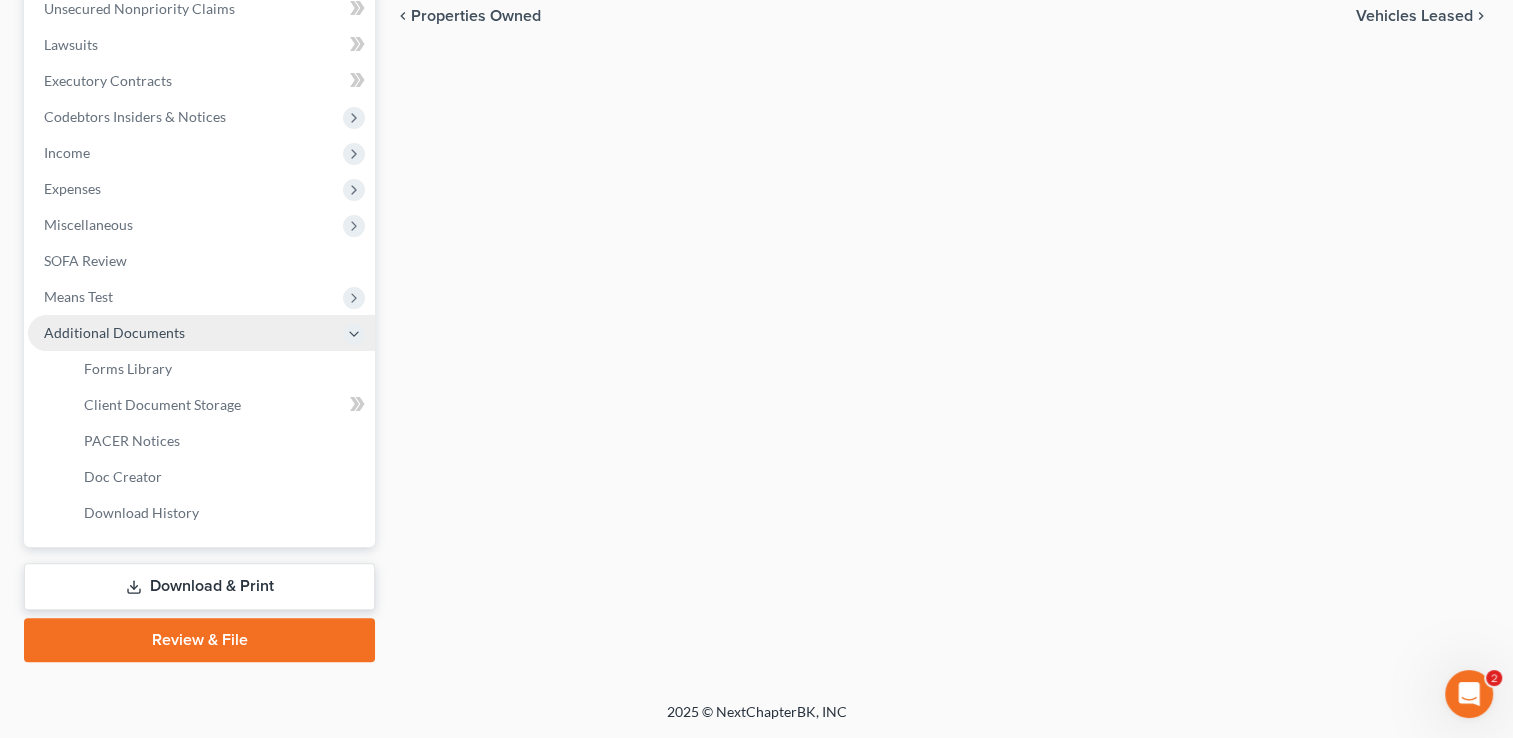 scroll, scrollTop: 503, scrollLeft: 0, axis: vertical 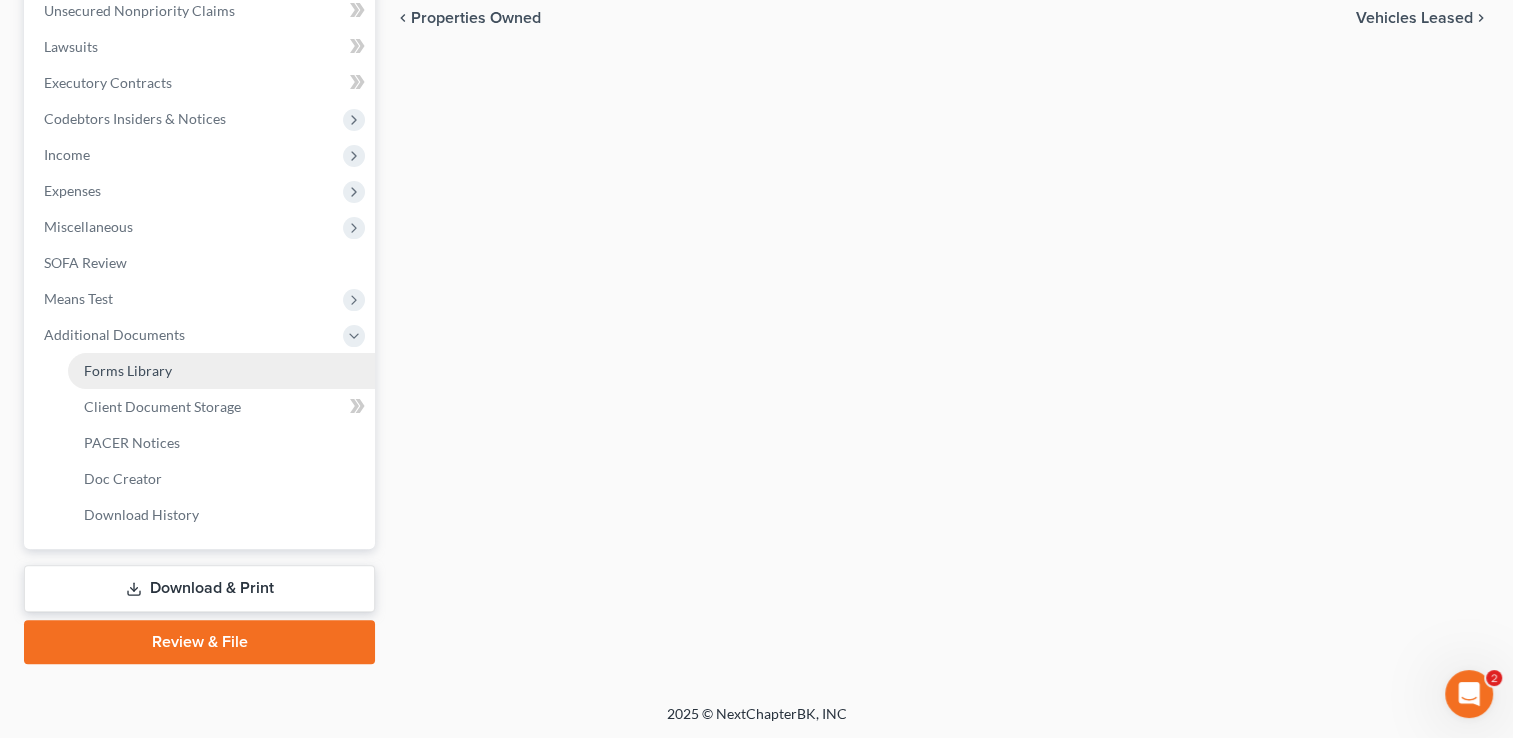 click on "Forms Library" at bounding box center (128, 370) 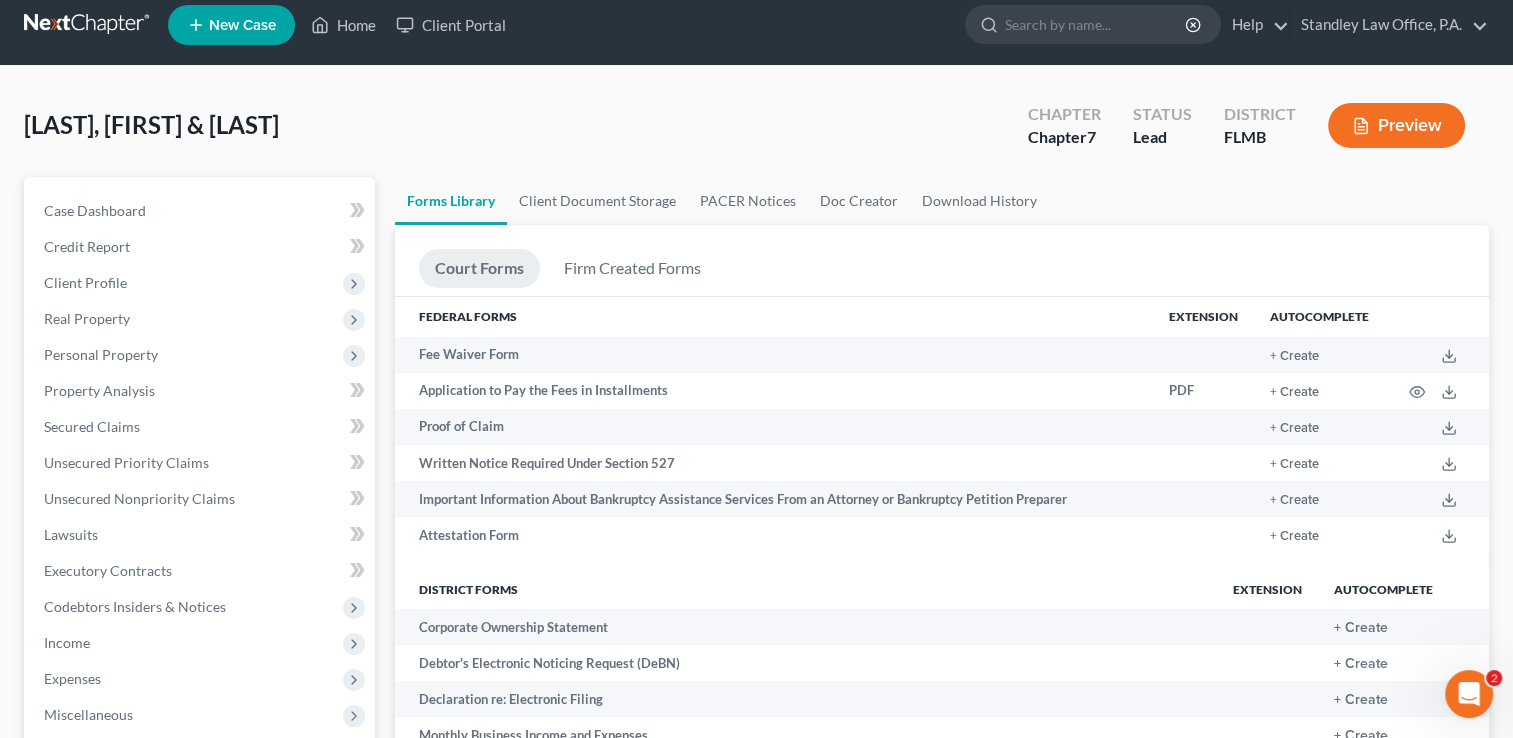 scroll, scrollTop: 0, scrollLeft: 0, axis: both 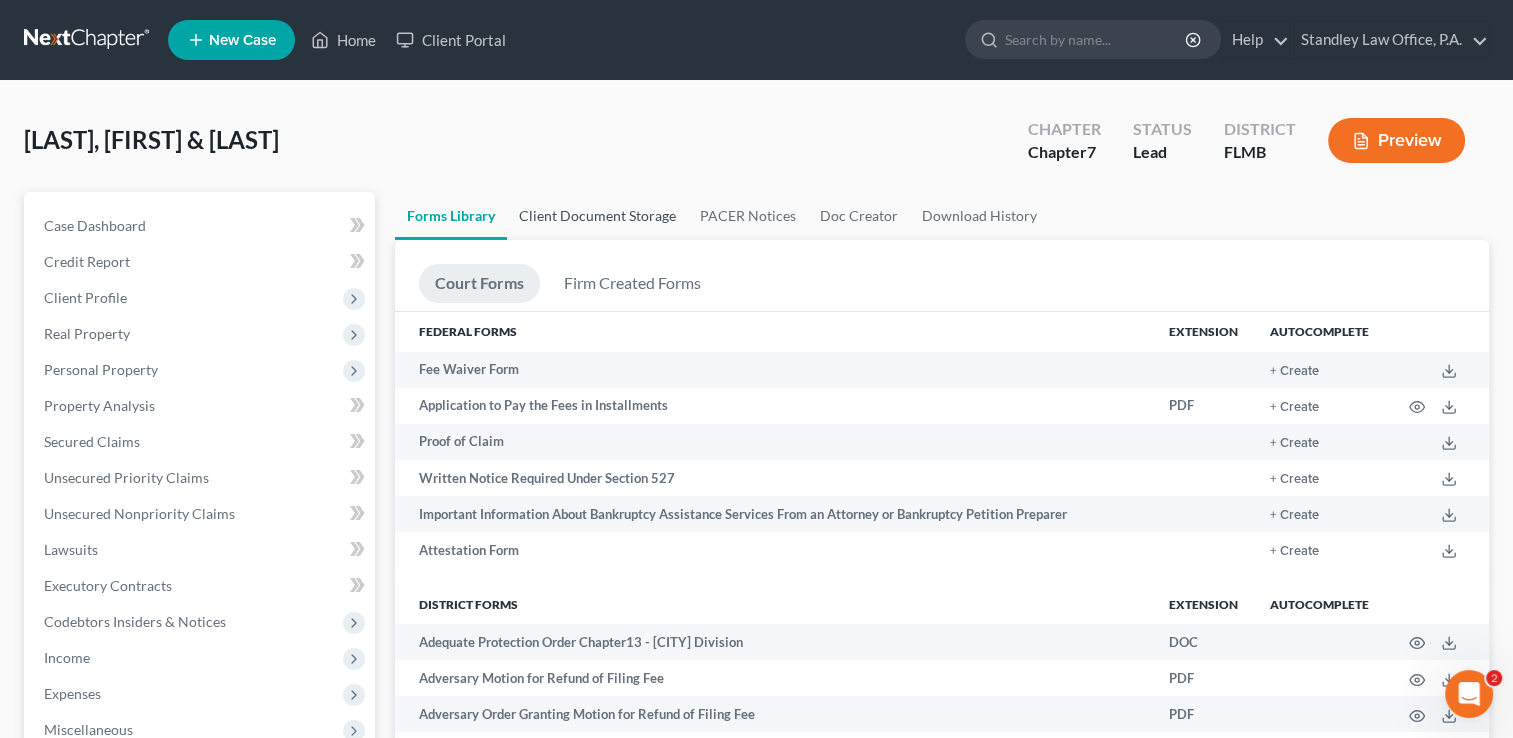 click on "Client Document Storage" at bounding box center (597, 216) 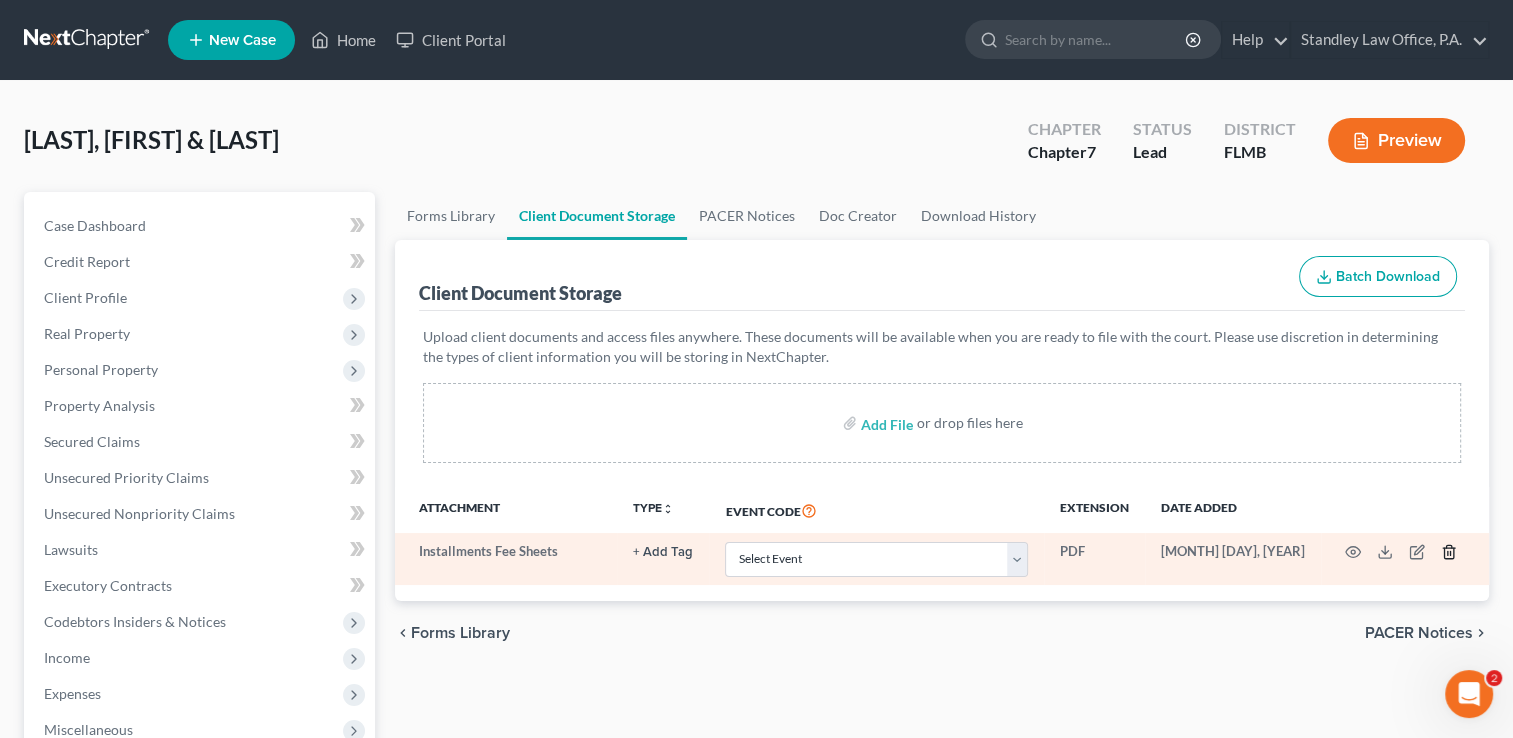 click 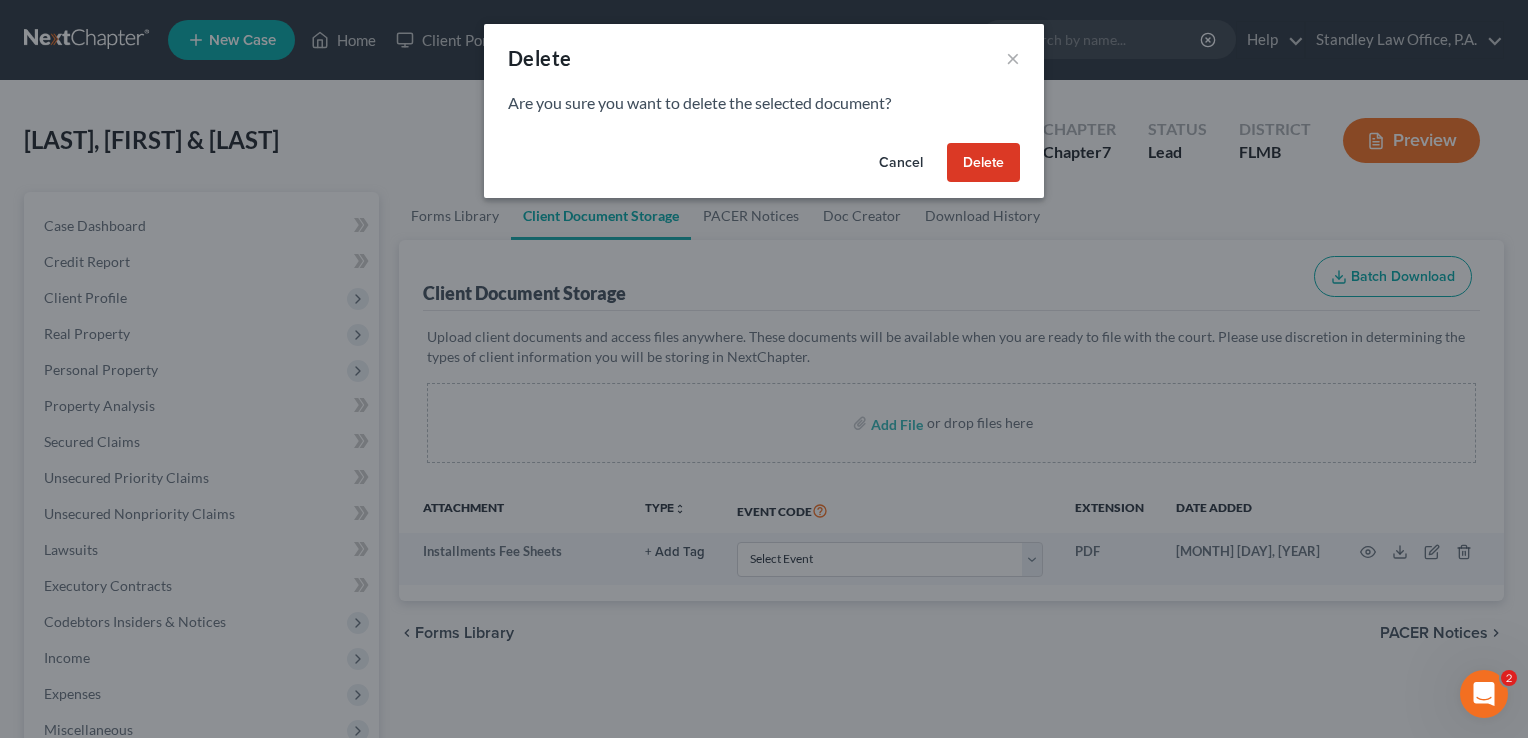 click on "Delete" at bounding box center (983, 163) 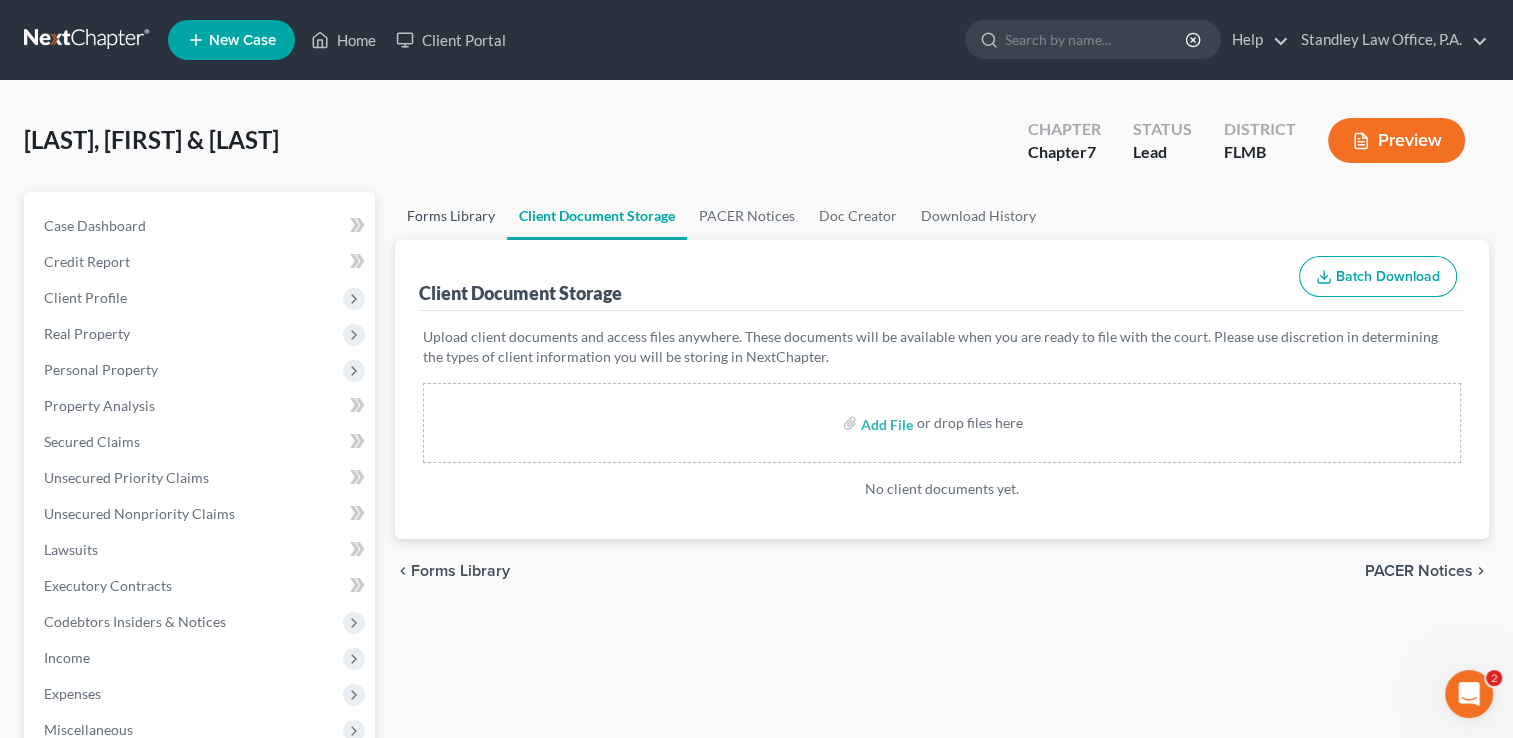 click on "Forms Library" at bounding box center [451, 216] 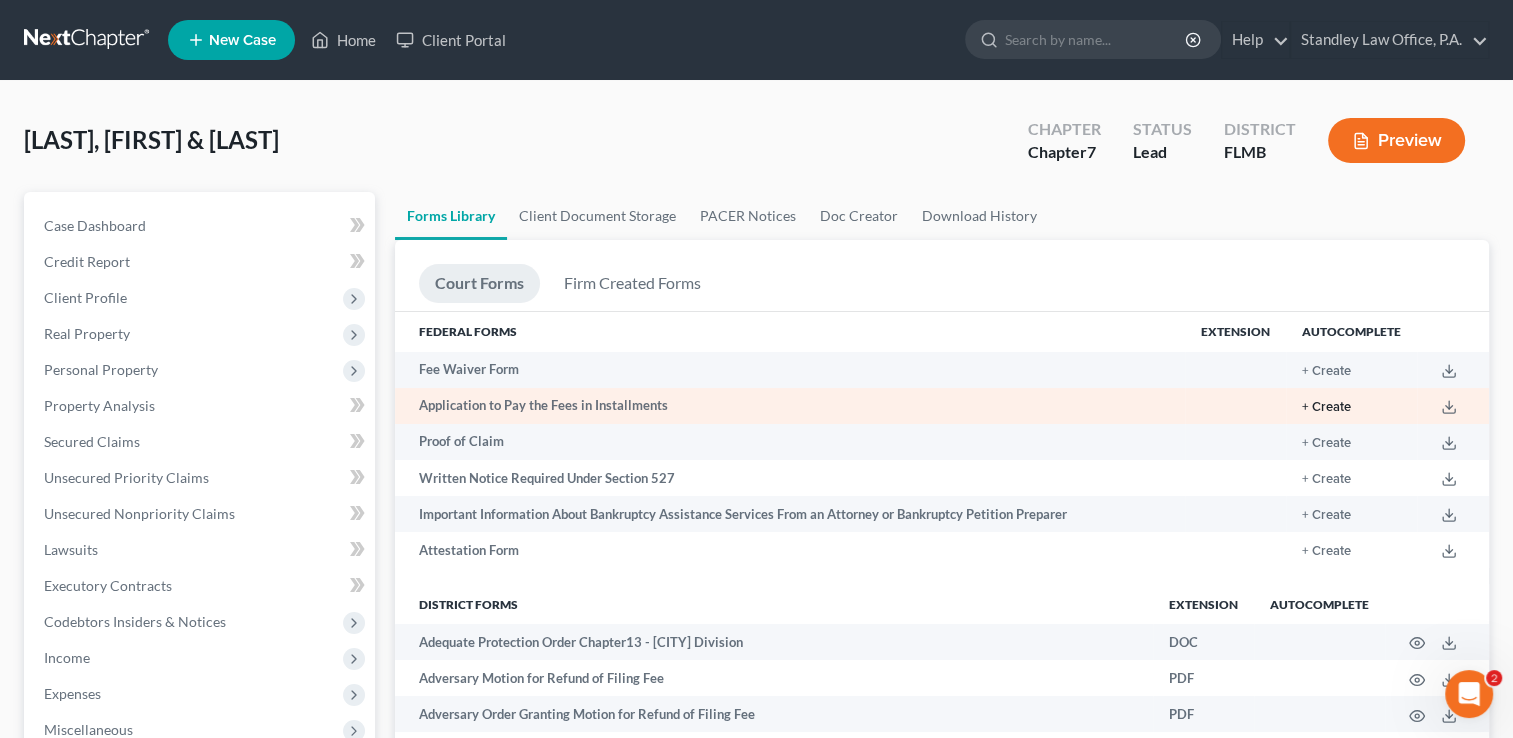 click on "+ Create" at bounding box center (1326, 407) 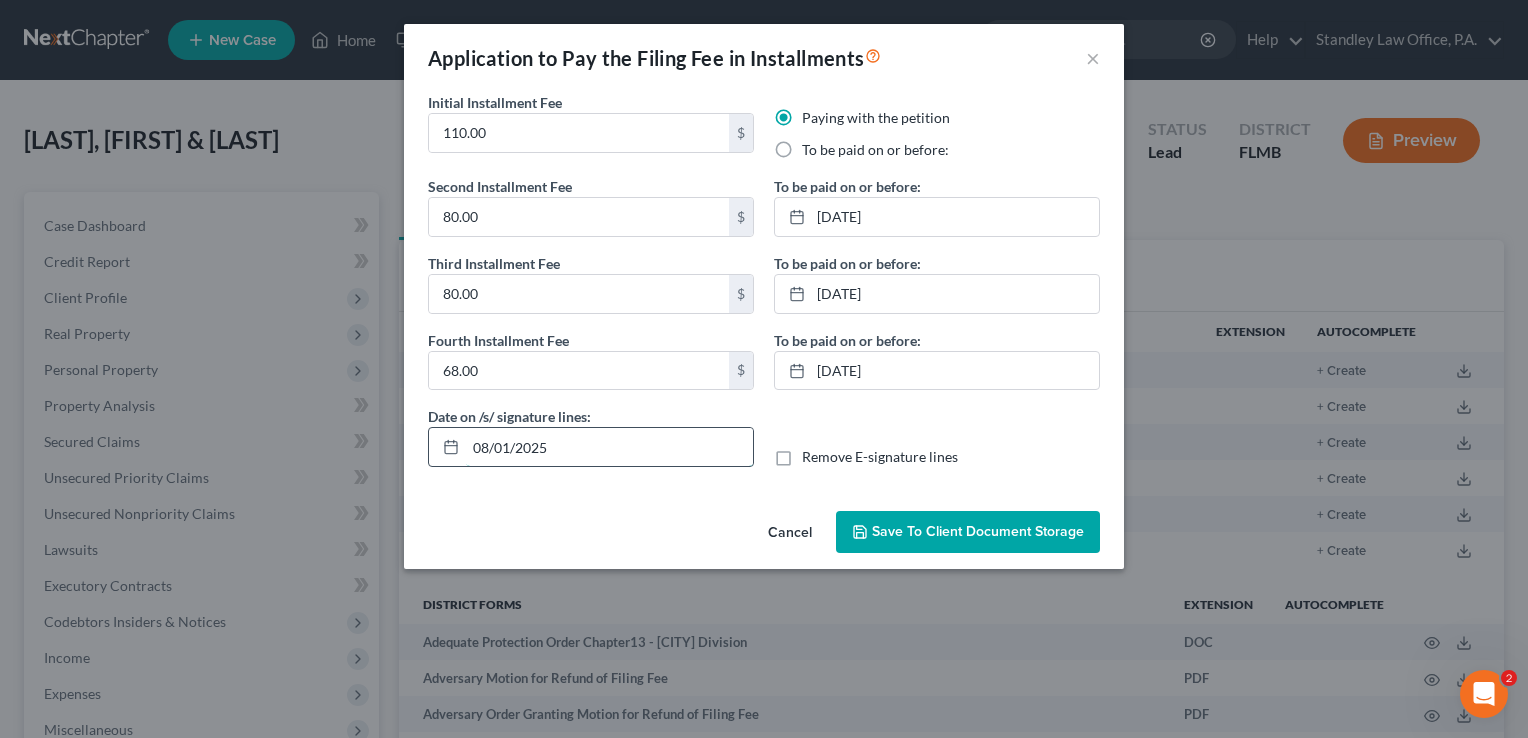 click on "08/01/2025" at bounding box center [609, 447] 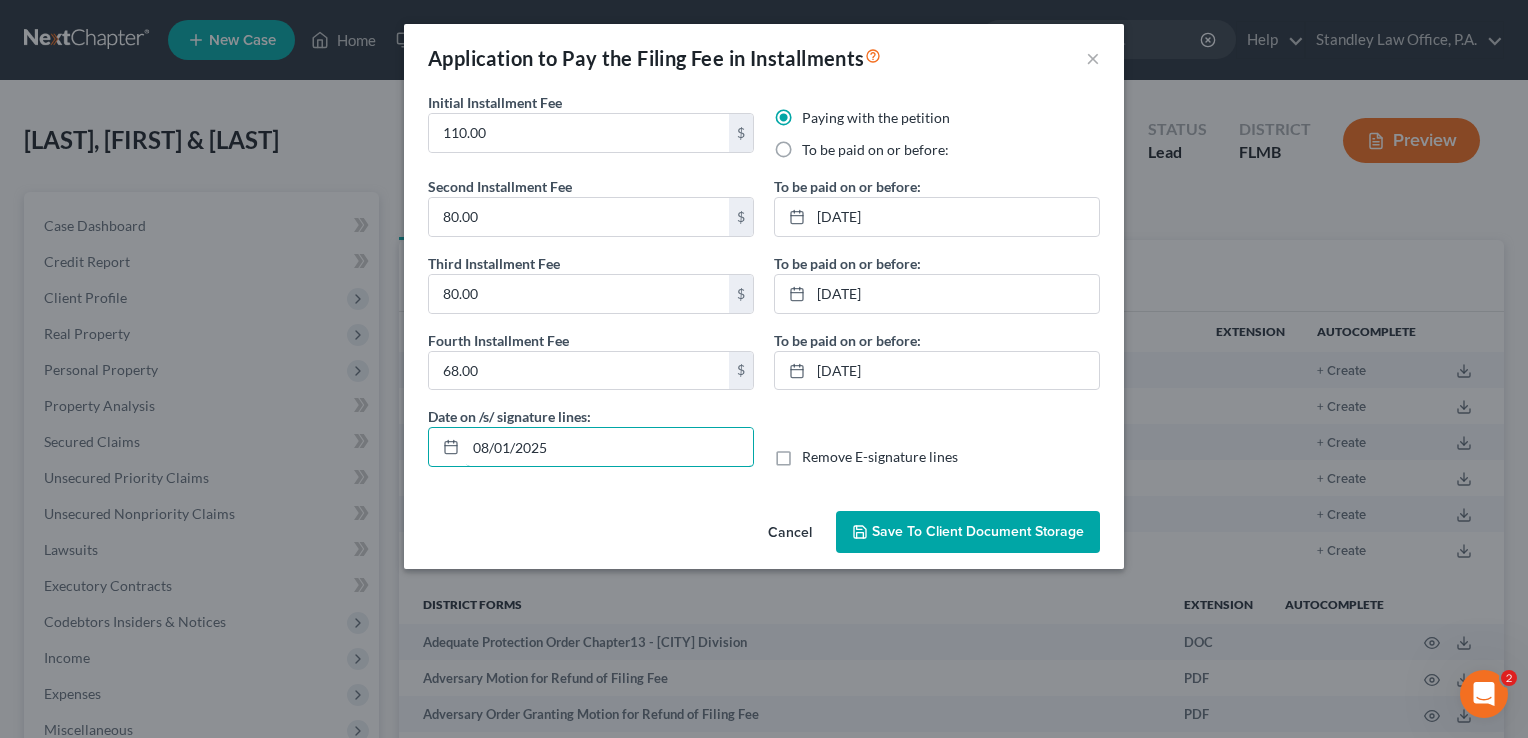 drag, startPoint x: 616, startPoint y: 449, endPoint x: 327, endPoint y: 452, distance: 289.01556 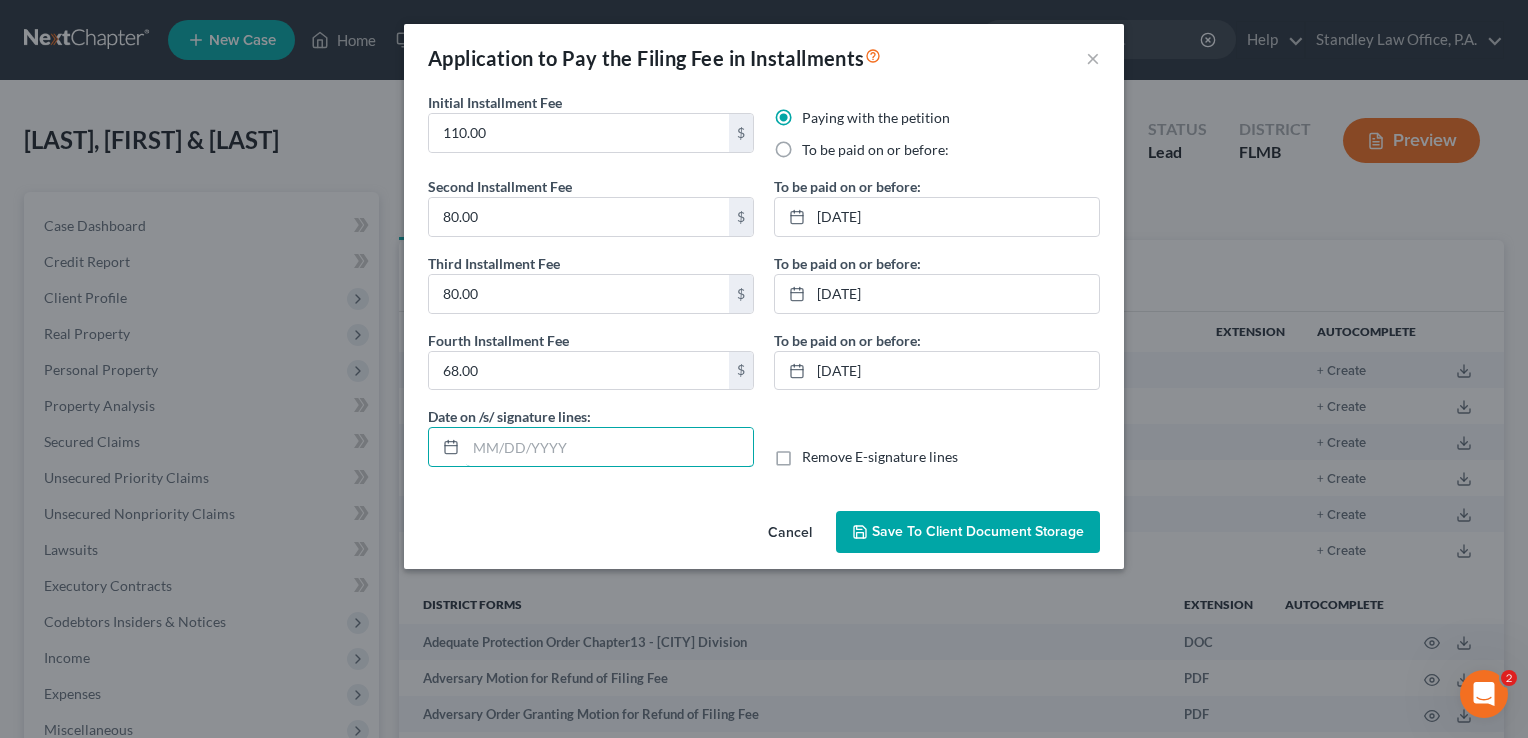 type 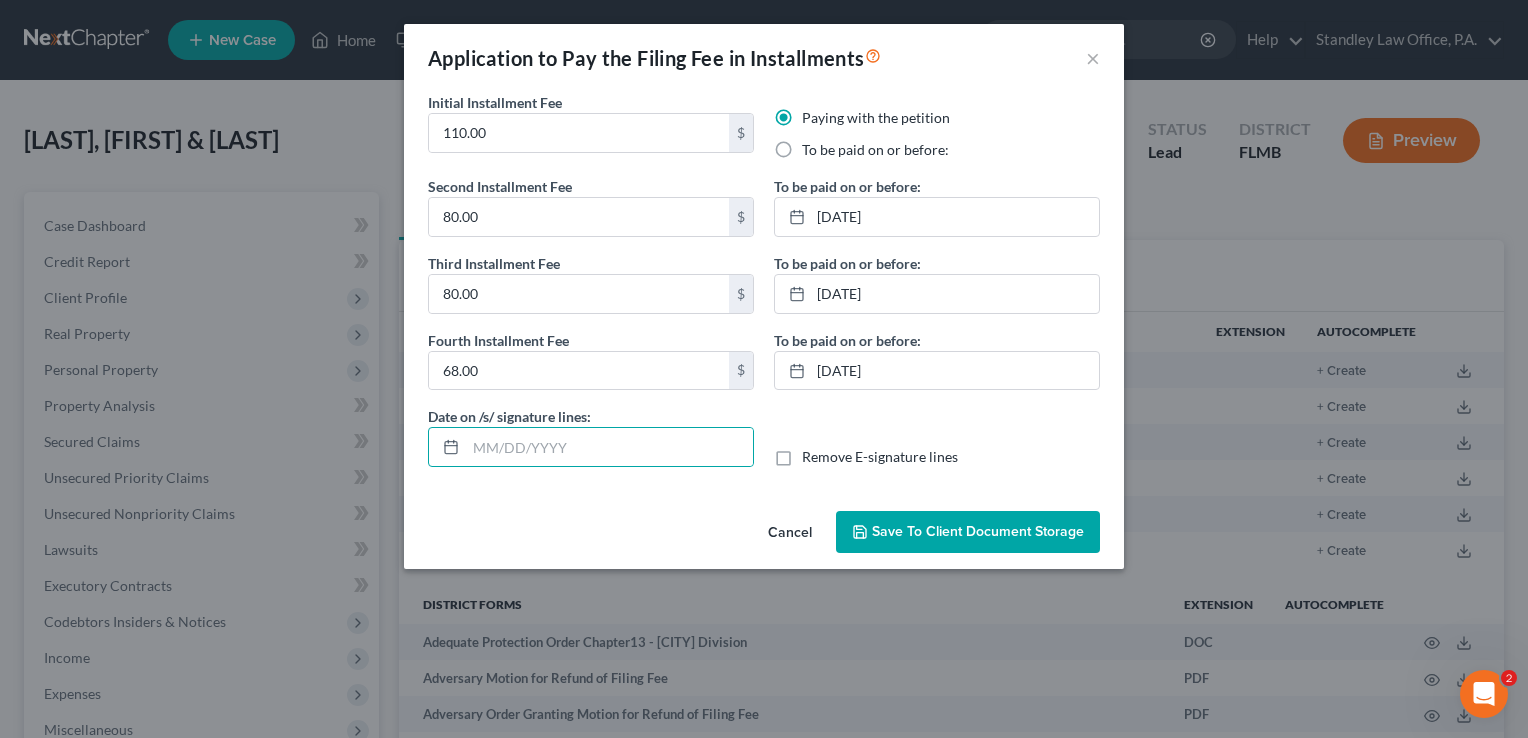click on "Remove E-signature lines" at bounding box center (880, 457) 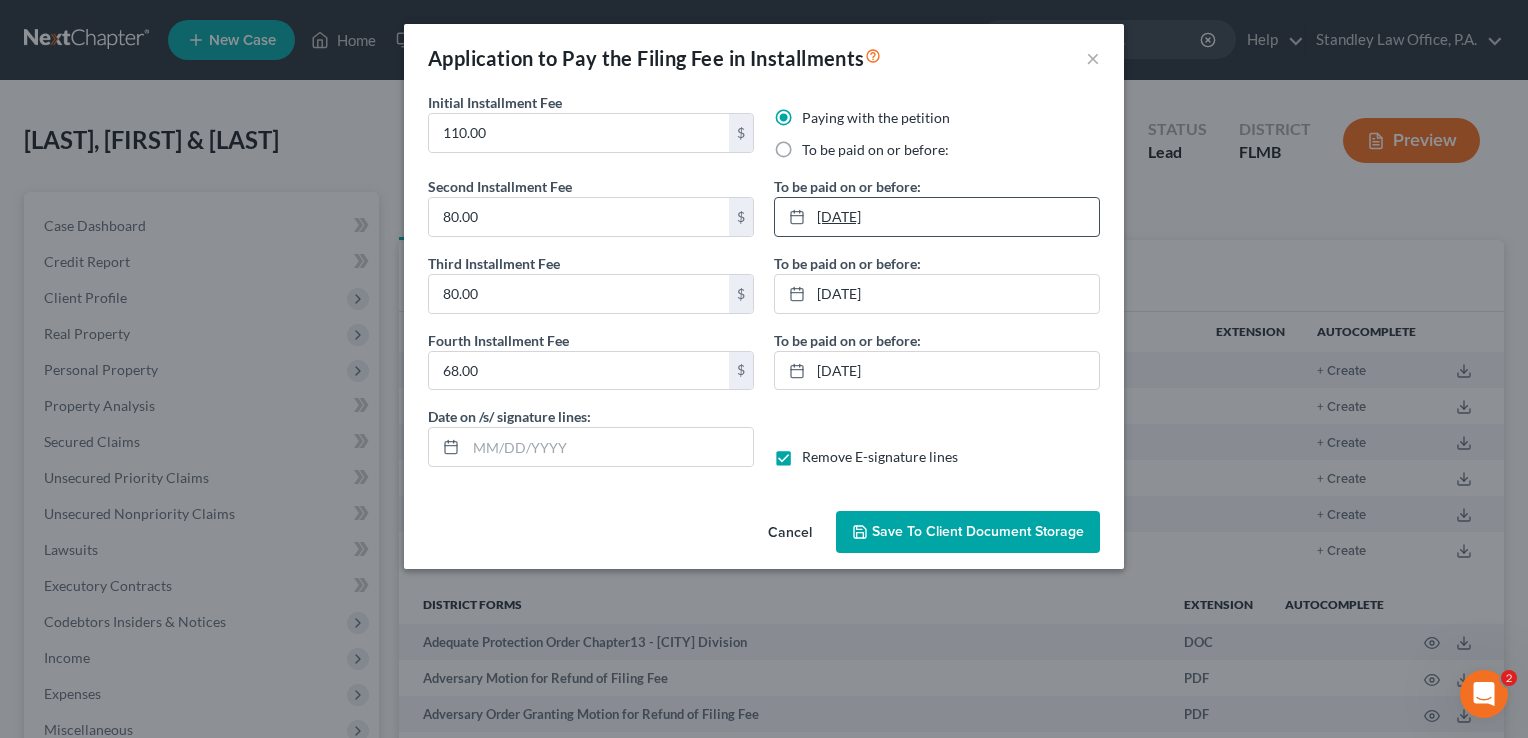 click on "[DATE]" at bounding box center (937, 217) 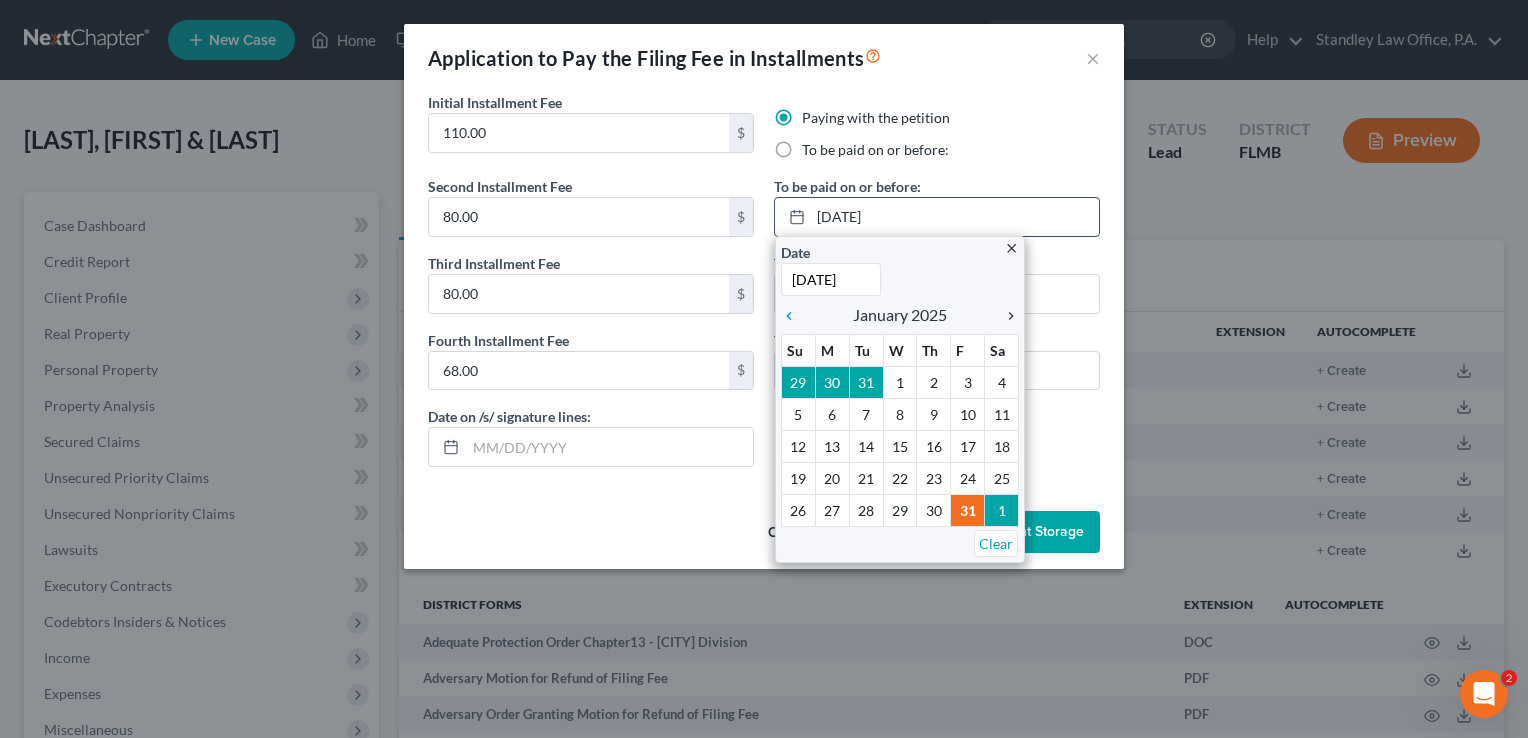 click on "chevron_right" at bounding box center [1006, 316] 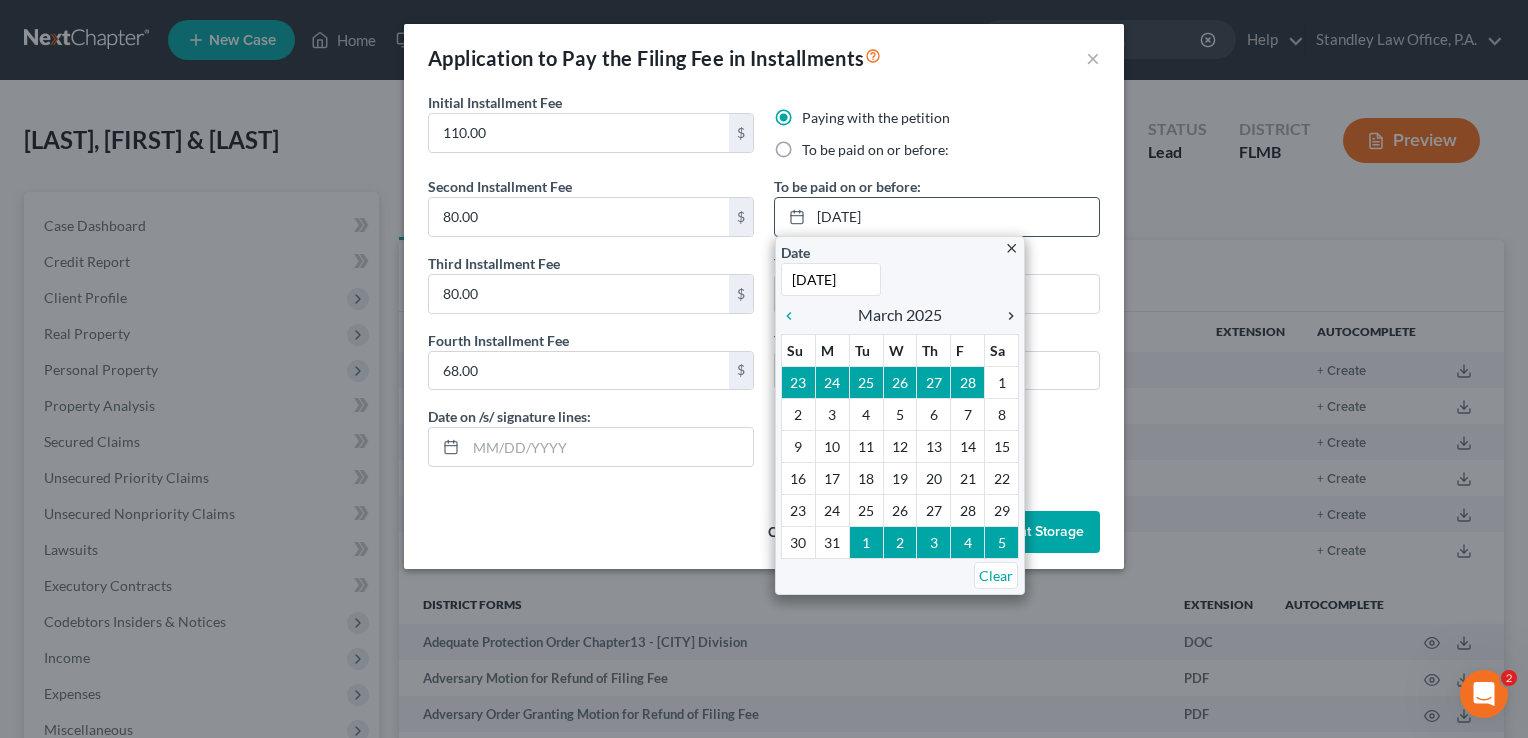 click on "chevron_right" at bounding box center [1006, 316] 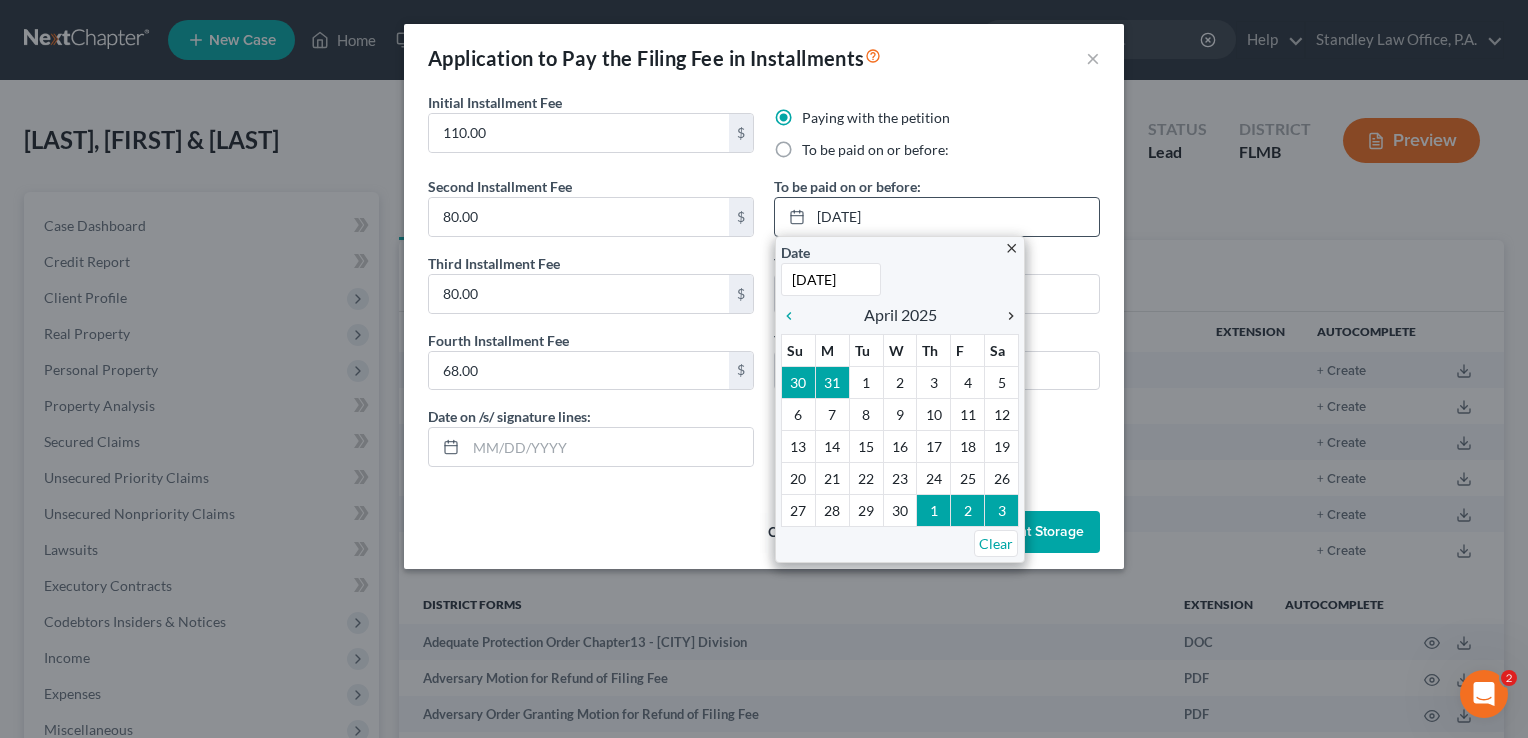 click on "chevron_right" at bounding box center [1006, 316] 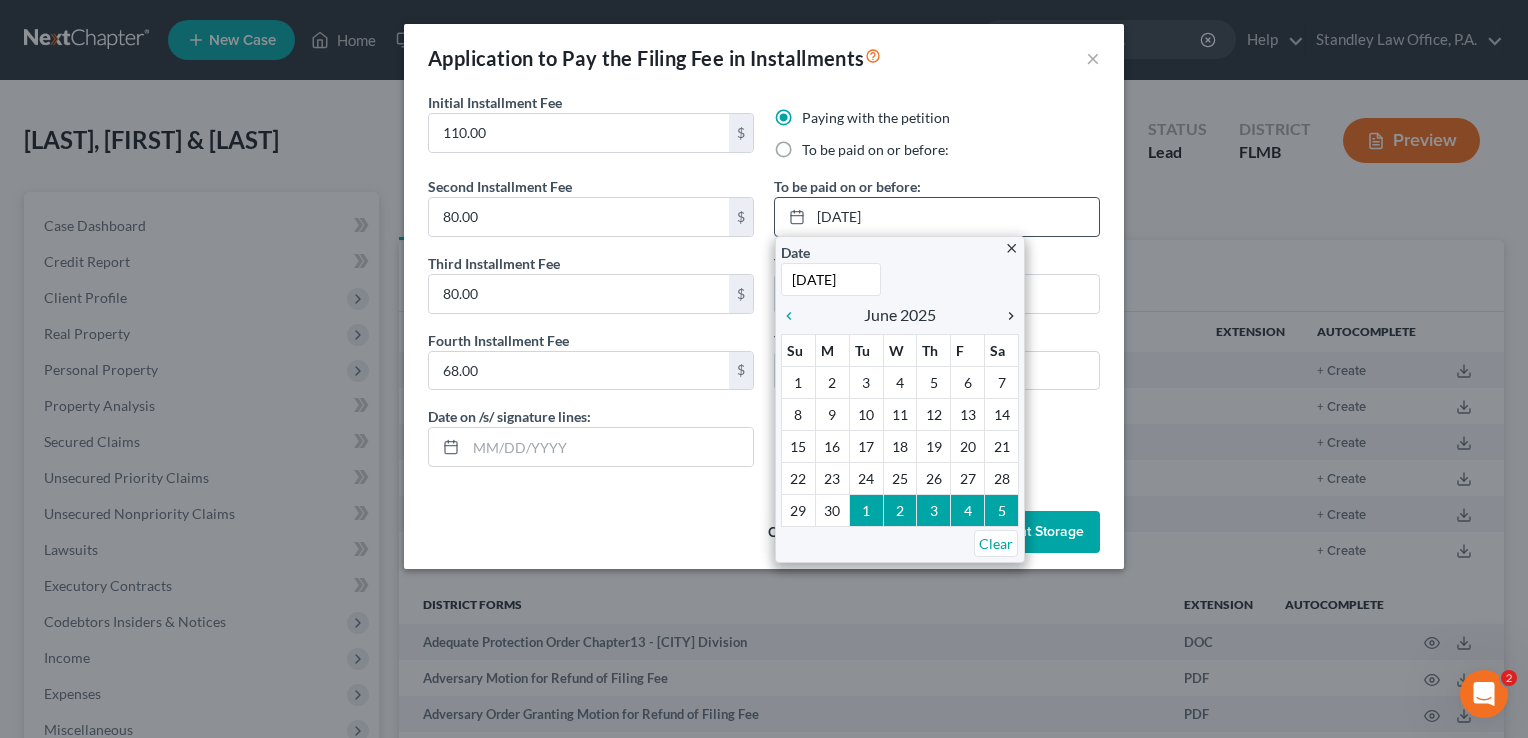 click on "chevron_right" at bounding box center [1006, 316] 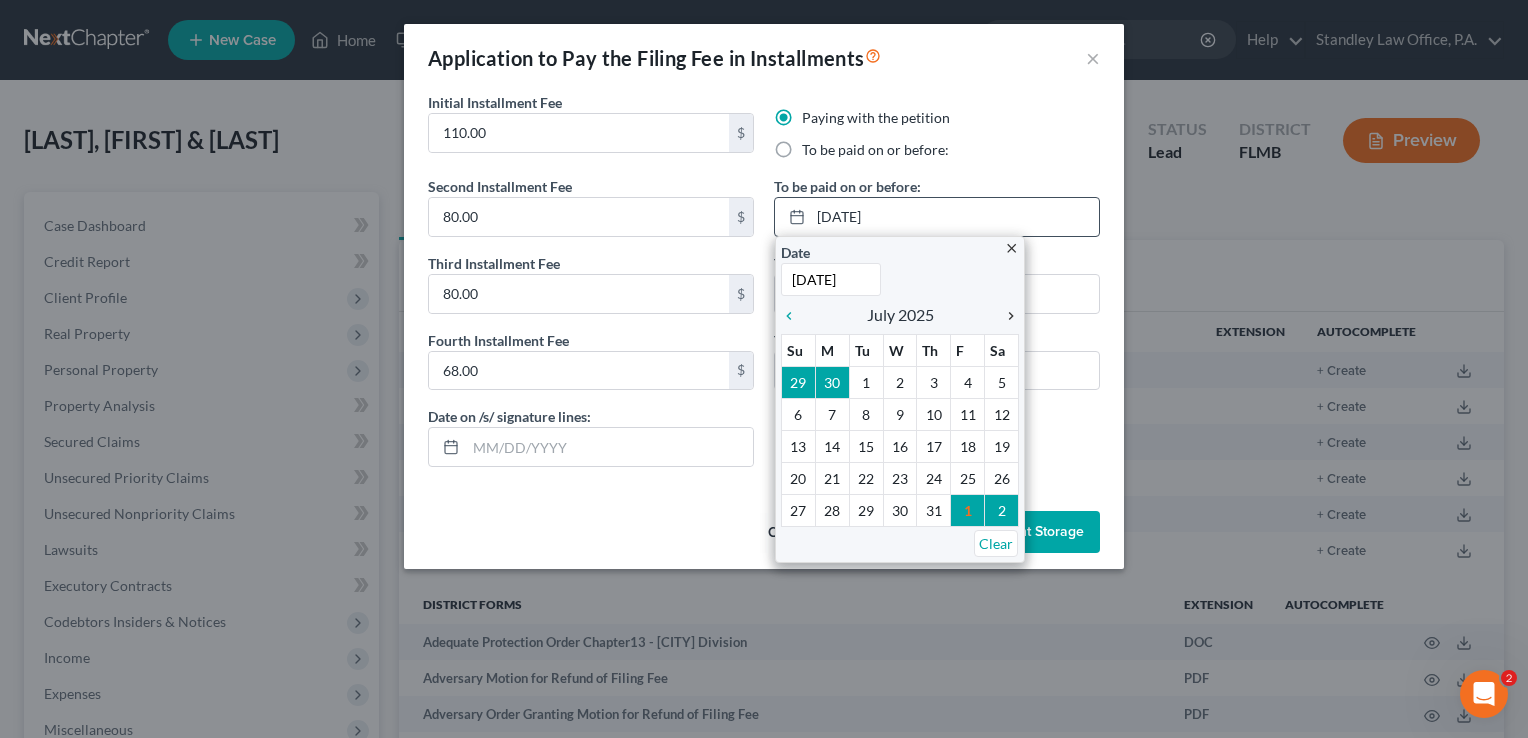 click on "chevron_right" at bounding box center (1006, 316) 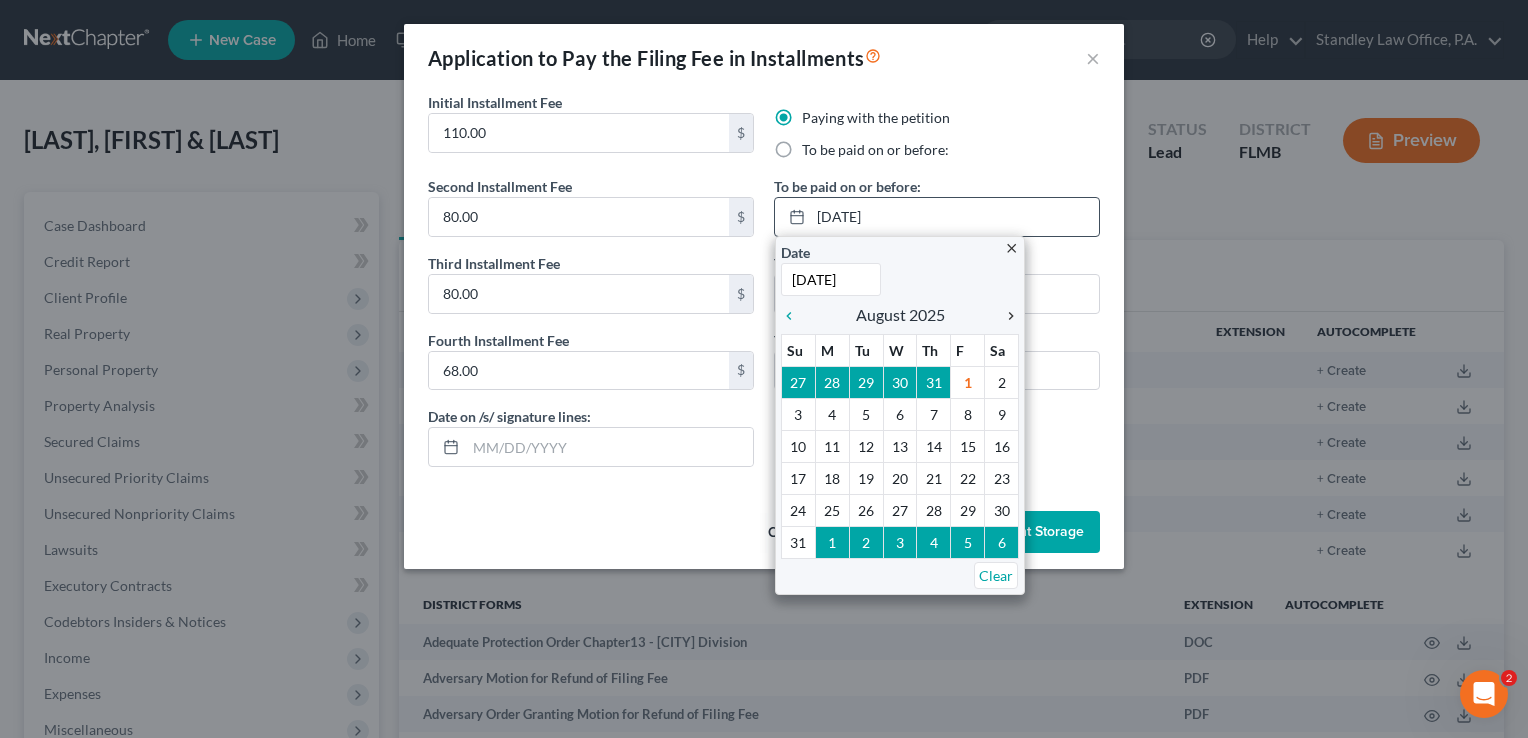 click on "chevron_right" at bounding box center [1006, 316] 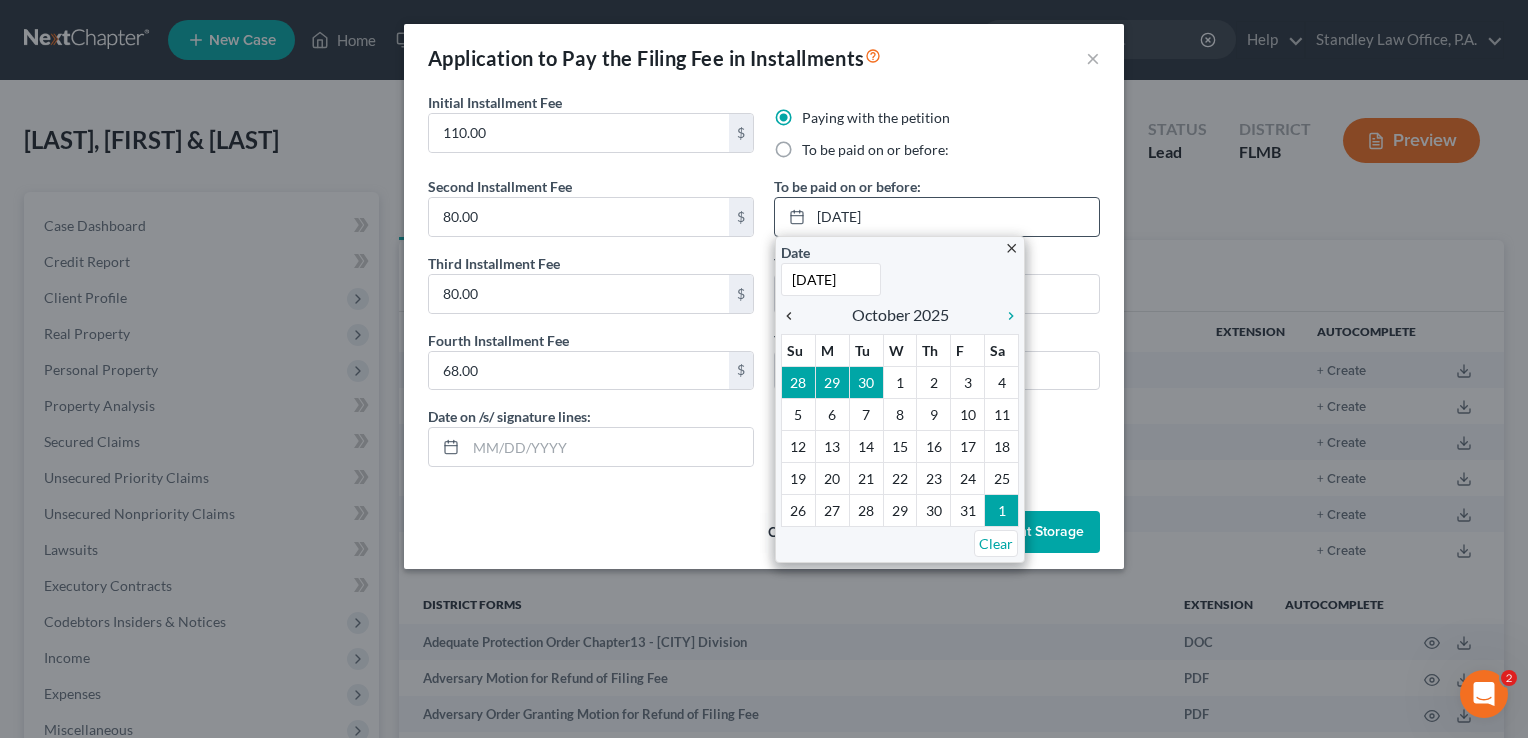 click on "chevron_left" at bounding box center (794, 316) 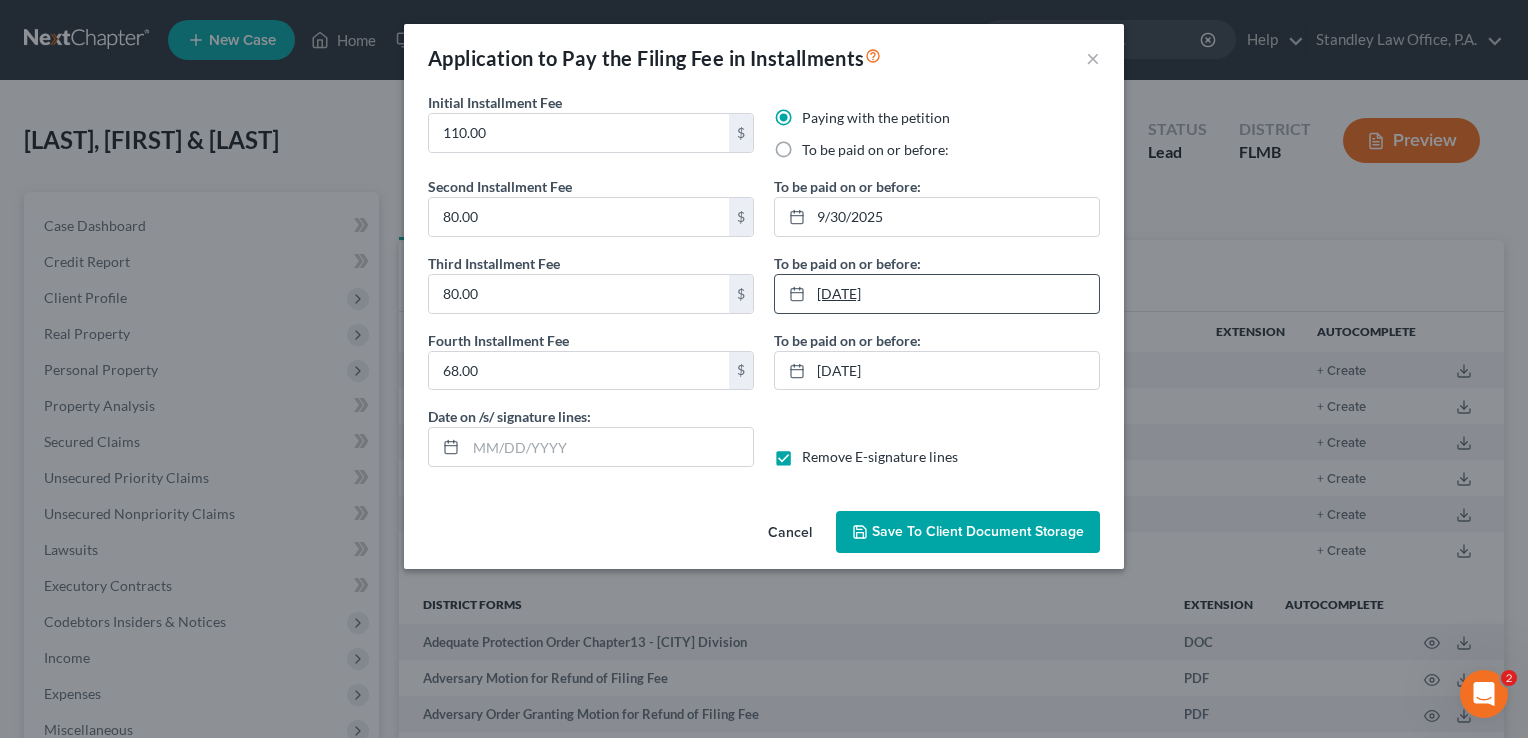 click on "[DATE]" at bounding box center [937, 294] 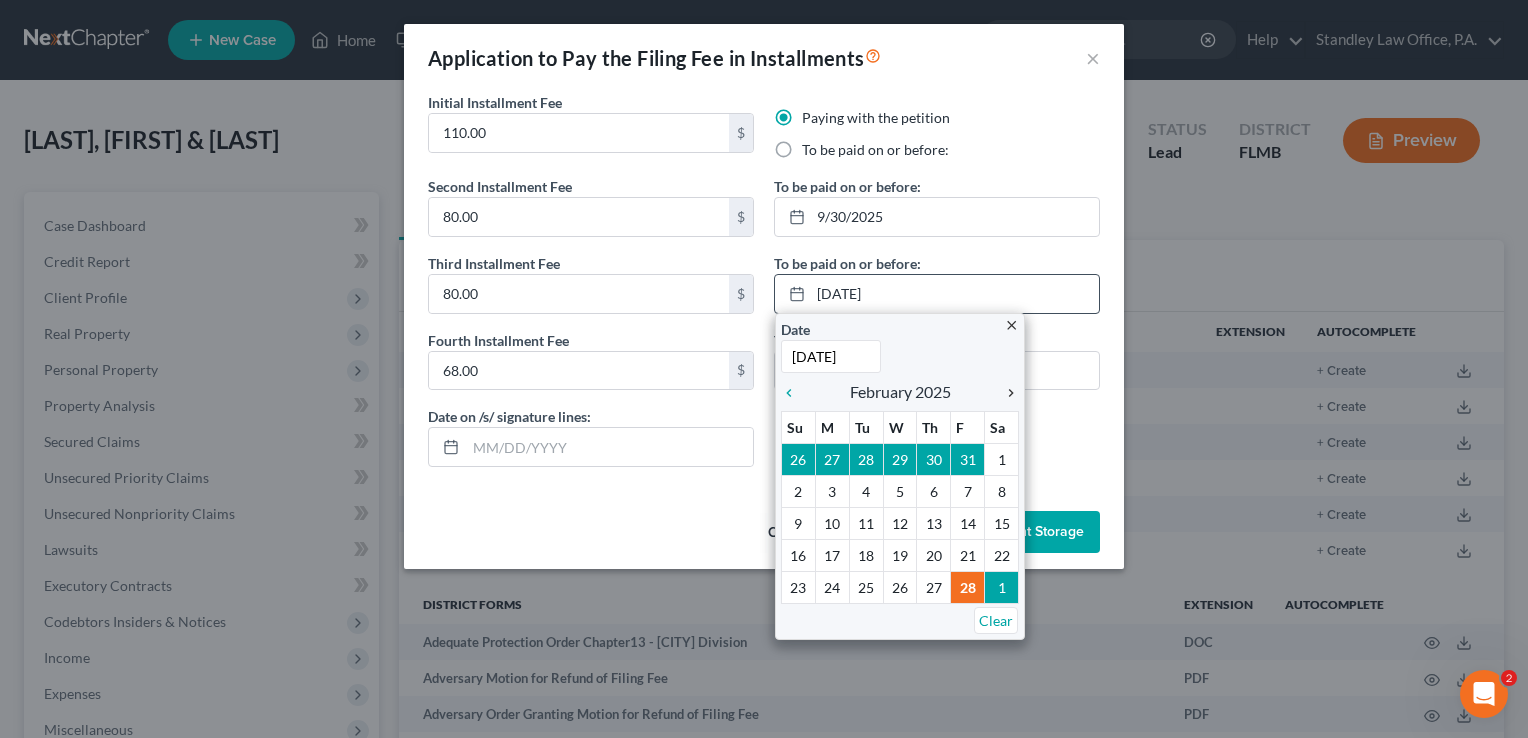 click on "chevron_right" at bounding box center [1006, 393] 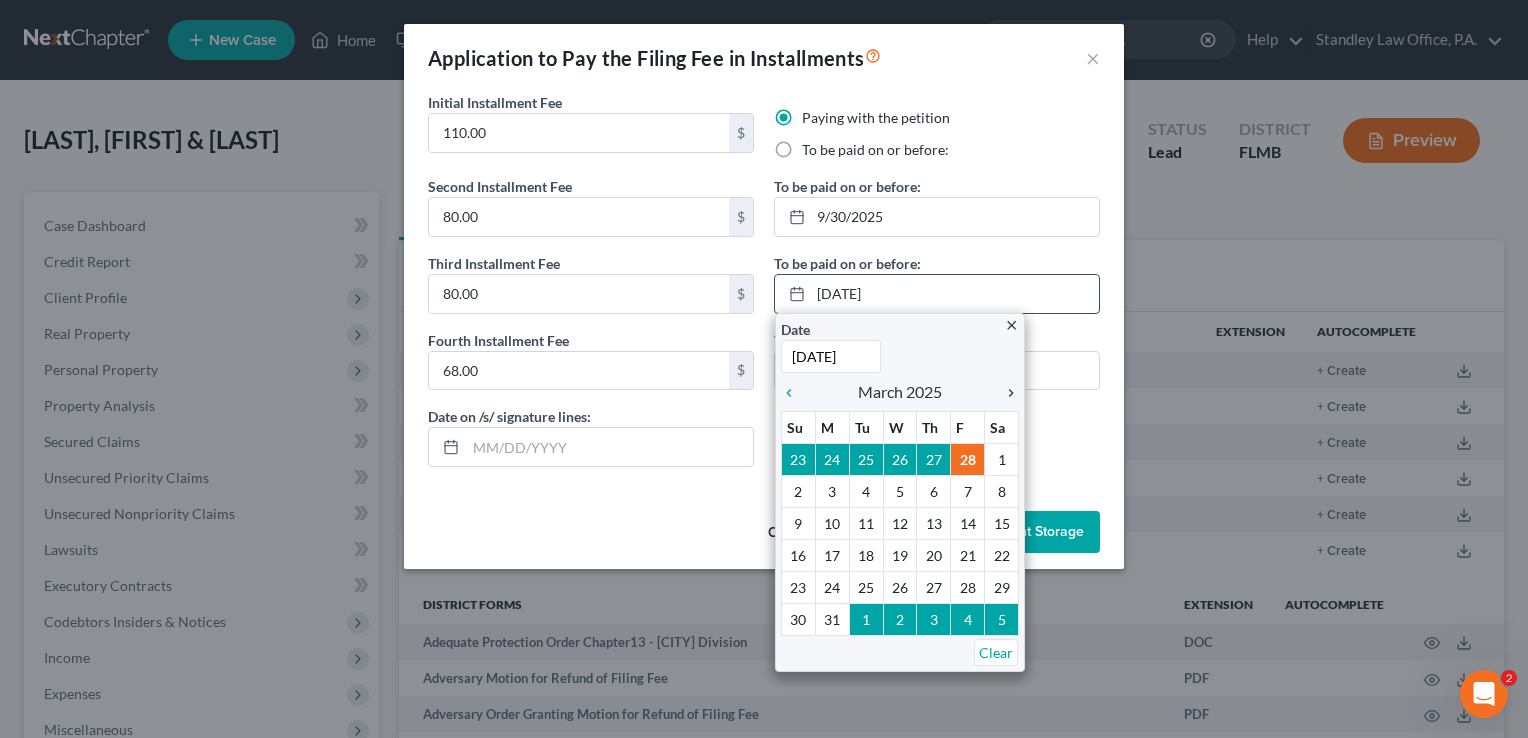 click on "chevron_right" at bounding box center (1006, 393) 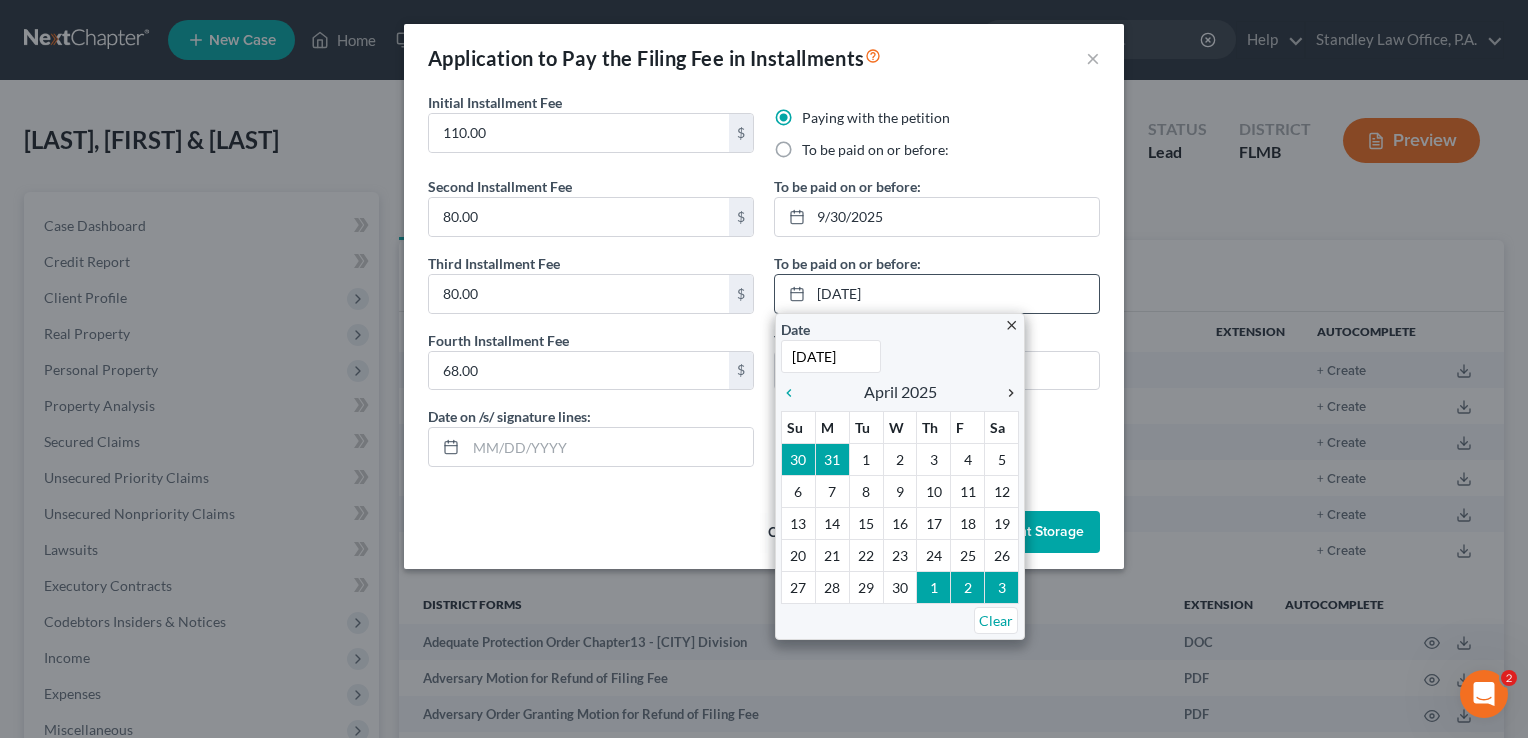 click on "chevron_right" at bounding box center (1006, 393) 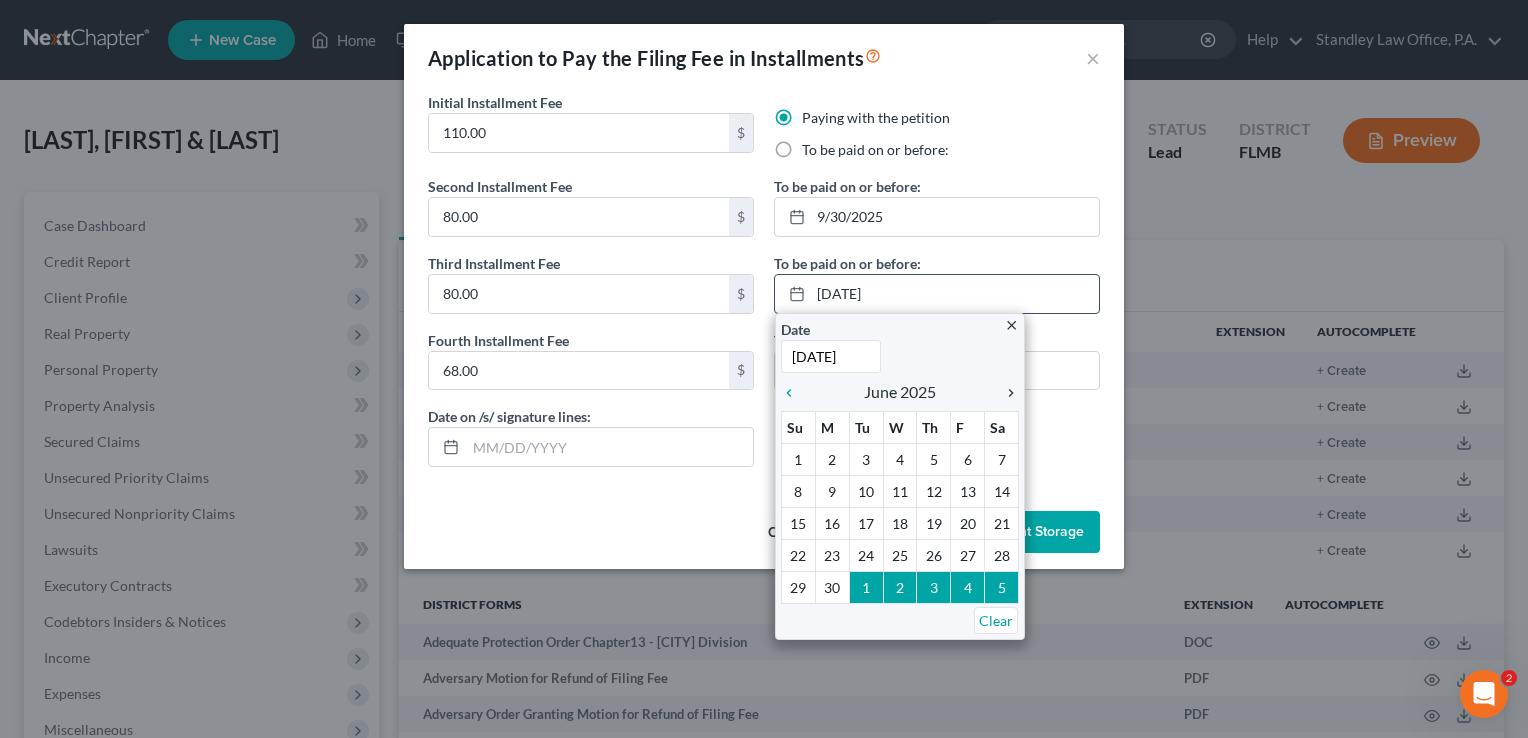 click on "chevron_right" at bounding box center (1006, 393) 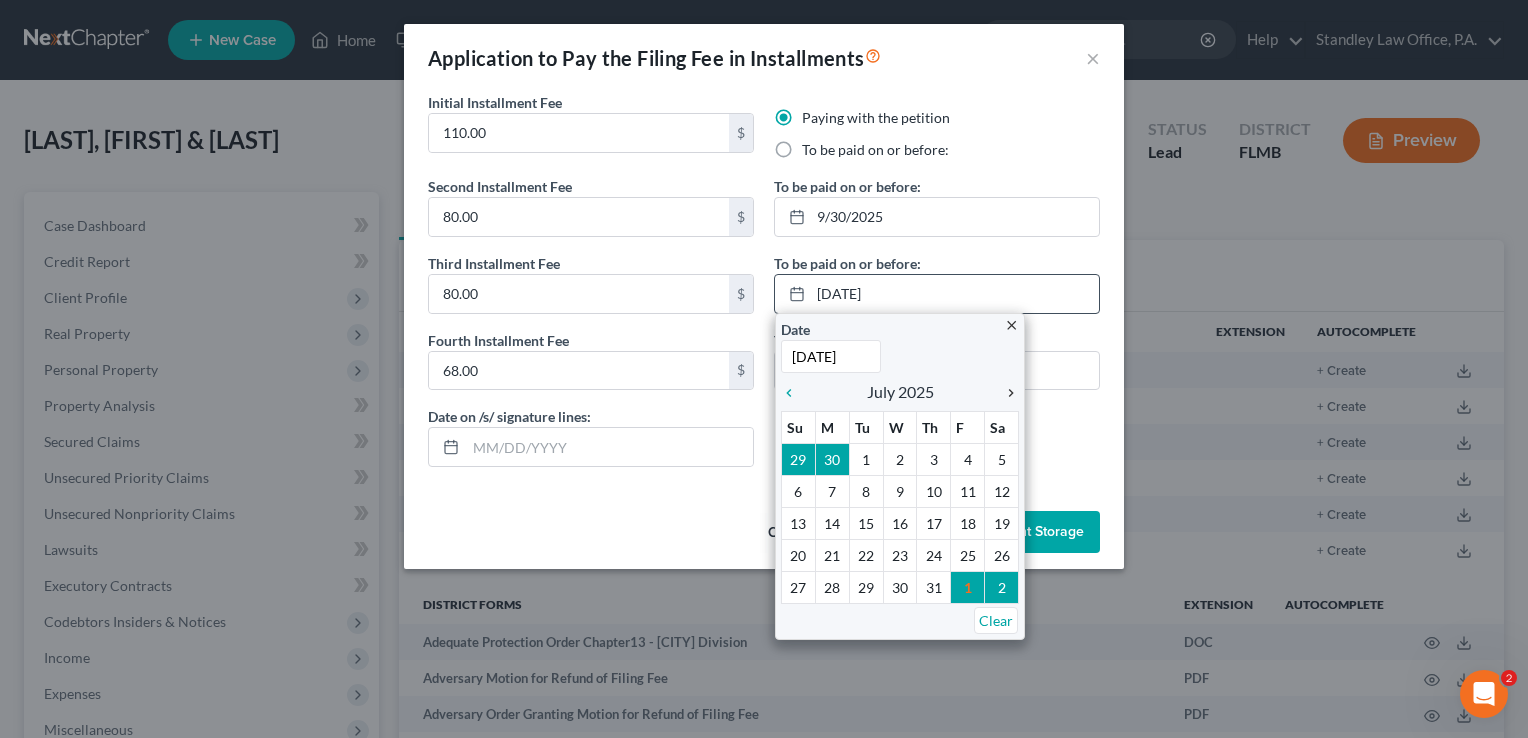 click on "chevron_right" at bounding box center (1006, 393) 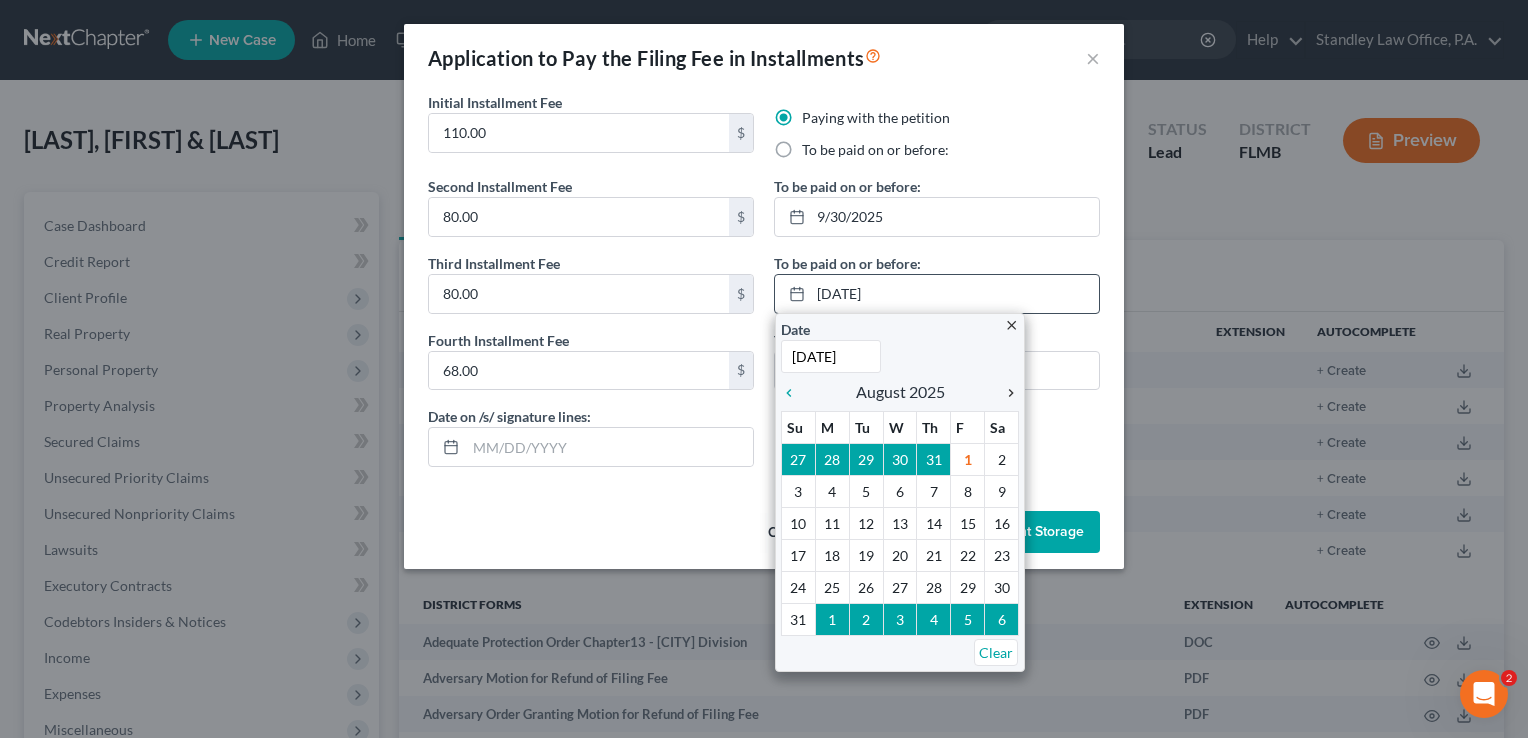 click on "chevron_right" at bounding box center [1006, 393] 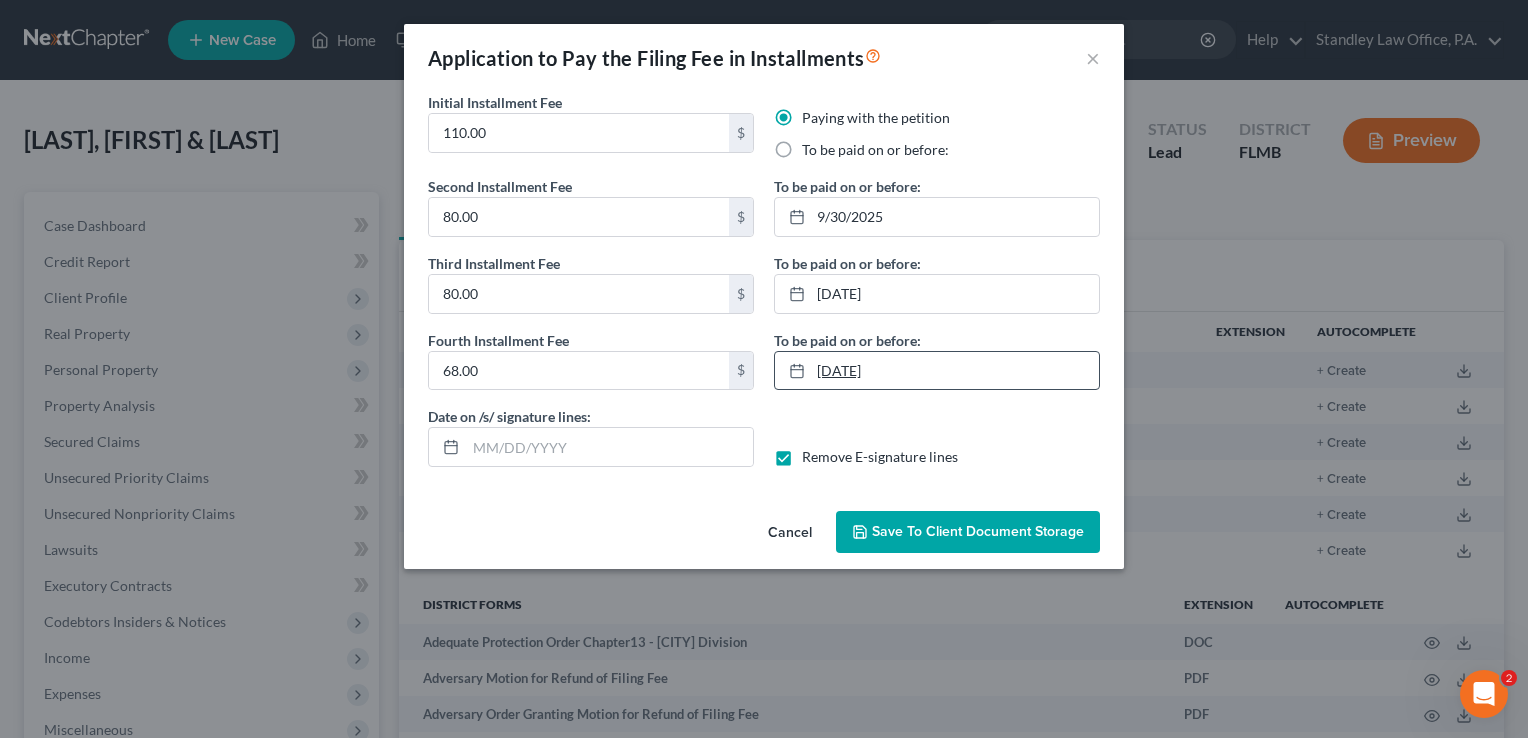 click on "[DATE]" at bounding box center (937, 371) 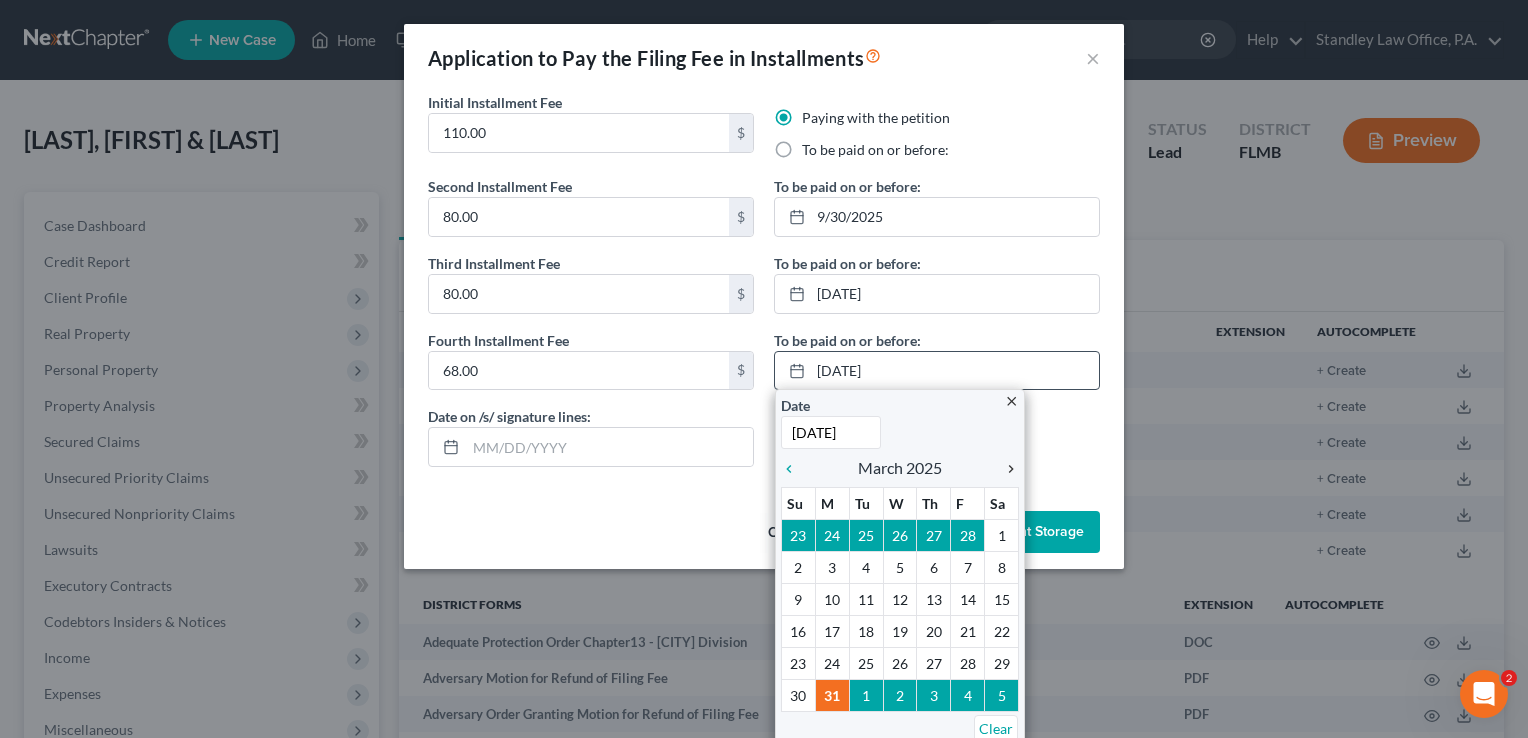 click on "chevron_right" at bounding box center [1006, 469] 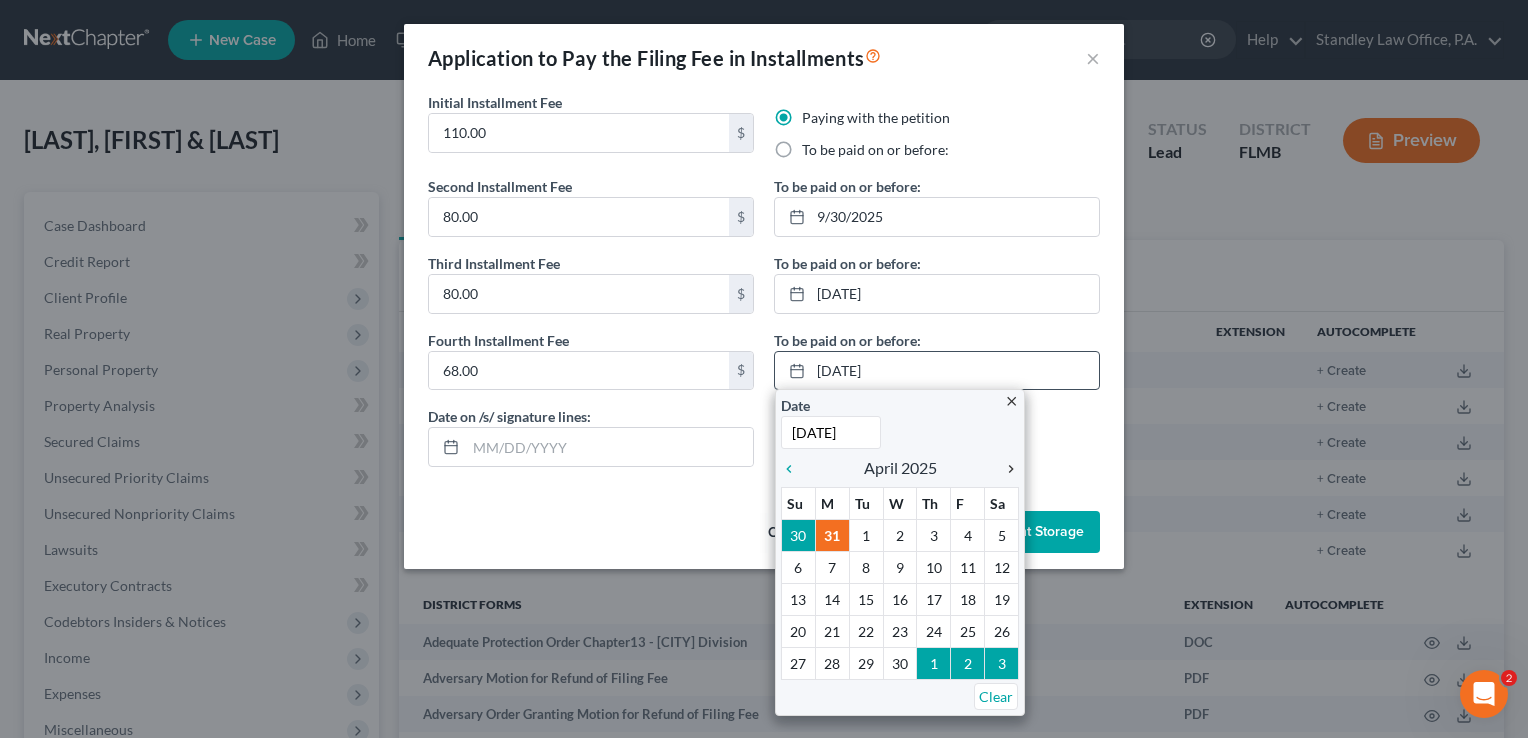 click on "chevron_right" at bounding box center (1006, 469) 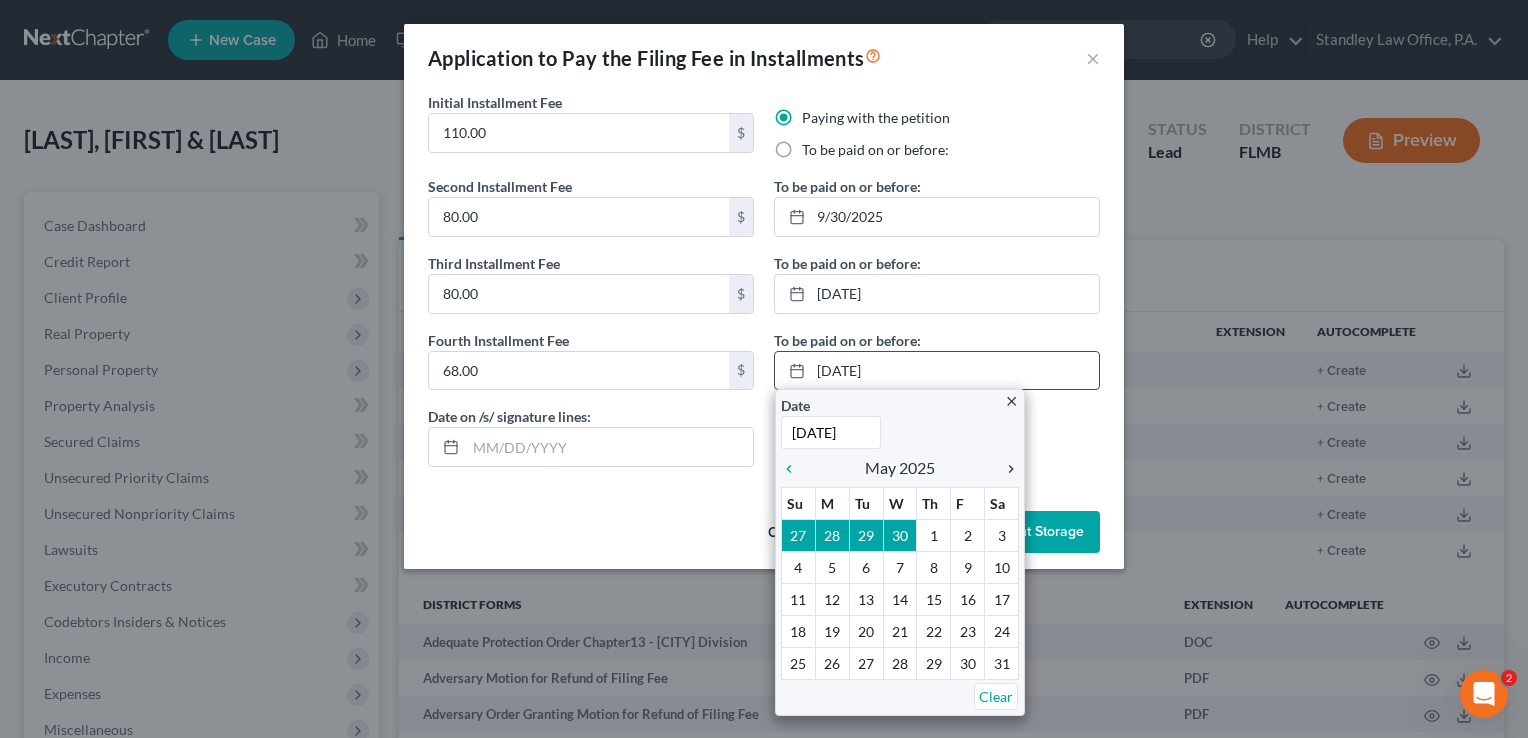 click on "chevron_right" at bounding box center [1006, 469] 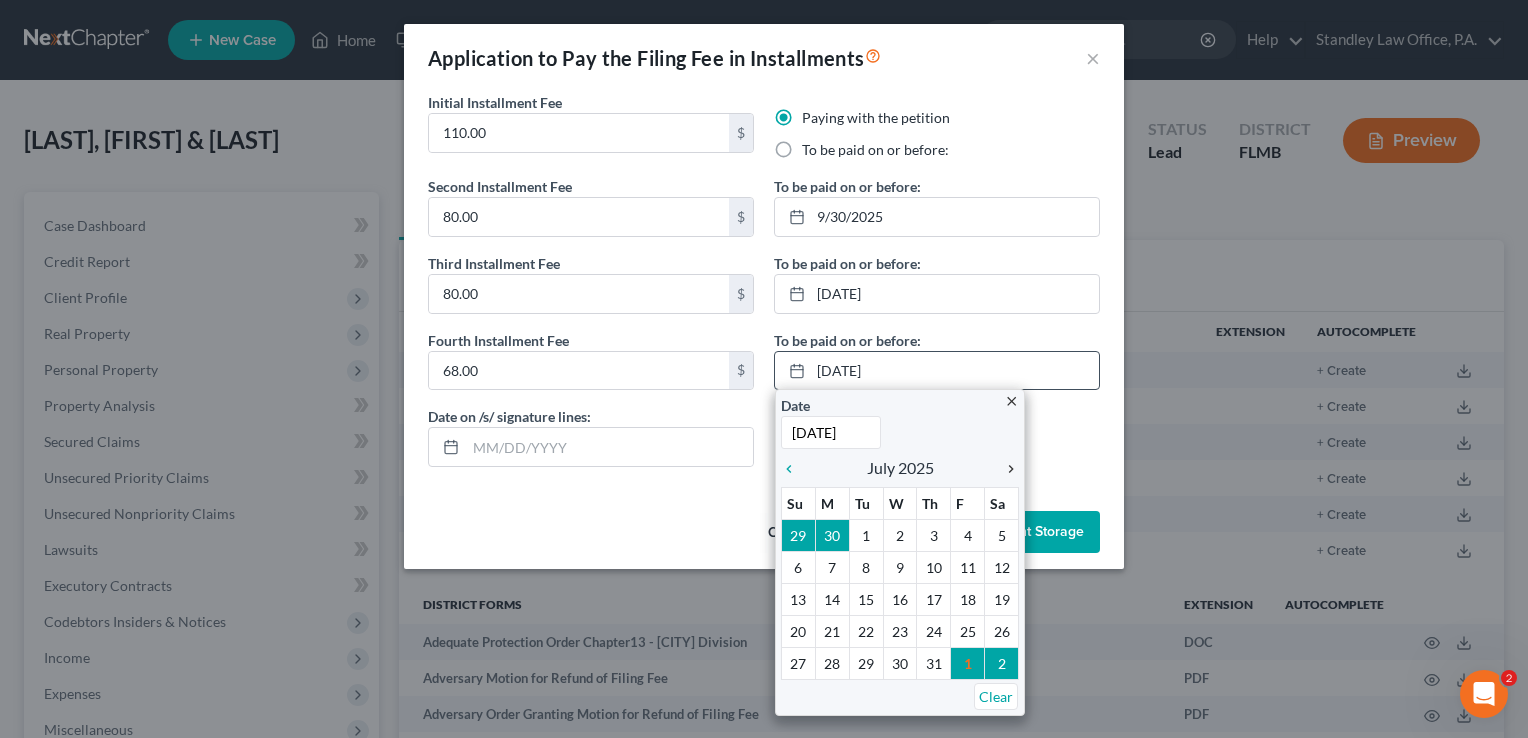 click on "chevron_right" at bounding box center [1006, 469] 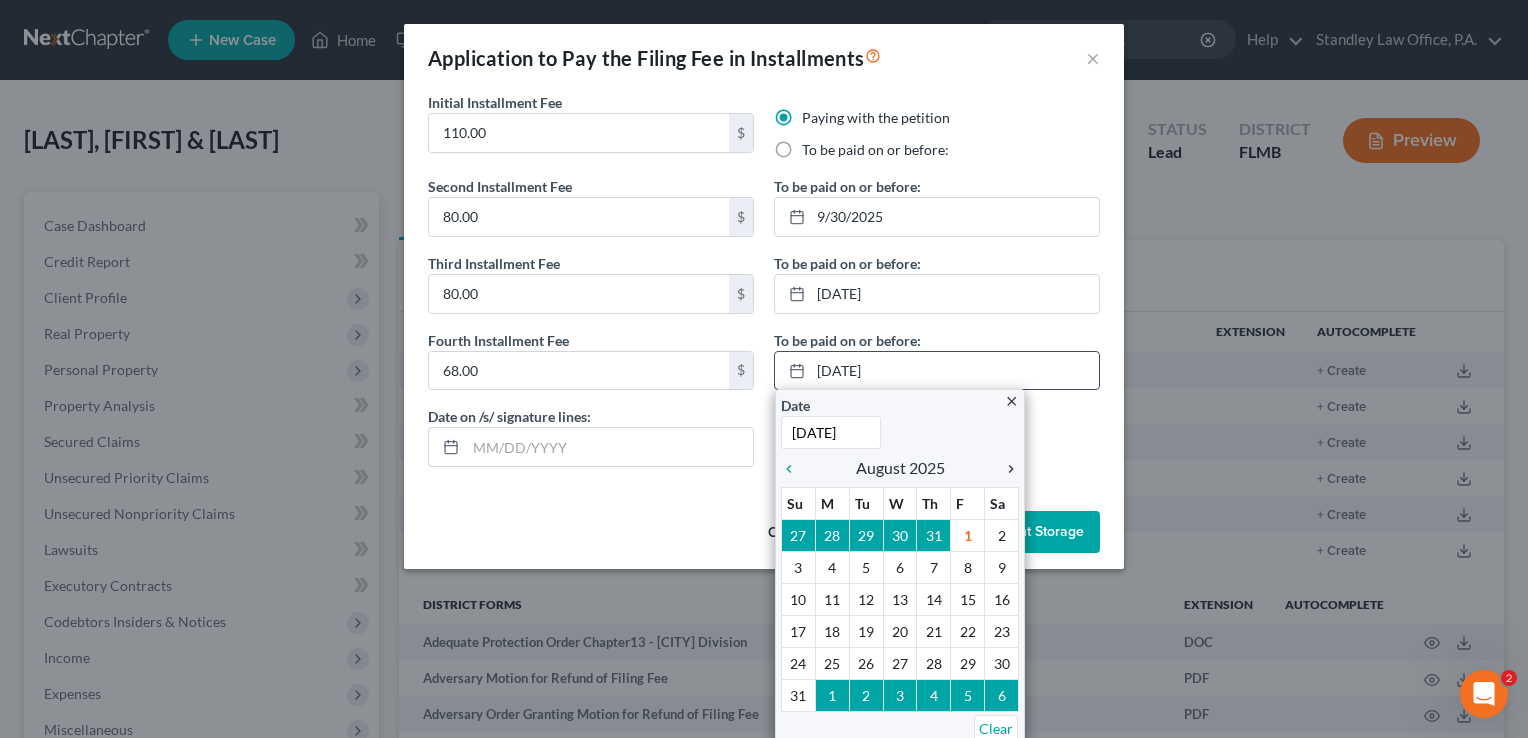 click on "chevron_right" at bounding box center [1006, 469] 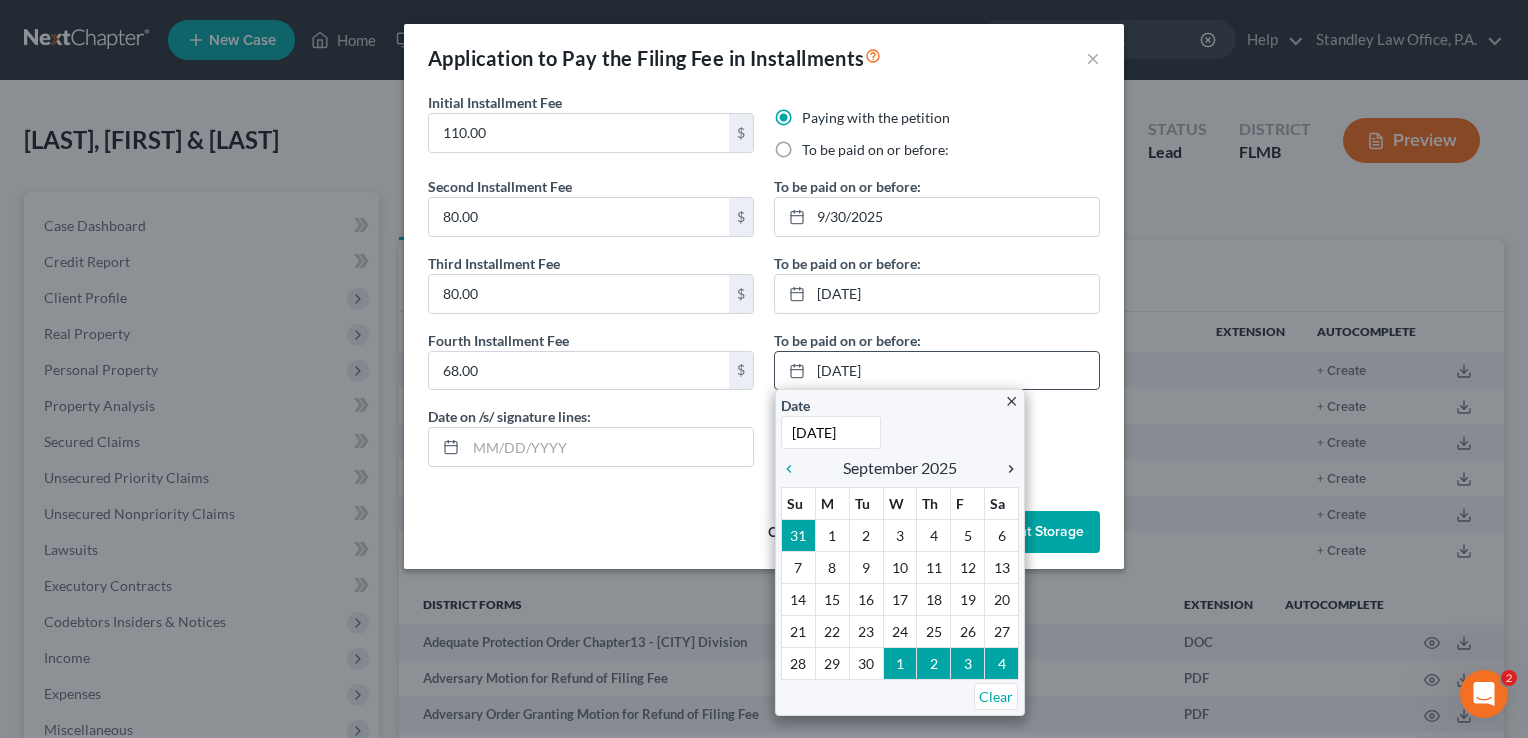 click on "chevron_right" at bounding box center (1006, 469) 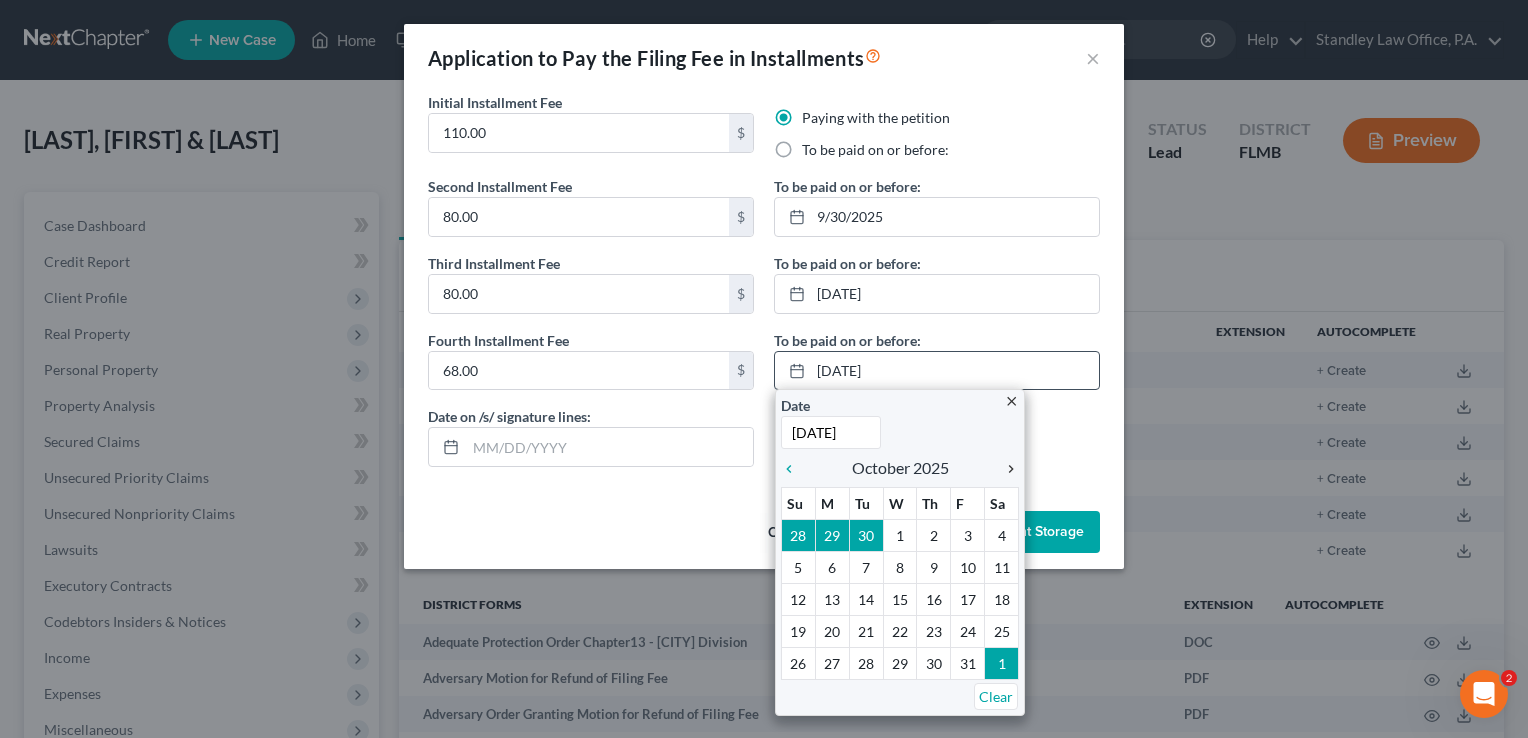 click on "chevron_right" at bounding box center [1006, 469] 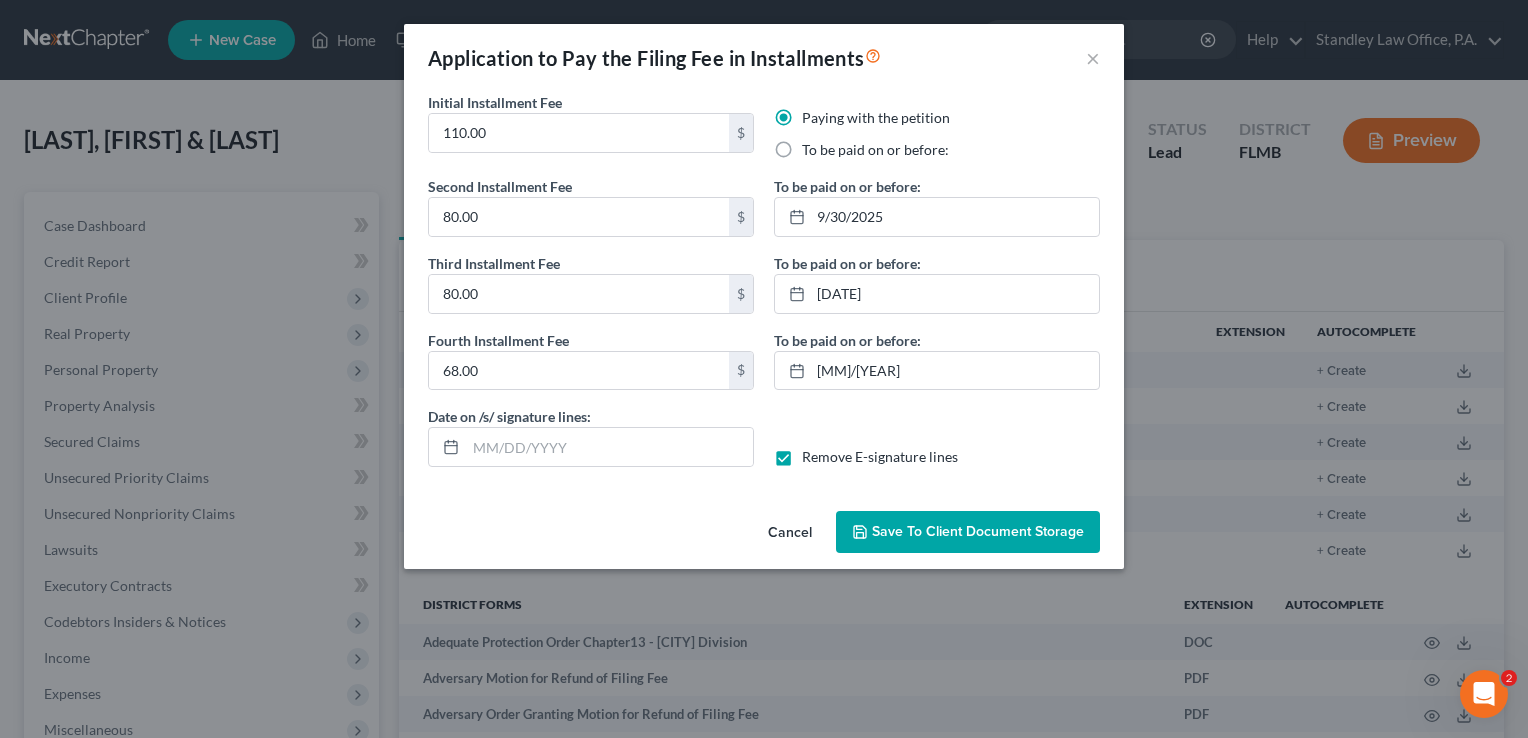 click on "Save to Client Document Storage" at bounding box center (978, 531) 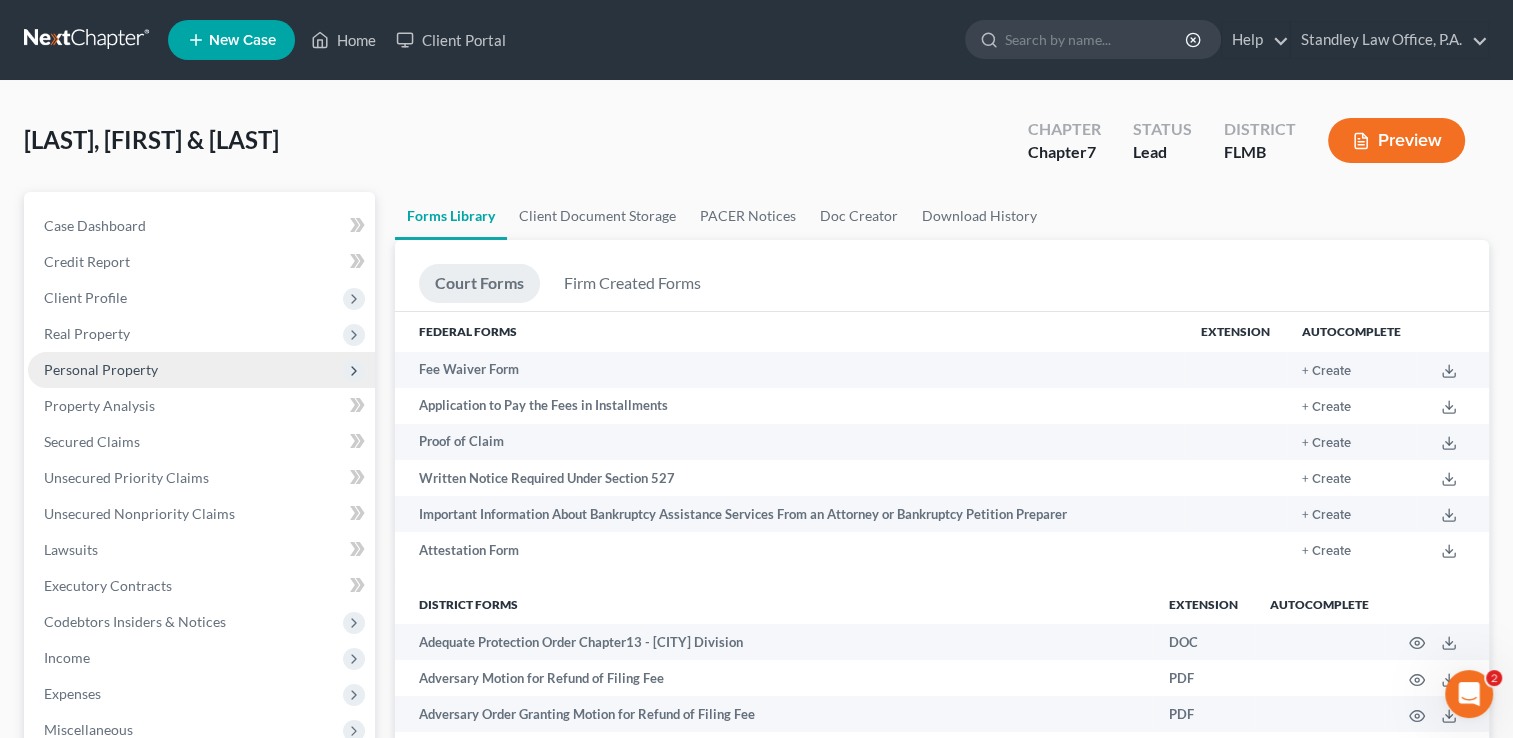 click on "Personal Property" at bounding box center [201, 370] 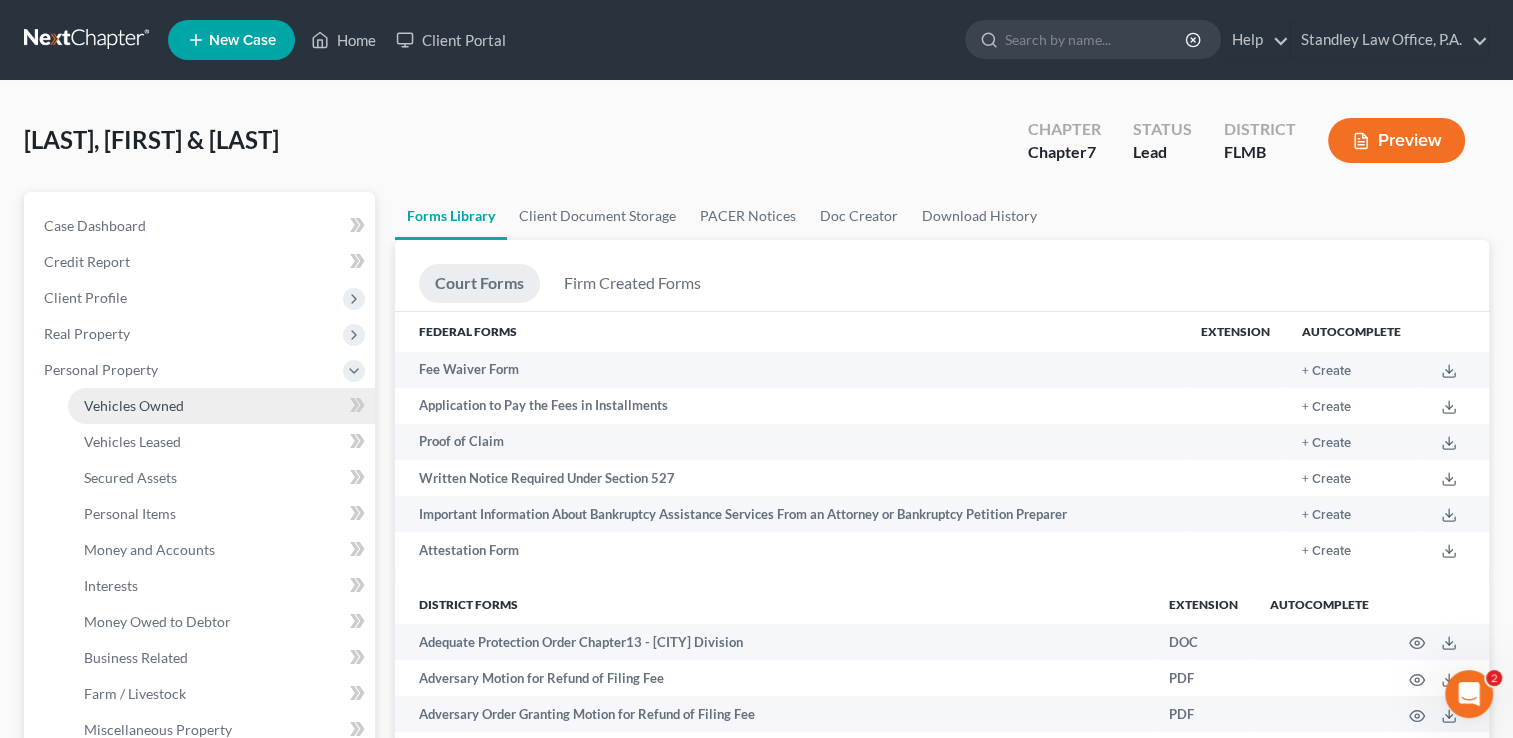 click on "Vehicles Owned" at bounding box center [134, 405] 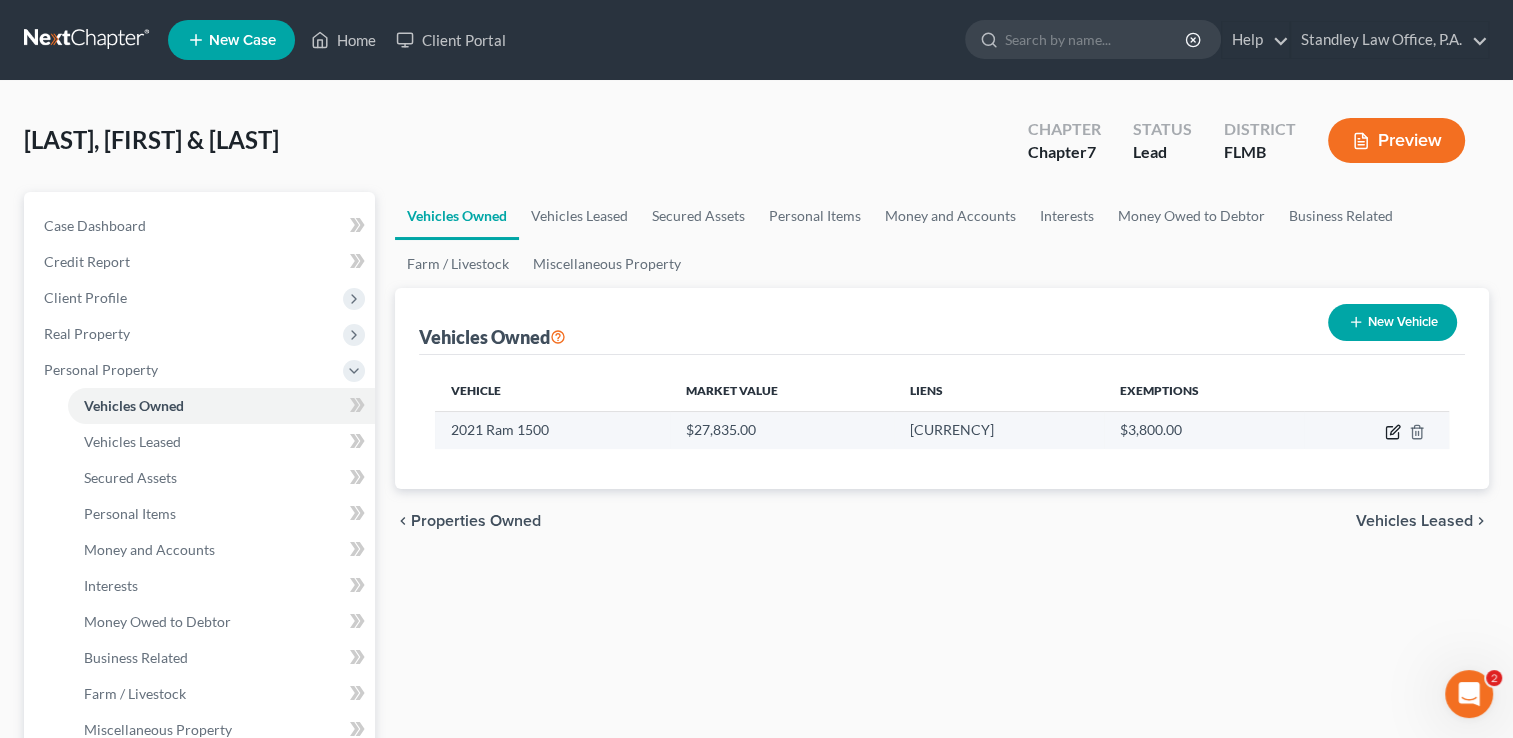 click 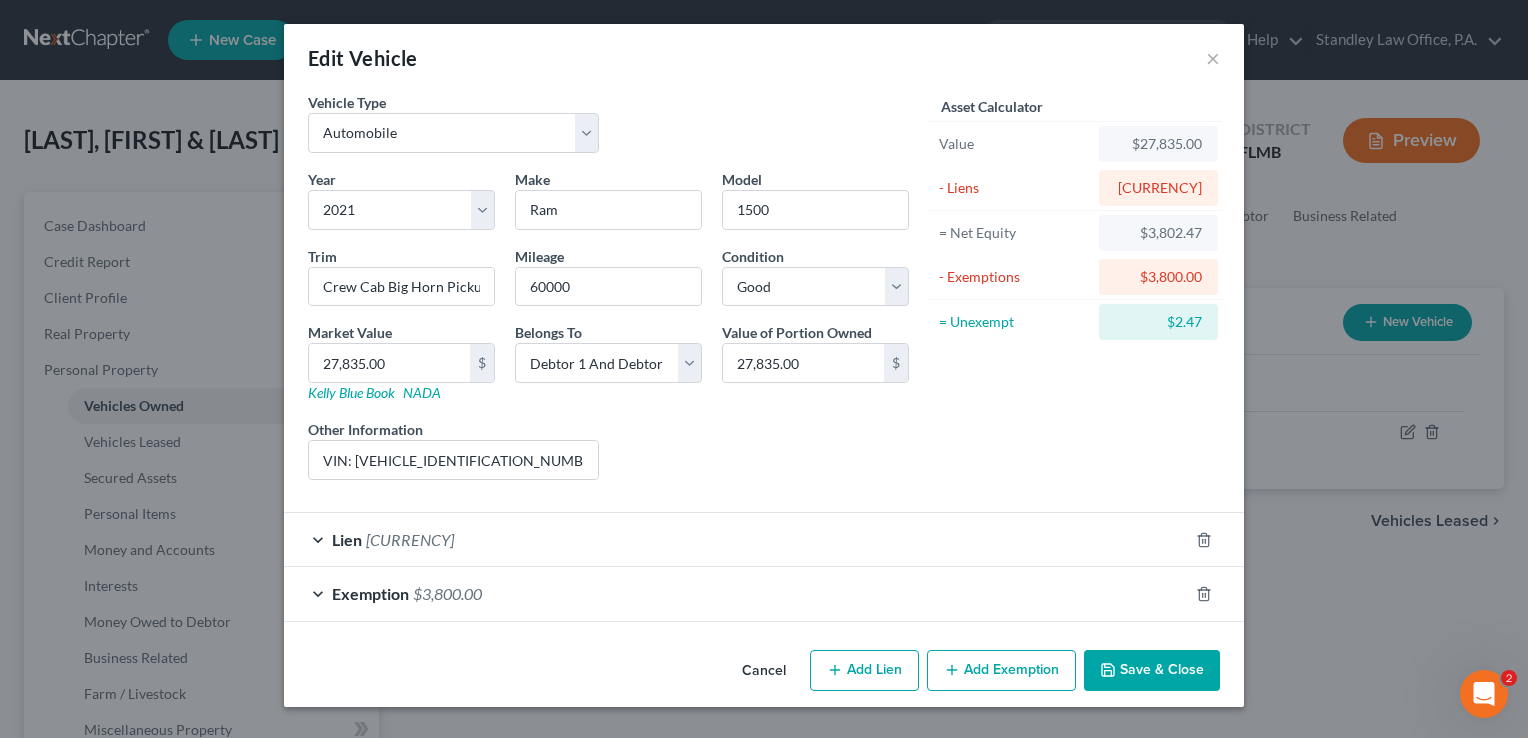 click on "Save & Close" at bounding box center [1152, 671] 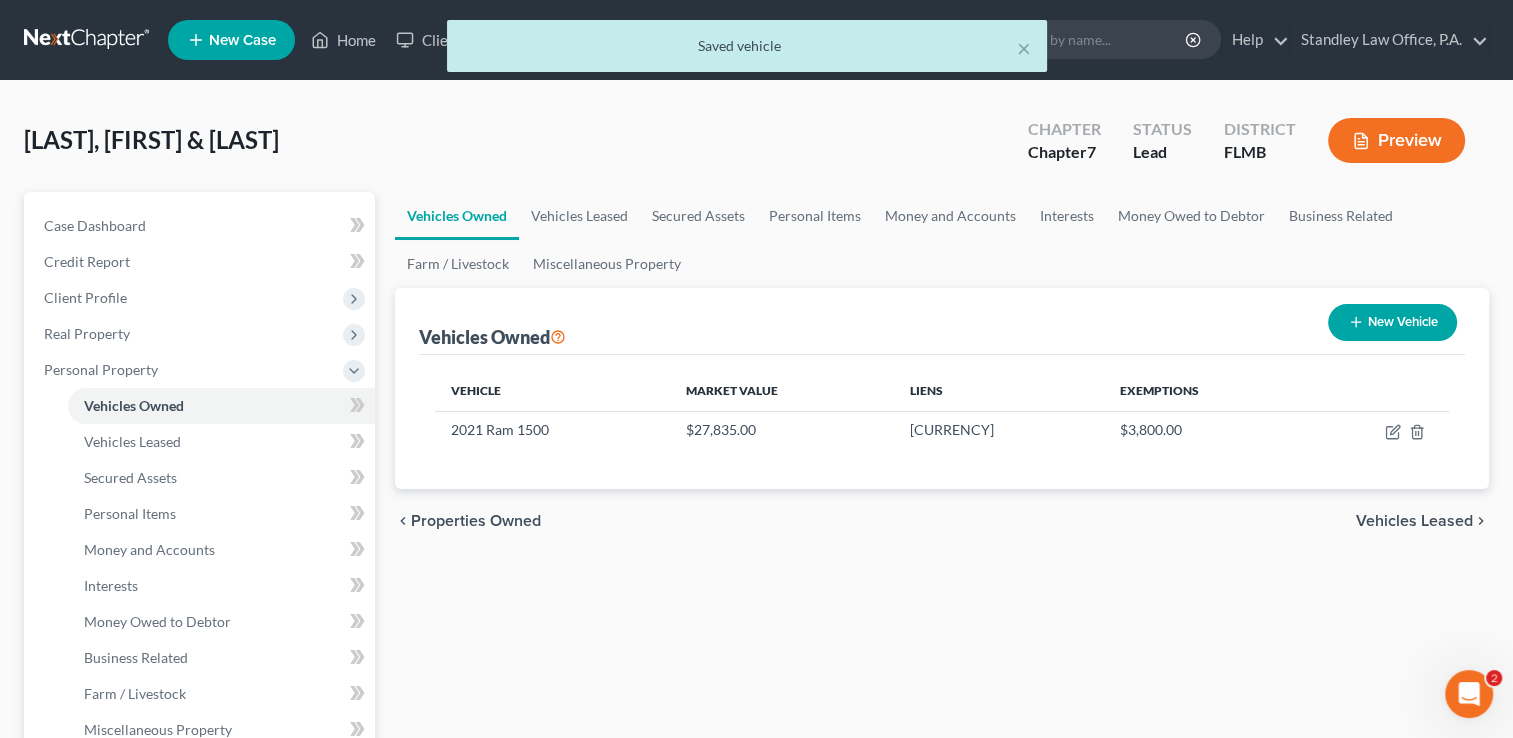scroll, scrollTop: 645, scrollLeft: 0, axis: vertical 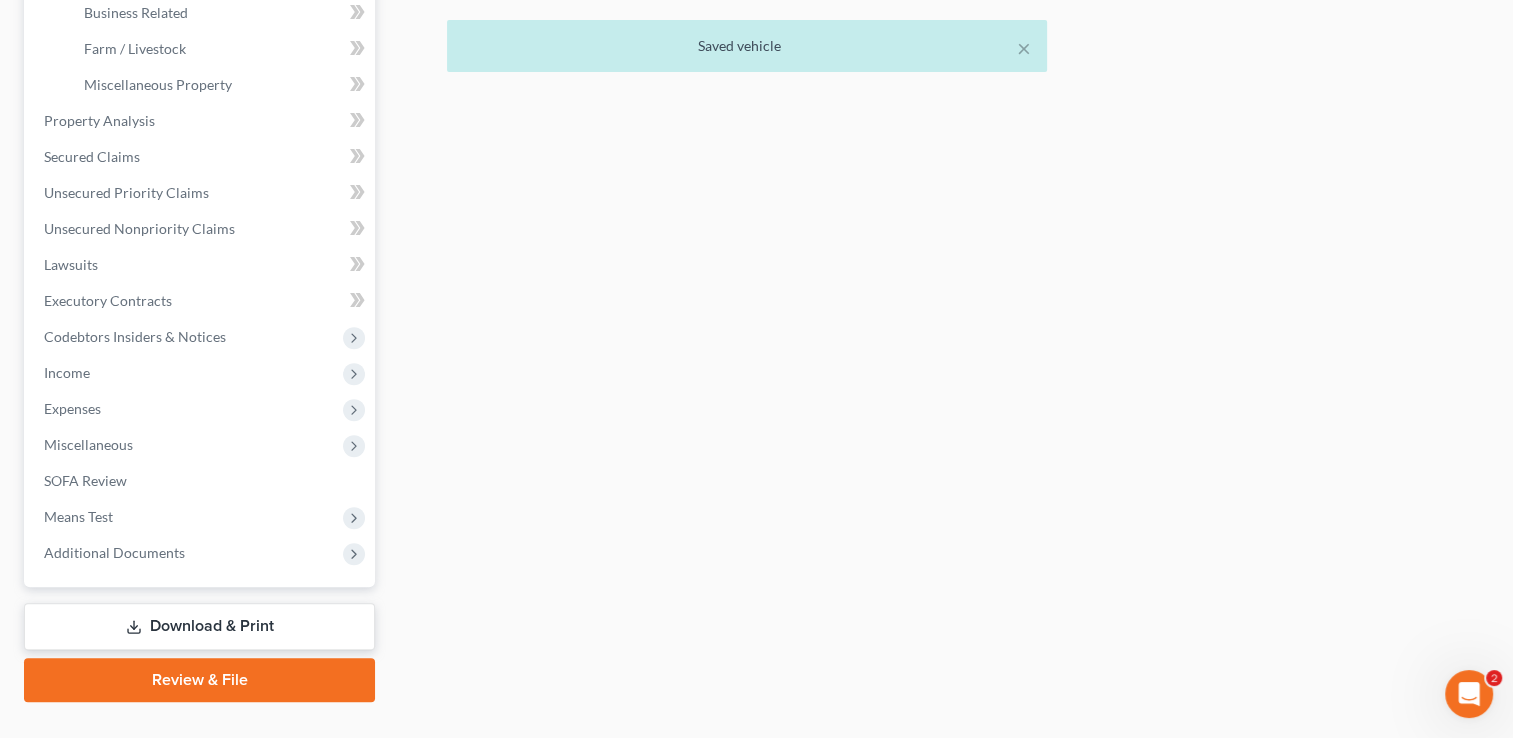 click on "Download & Print" at bounding box center (199, 626) 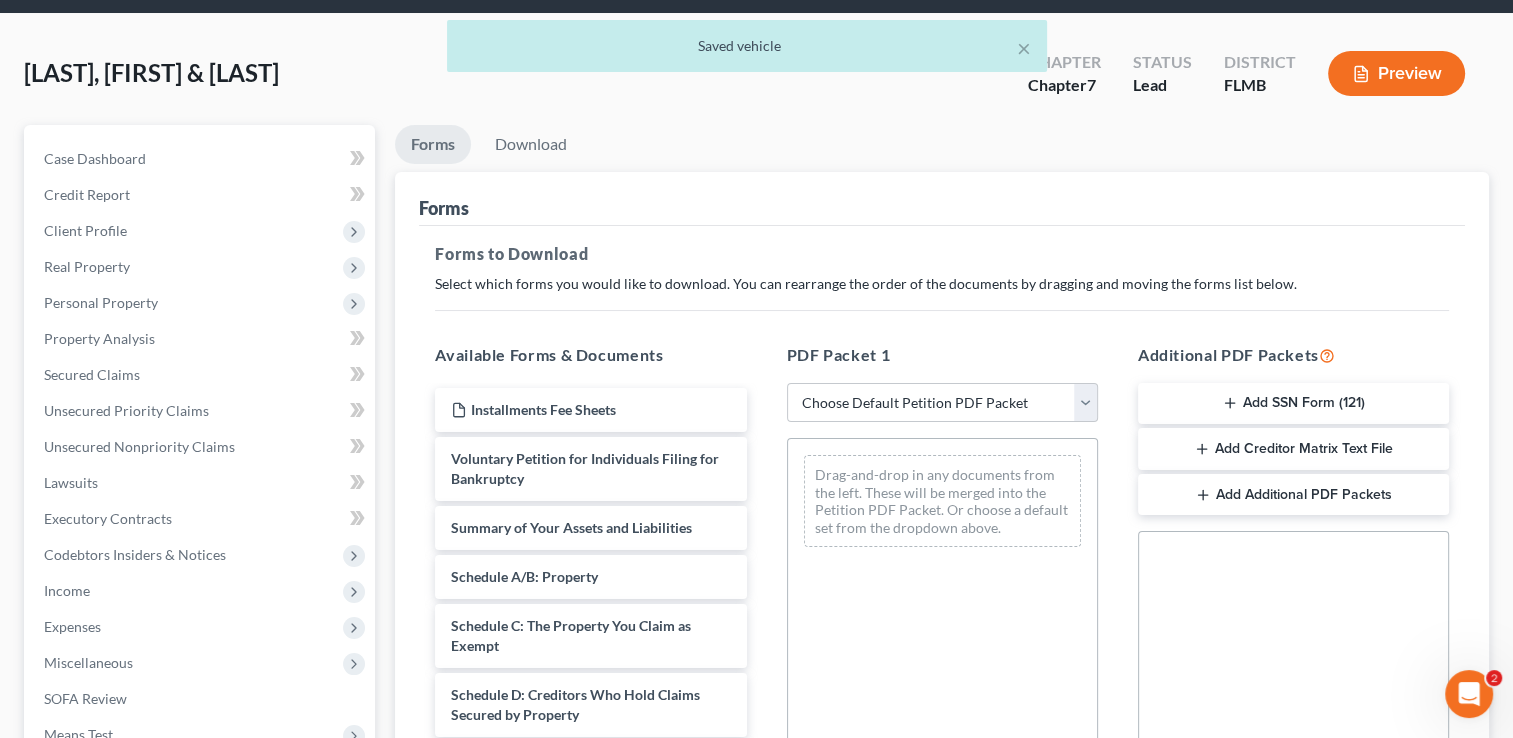 scroll, scrollTop: 0, scrollLeft: 0, axis: both 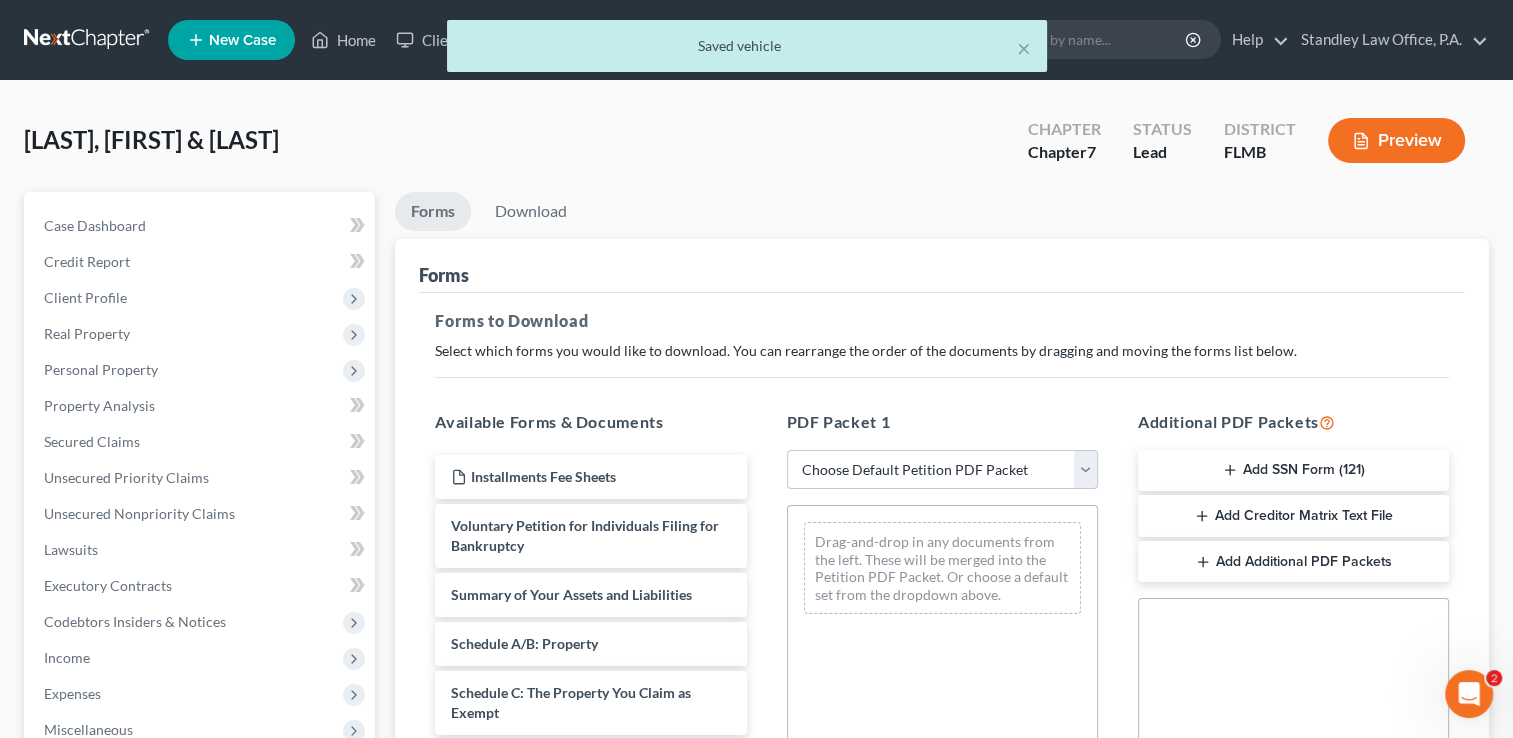 click on "Choose Default Petition PDF Packet Complete Bankruptcy Petition (all forms and schedules) Emergency Filing Forms (Petition and Creditor List Only) Amended Forms Signature Pages Only" at bounding box center [942, 470] 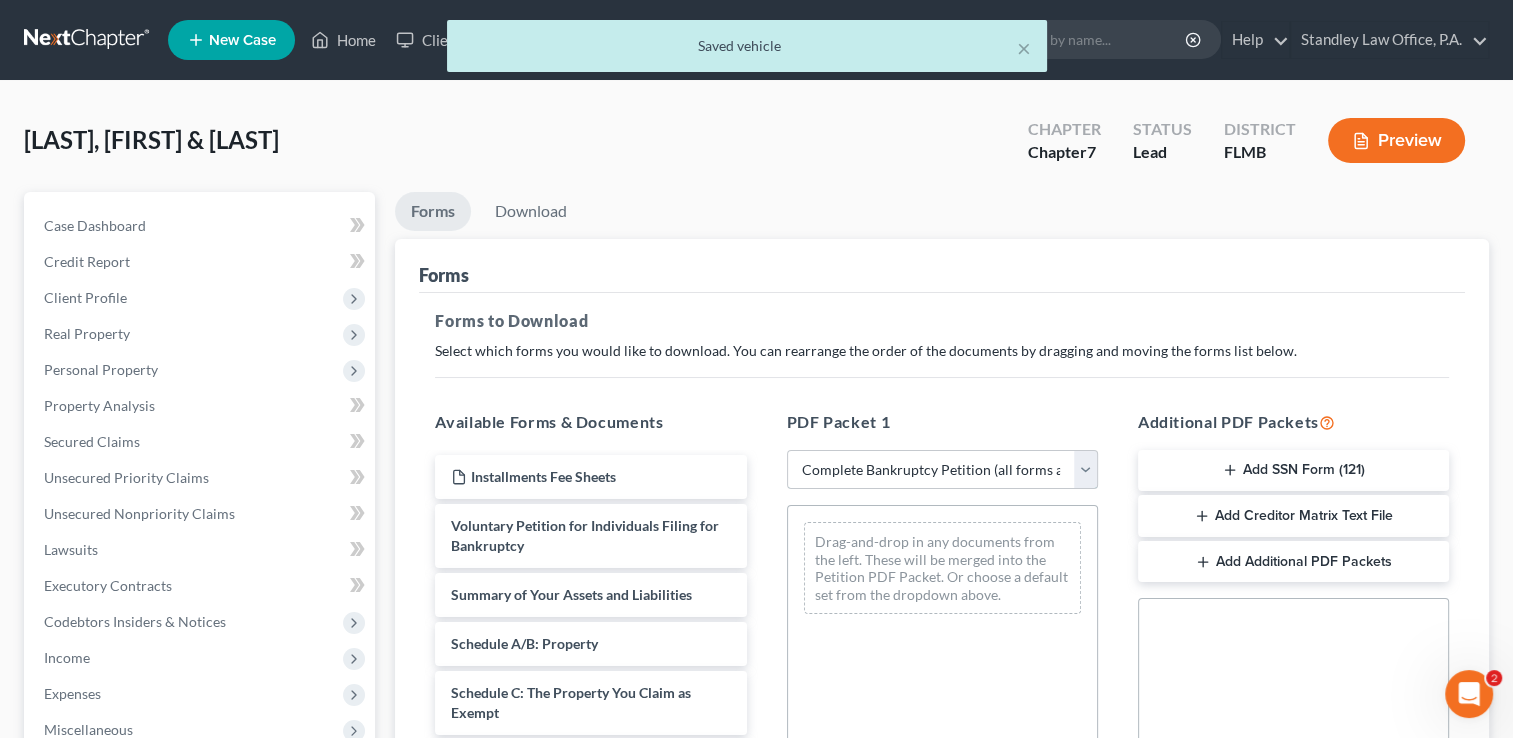 click on "Choose Default Petition PDF Packet Complete Bankruptcy Petition (all forms and schedules) Emergency Filing Forms (Petition and Creditor List Only) Amended Forms Signature Pages Only" at bounding box center [942, 470] 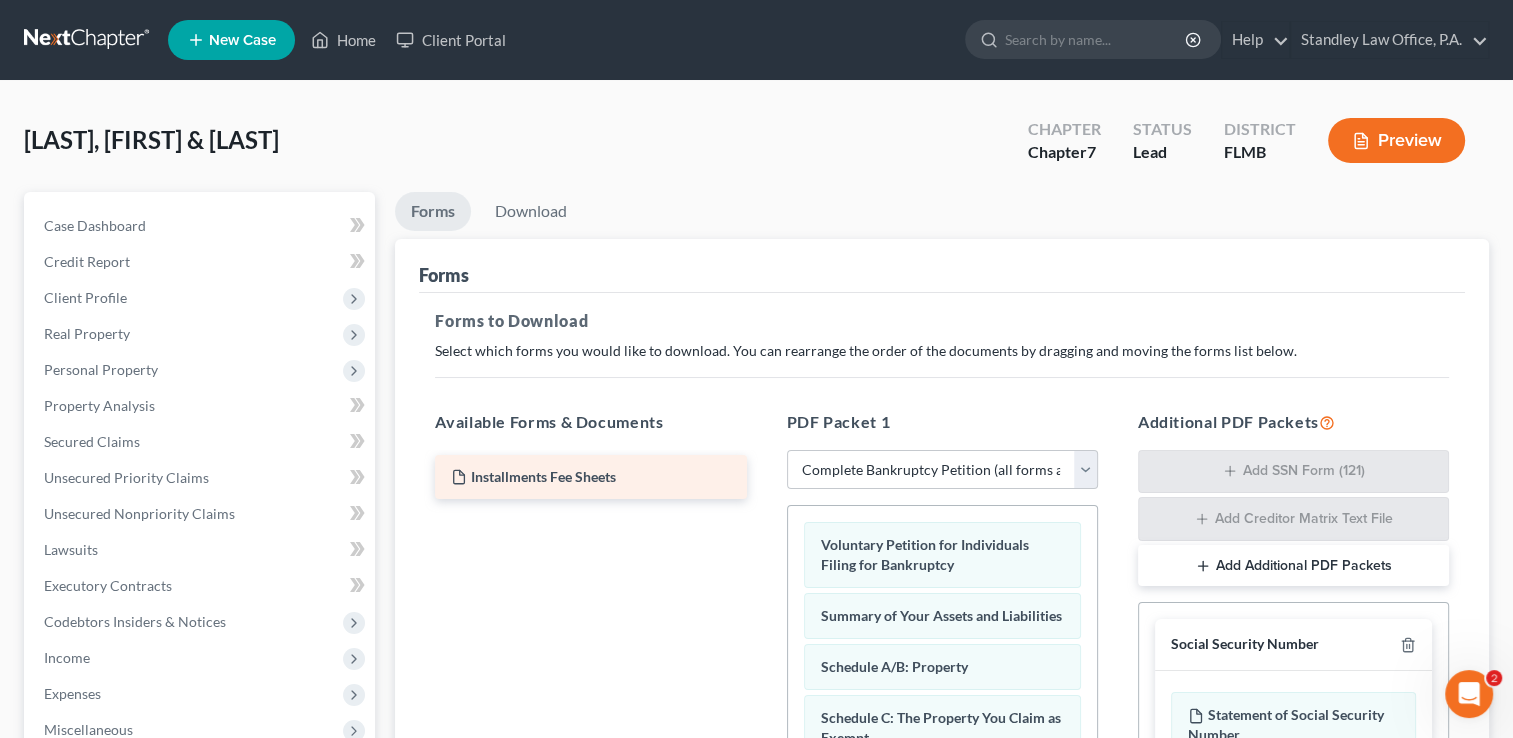click on "Installments Fee Sheets" at bounding box center [590, 477] 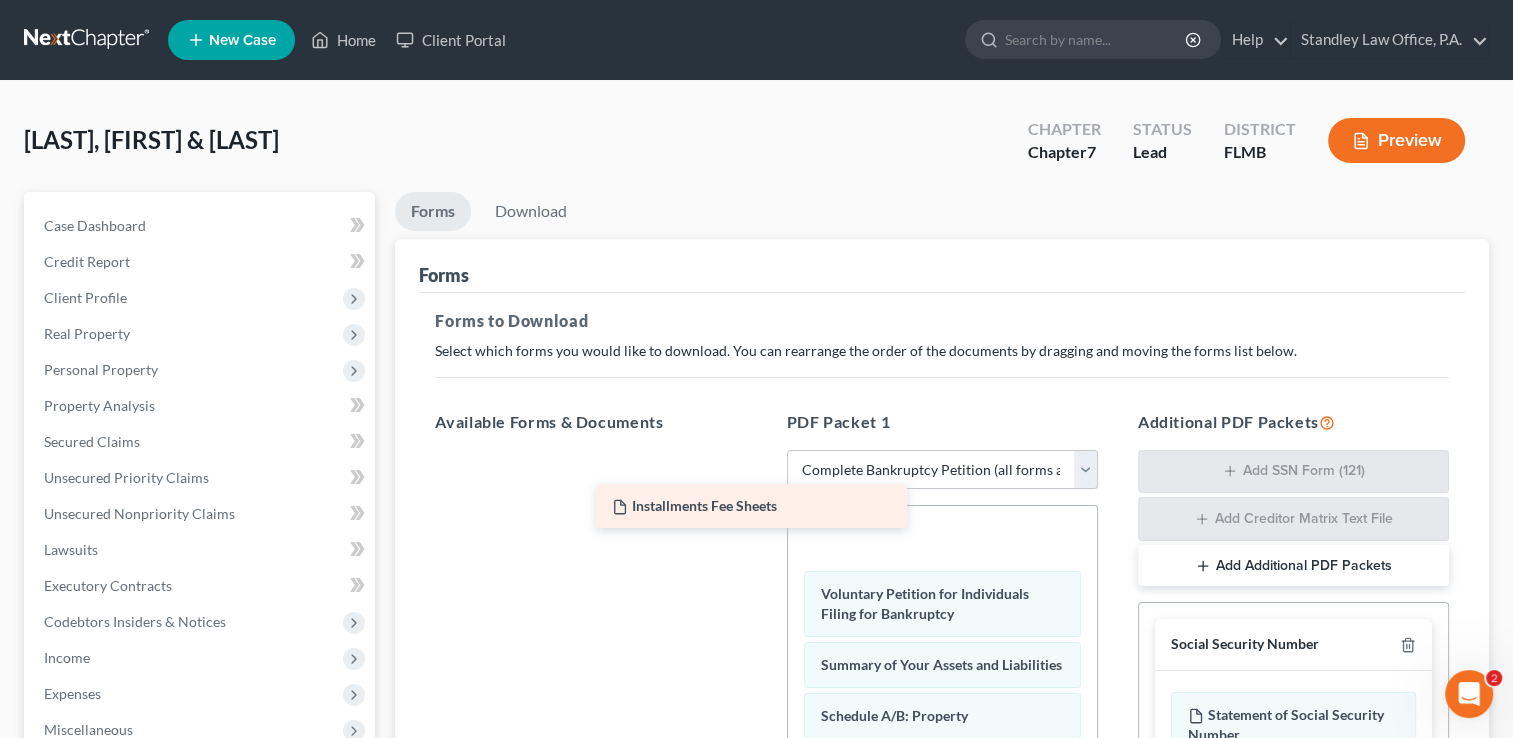 drag, startPoint x: 733, startPoint y: 473, endPoint x: 896, endPoint y: 504, distance: 165.92166 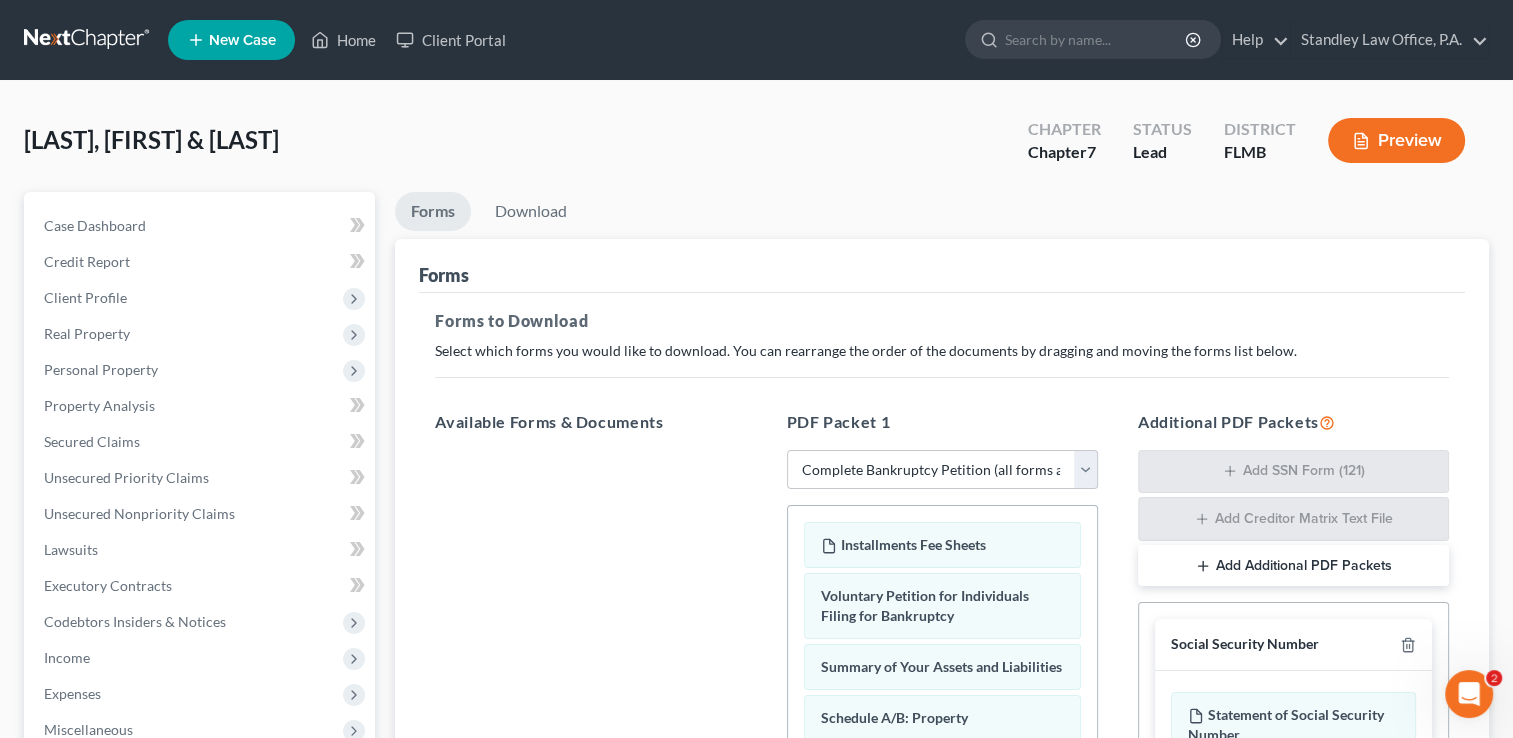 scroll, scrollTop: 496, scrollLeft: 0, axis: vertical 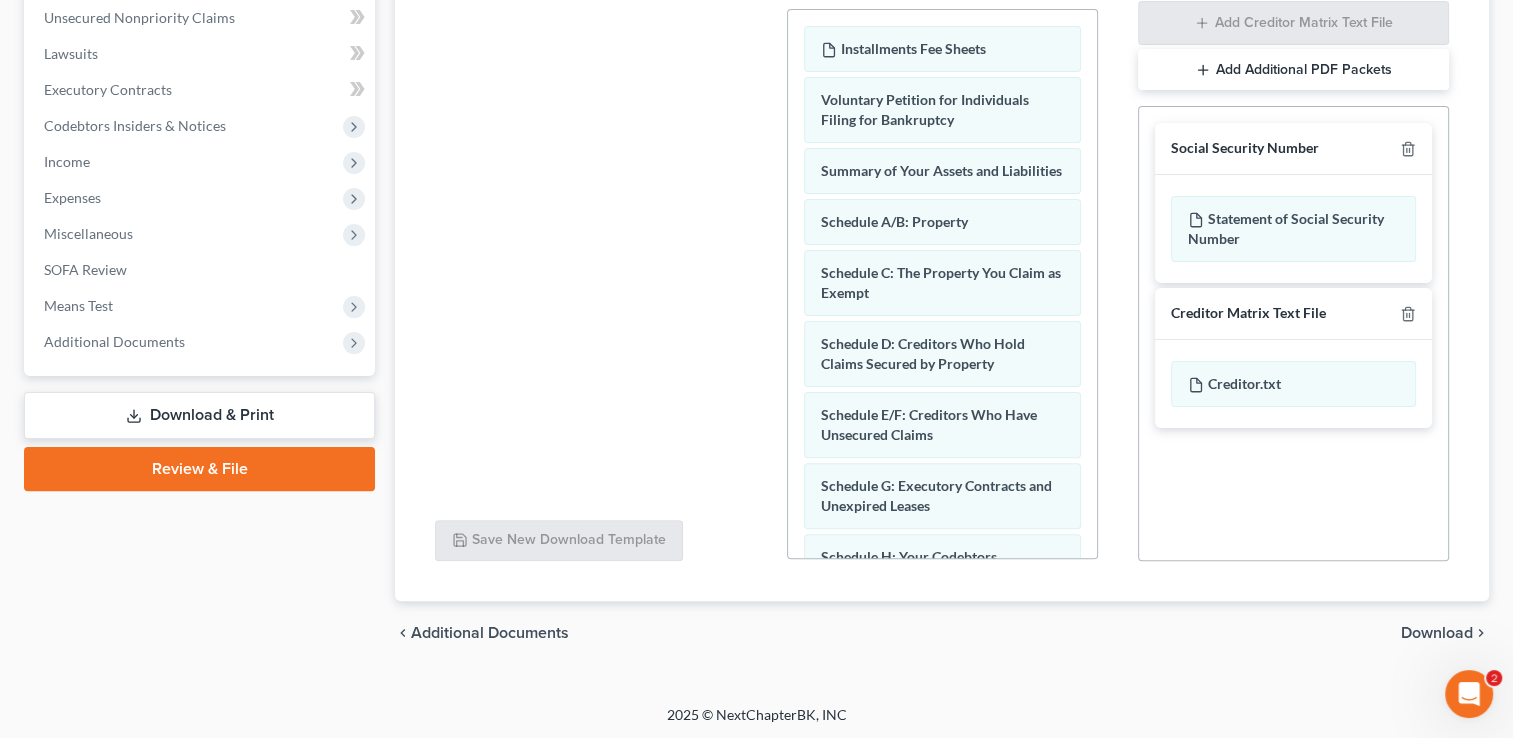 click at bounding box center (1404, 148) 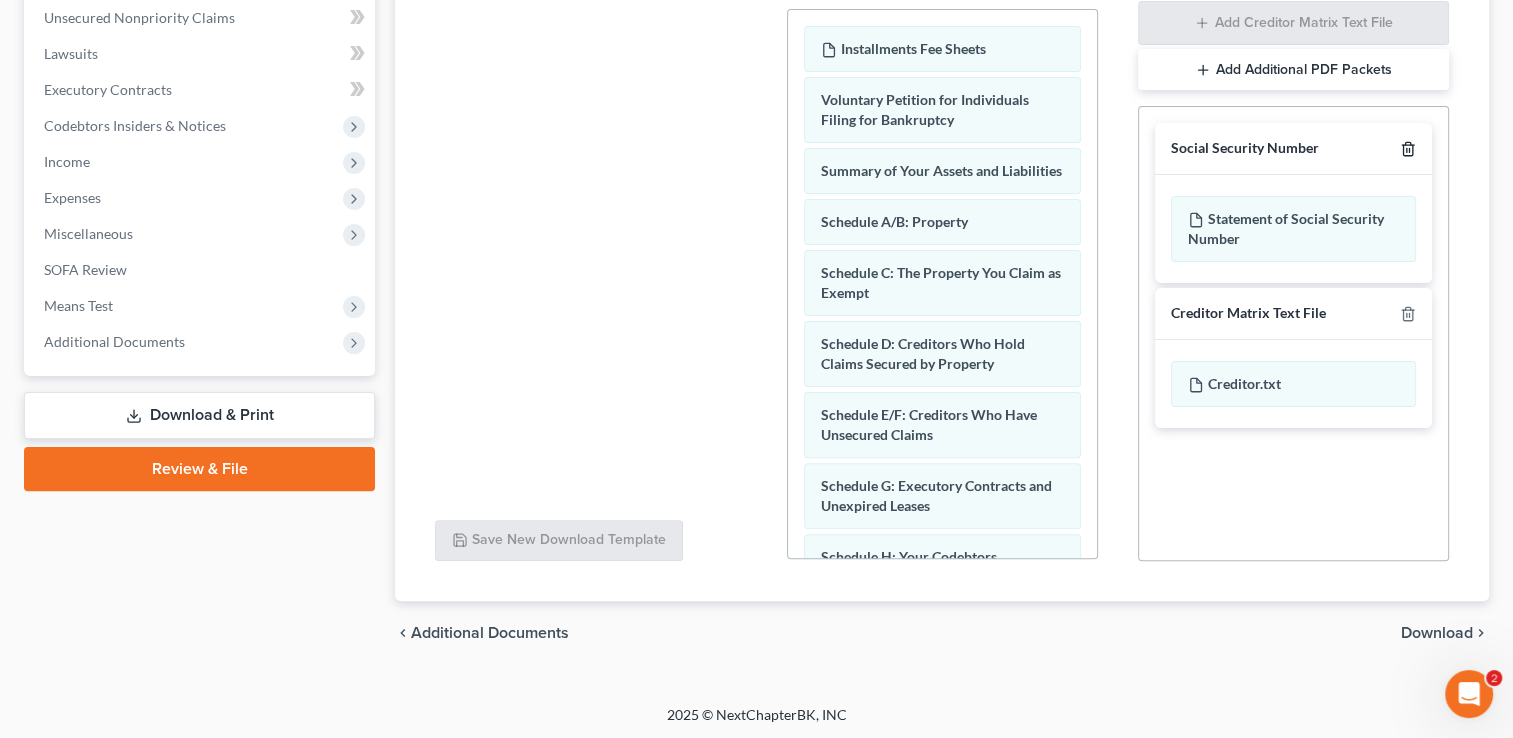 click 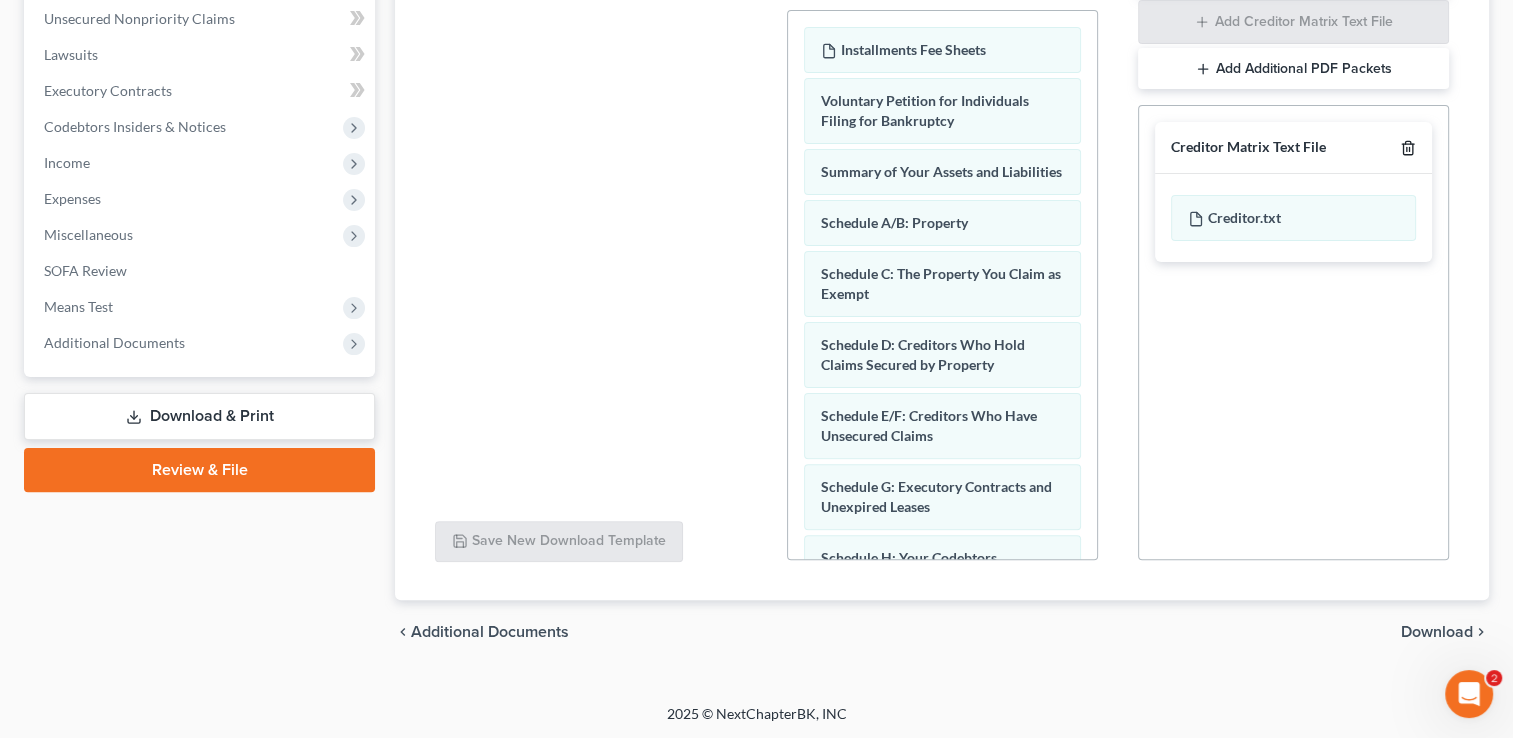 click 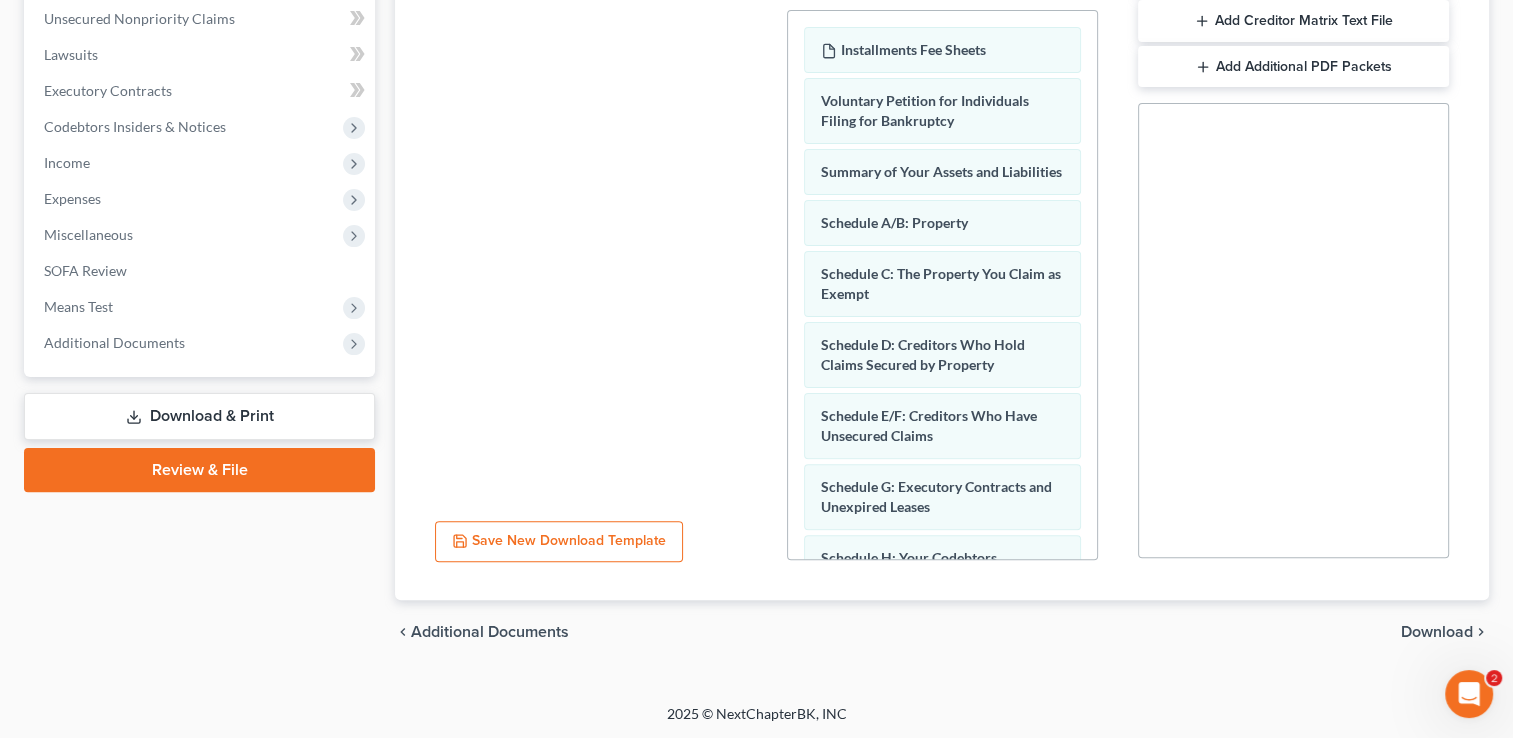 click on "Download" at bounding box center (1437, 632) 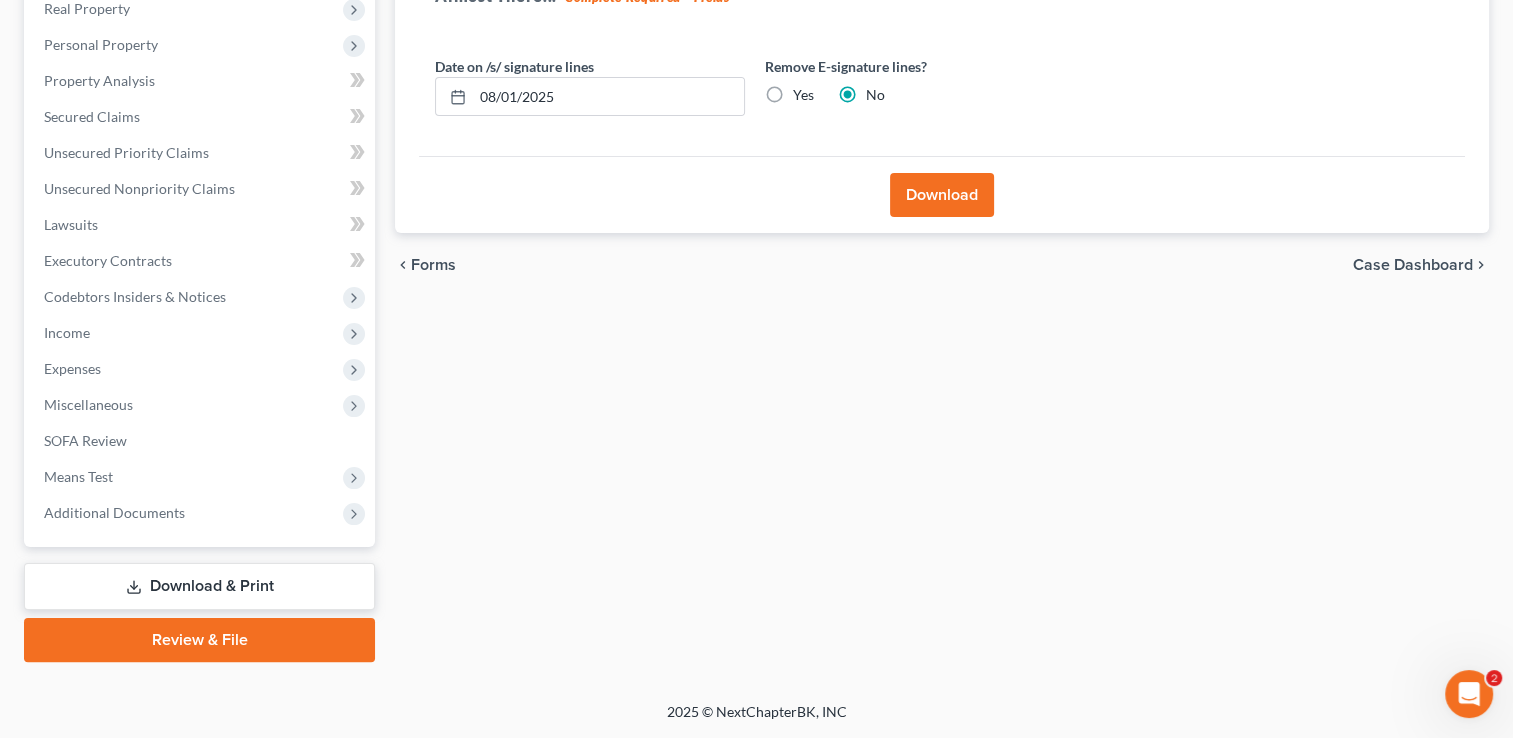scroll, scrollTop: 323, scrollLeft: 0, axis: vertical 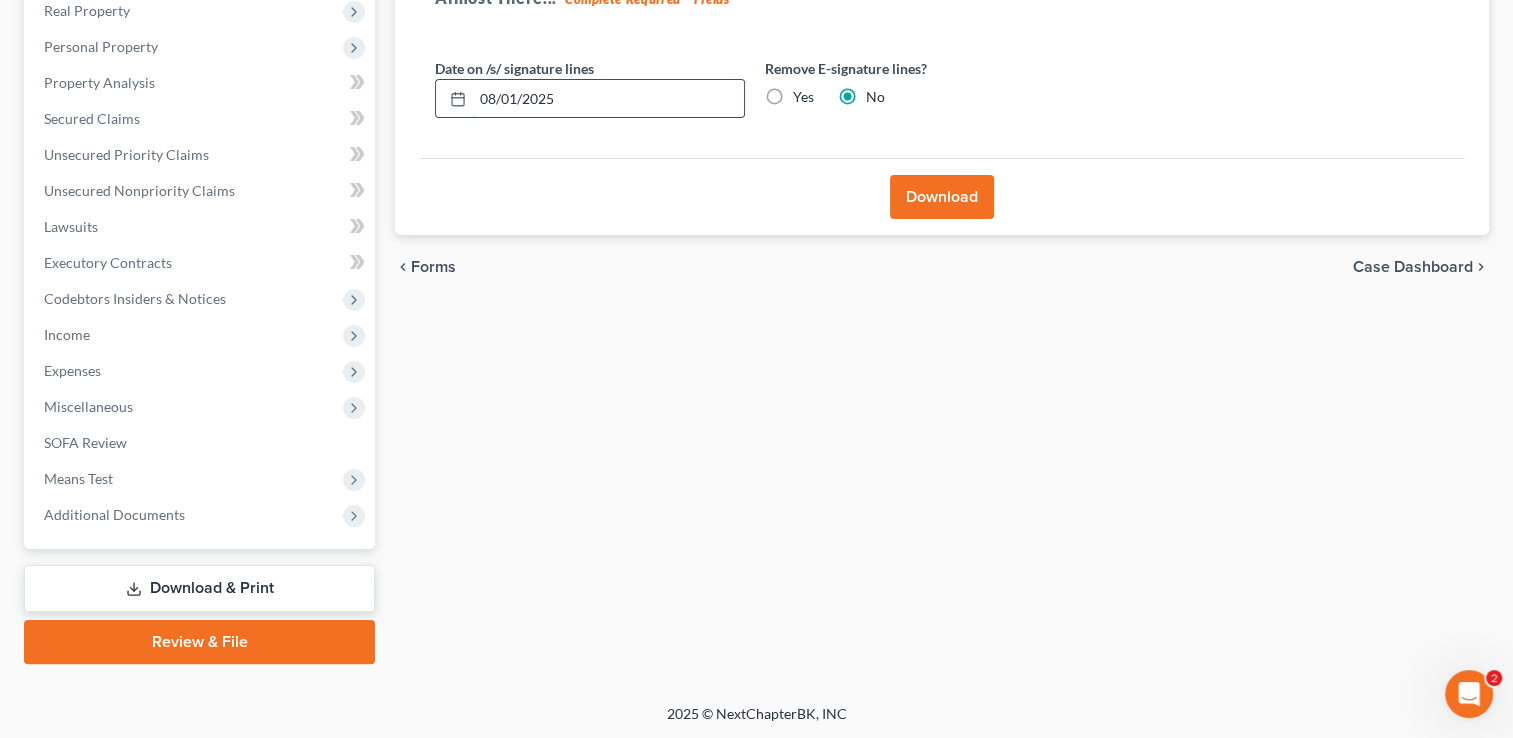 click on "08/01/2025" at bounding box center (608, 99) 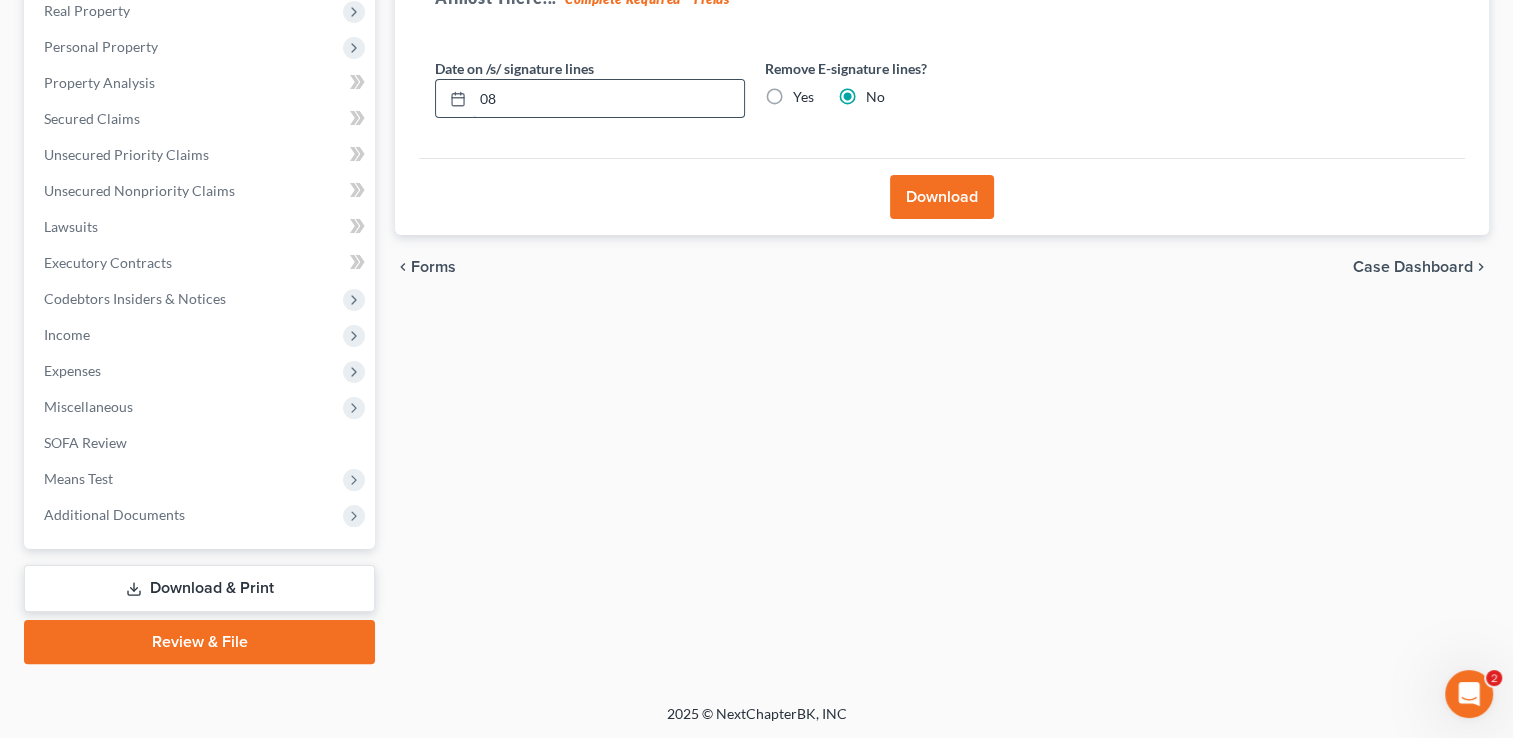 type on "0" 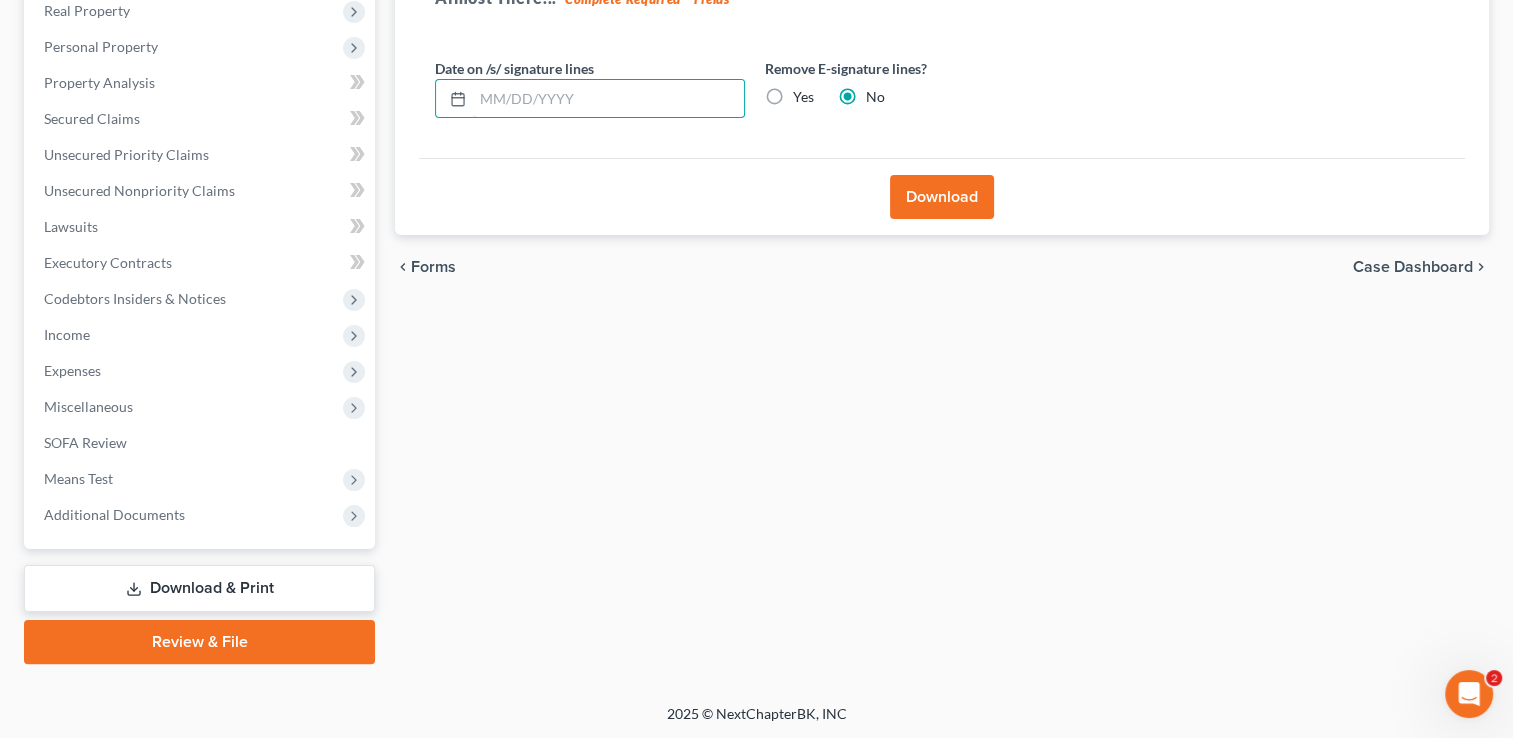 type 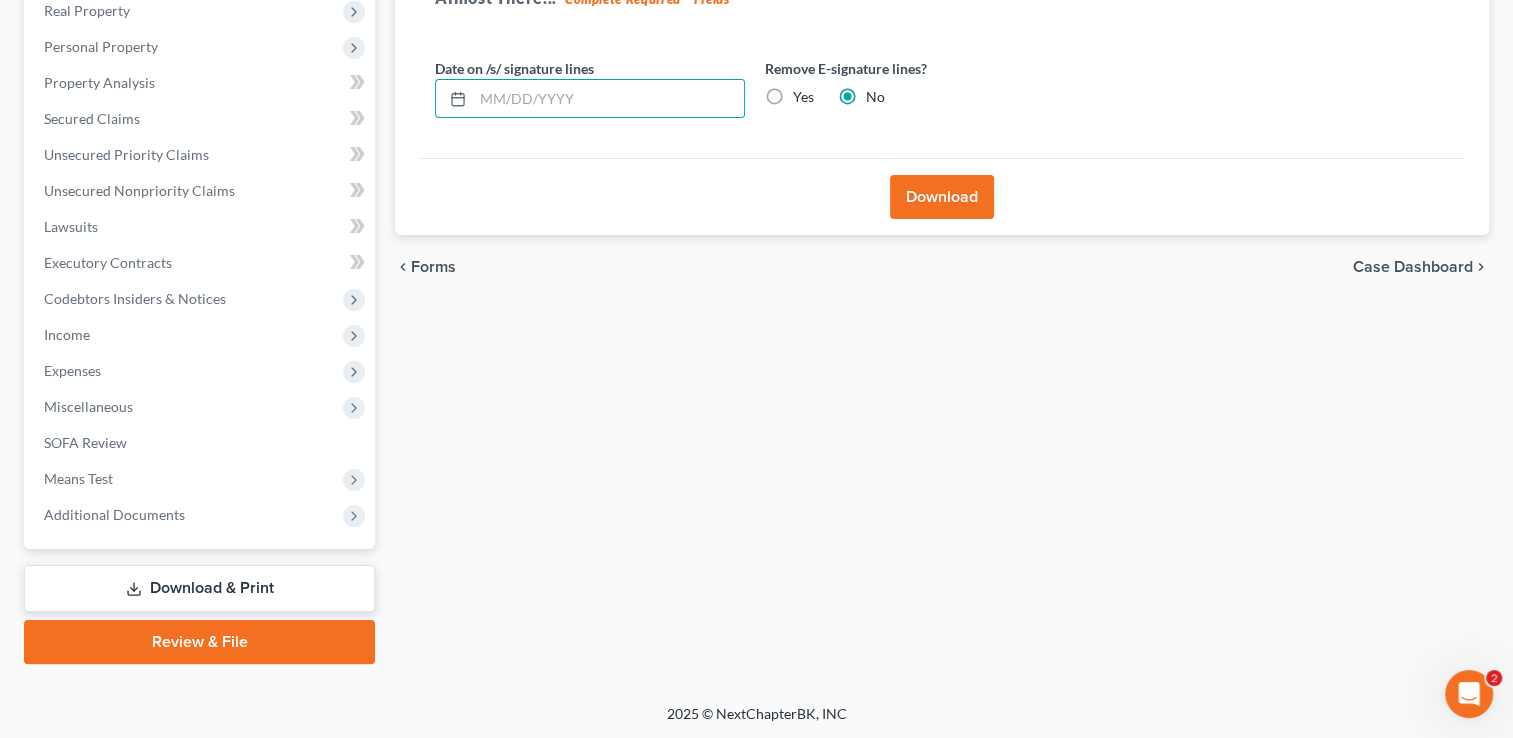 click on "Yes" at bounding box center [803, 97] 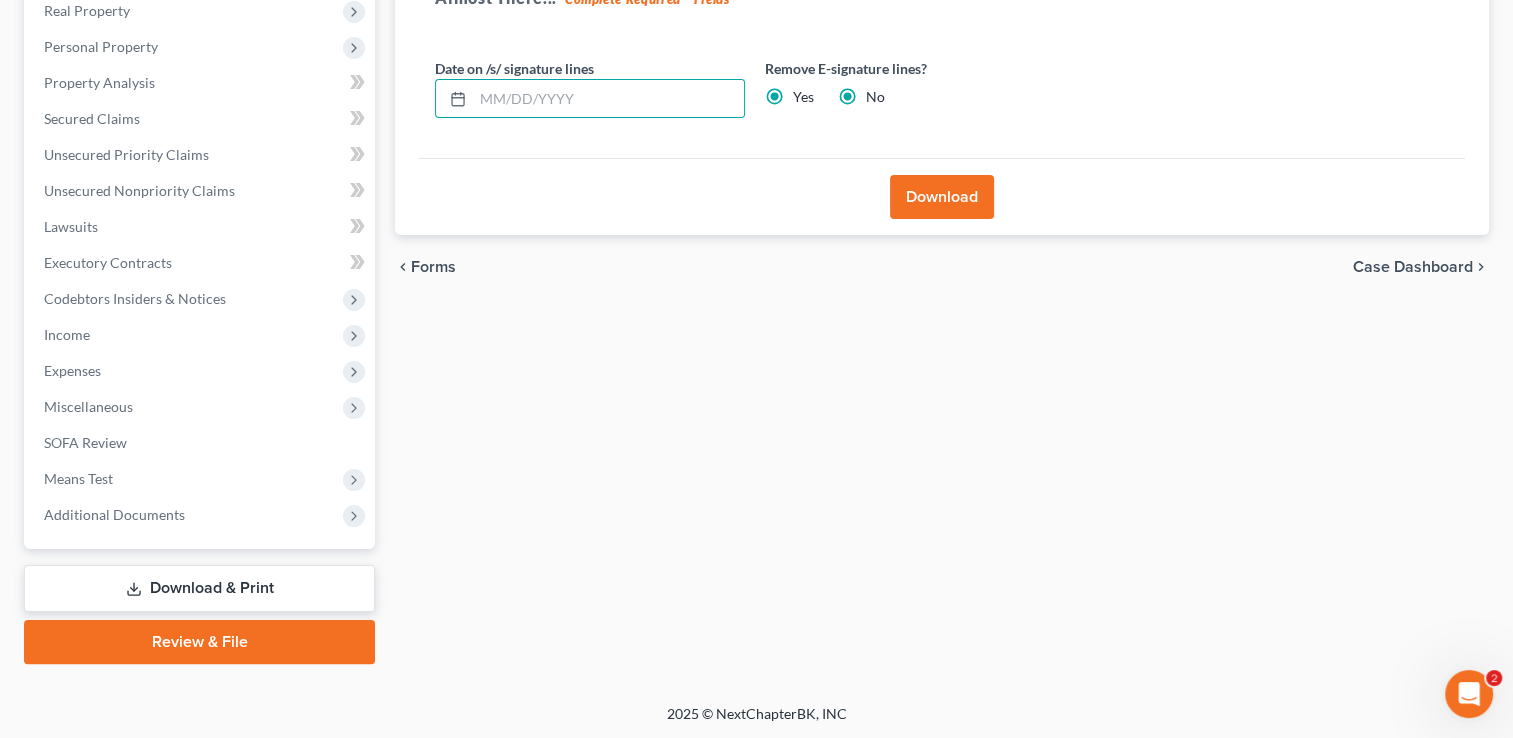 radio on "false" 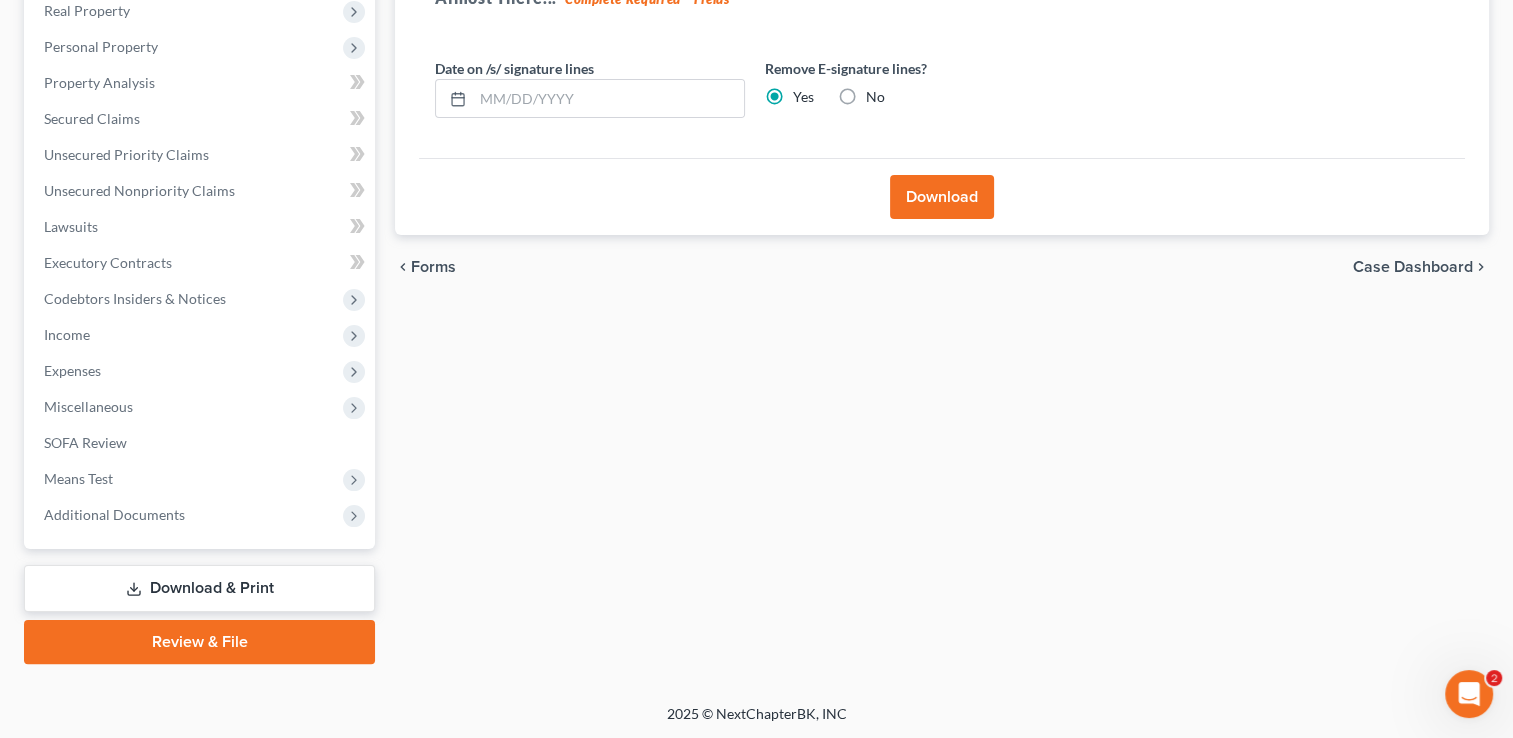 click on "Download" at bounding box center [942, 197] 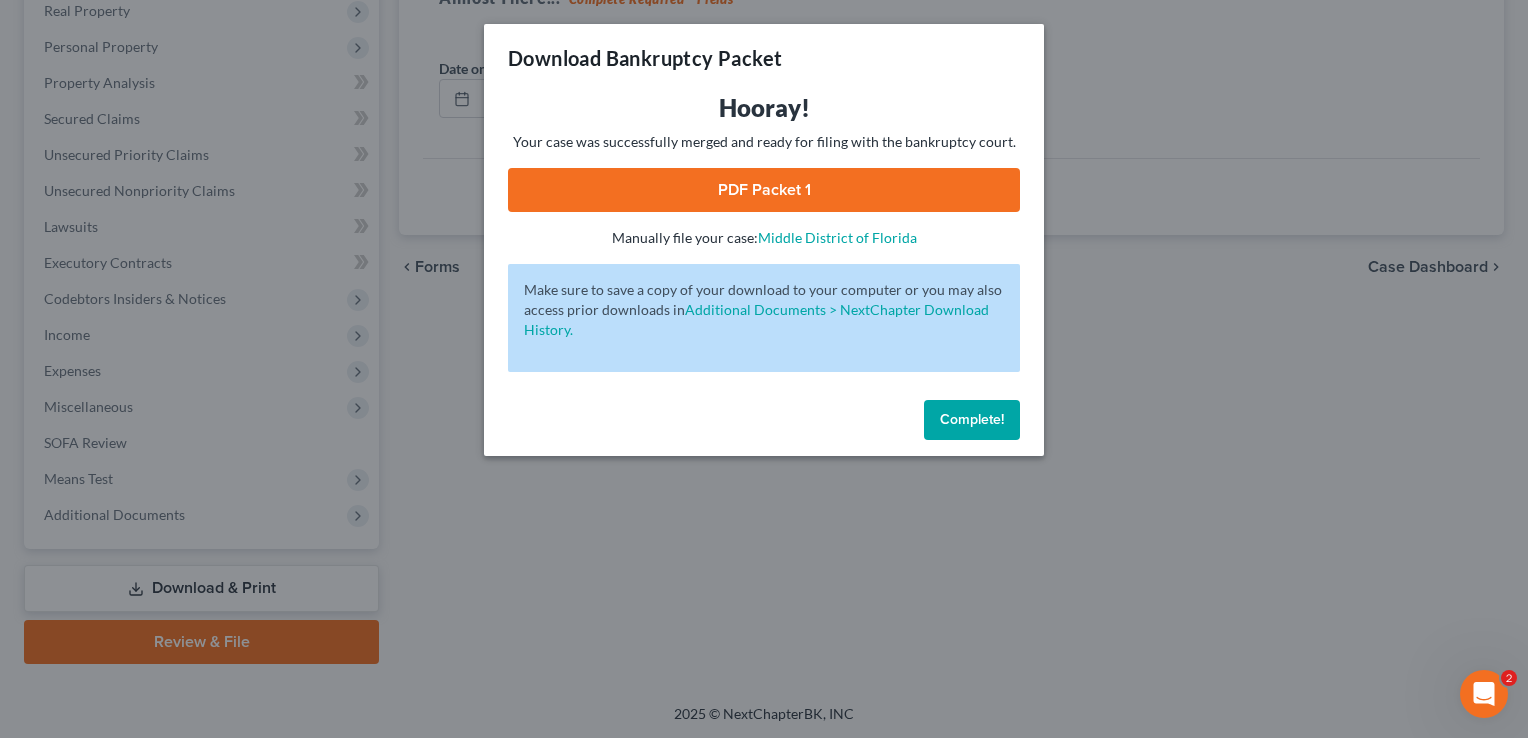 click on "PDF Packet 1" at bounding box center [764, 190] 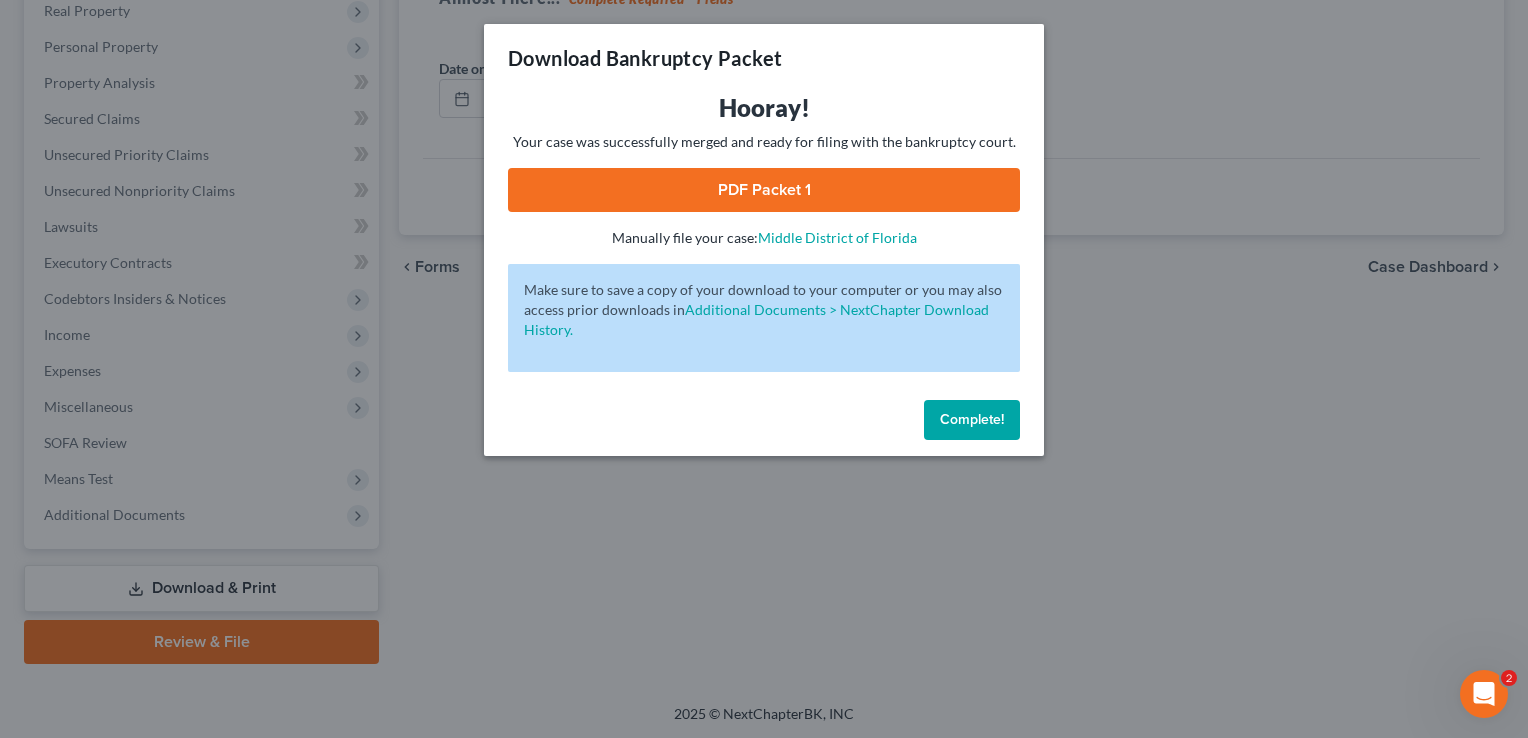 click on "Complete!" at bounding box center [764, 424] 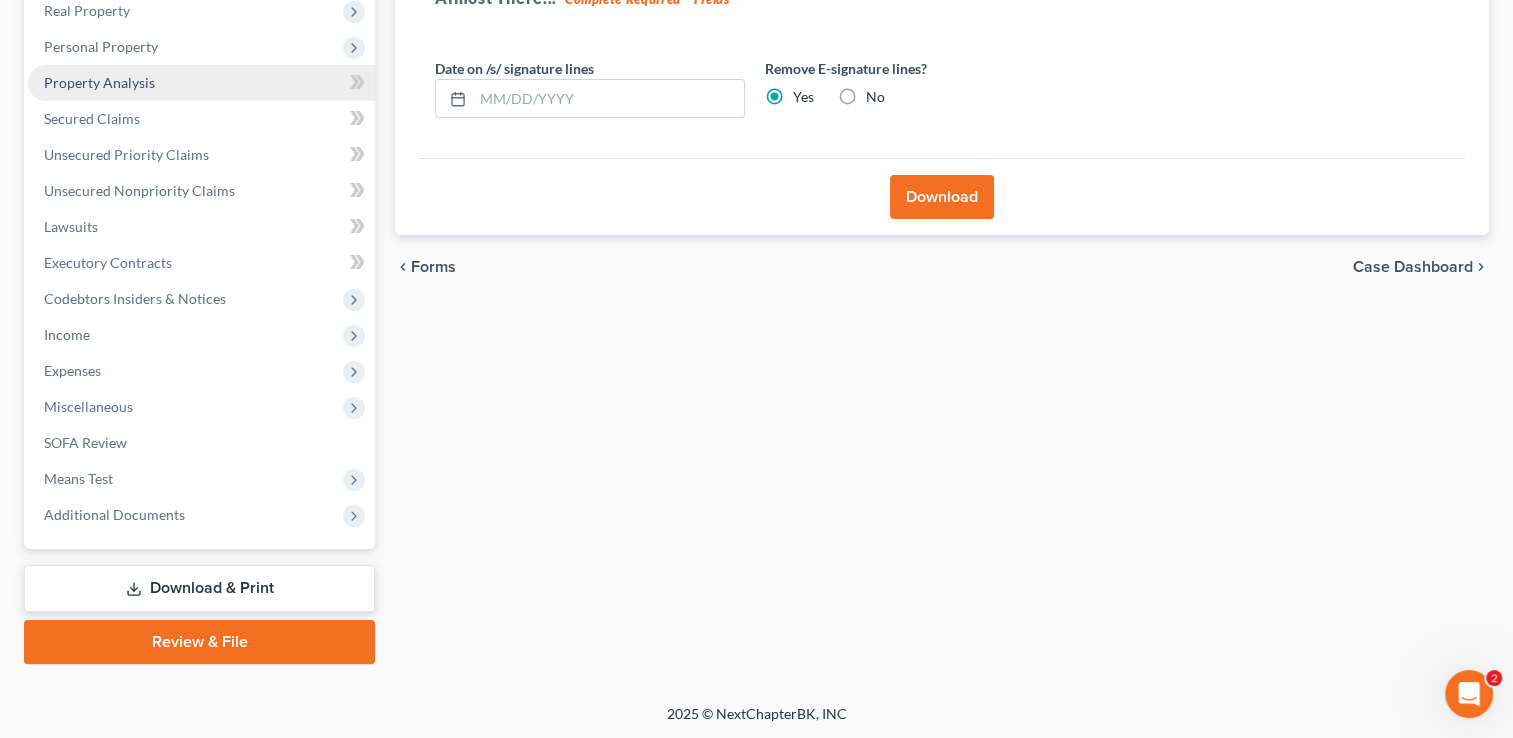 click on "Property Analysis" at bounding box center [201, 83] 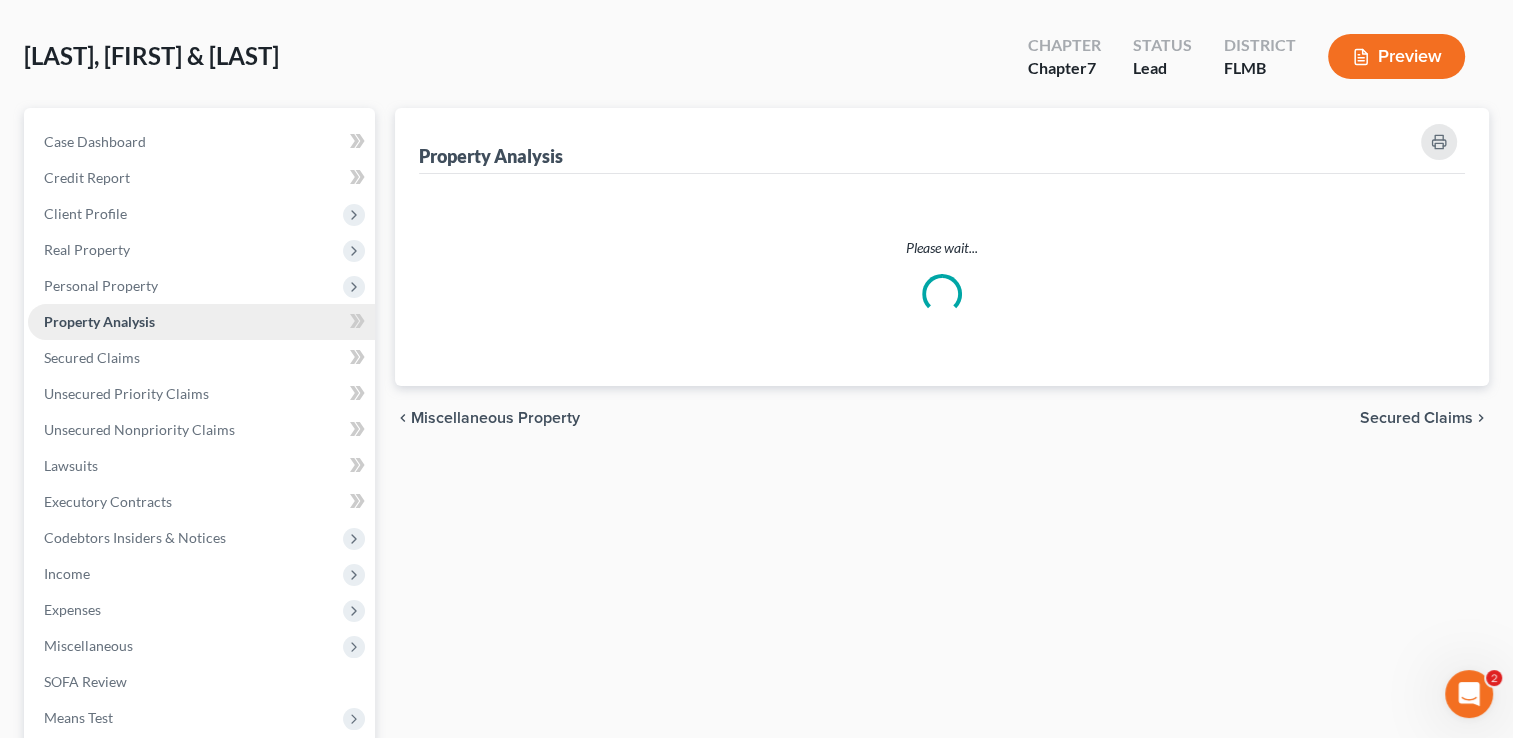 scroll, scrollTop: 0, scrollLeft: 0, axis: both 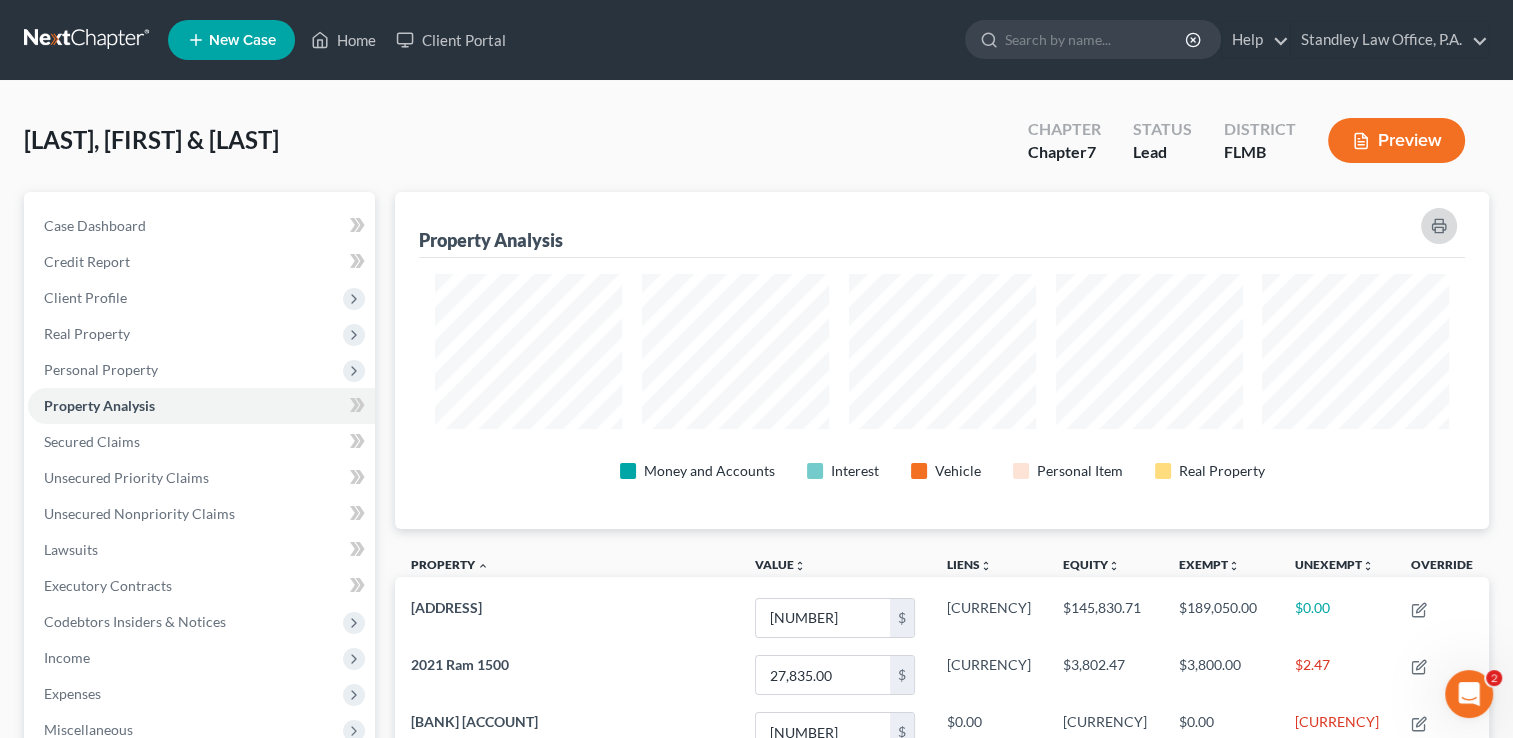 click 